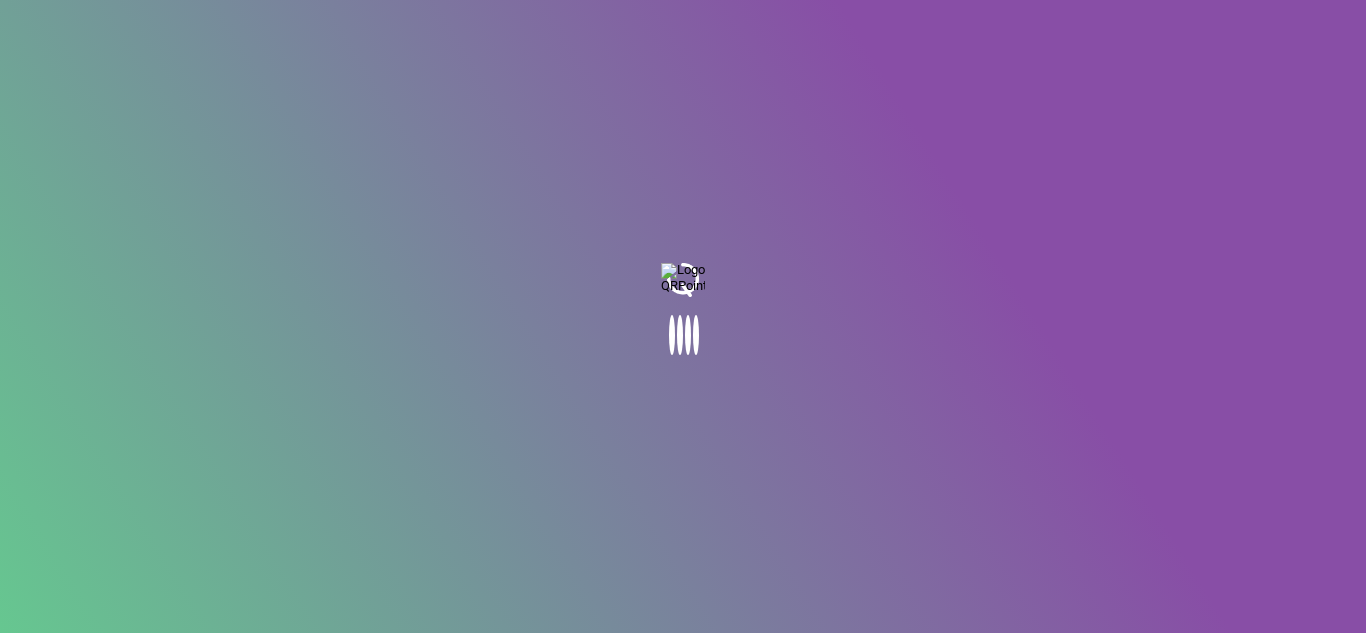 scroll, scrollTop: 0, scrollLeft: 0, axis: both 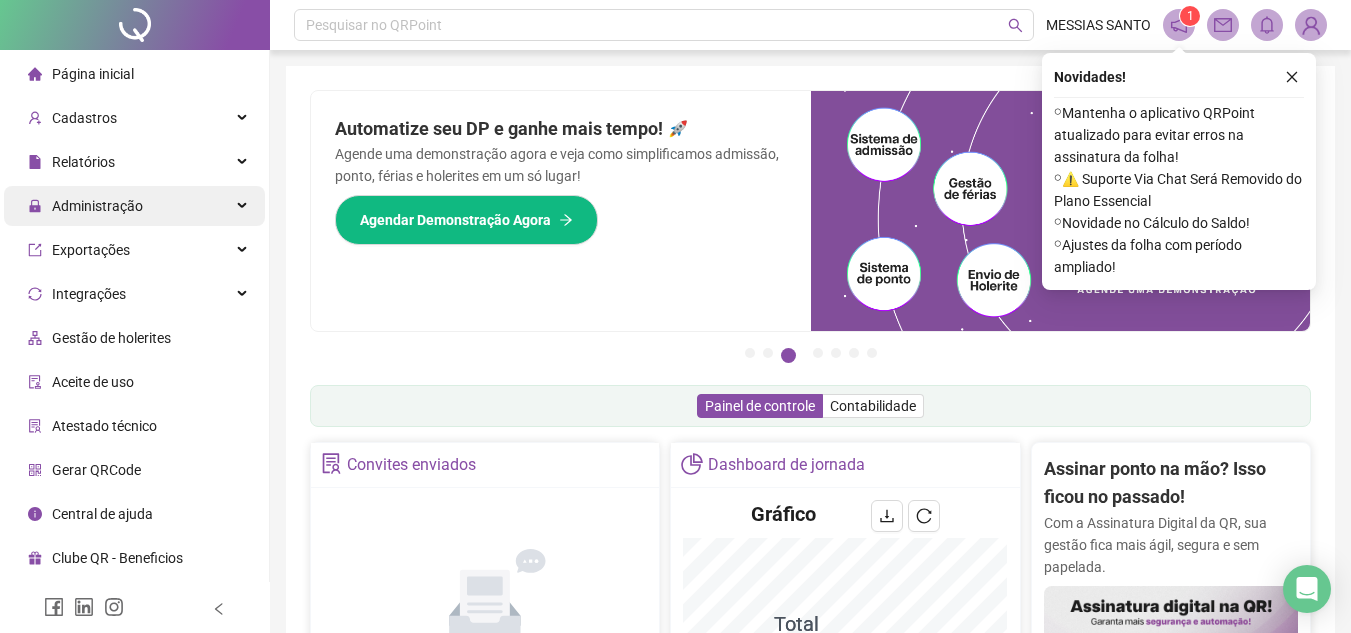 click on "Administração" at bounding box center [134, 206] 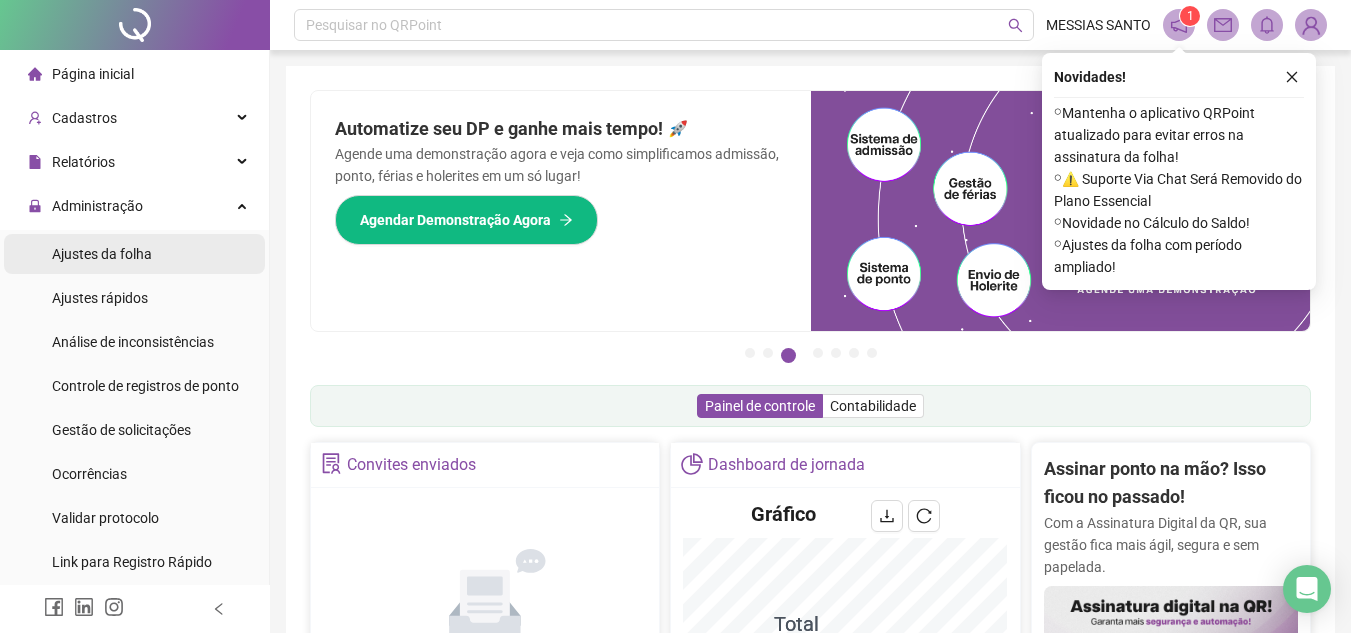 click on "Ajustes da folha" at bounding box center [134, 254] 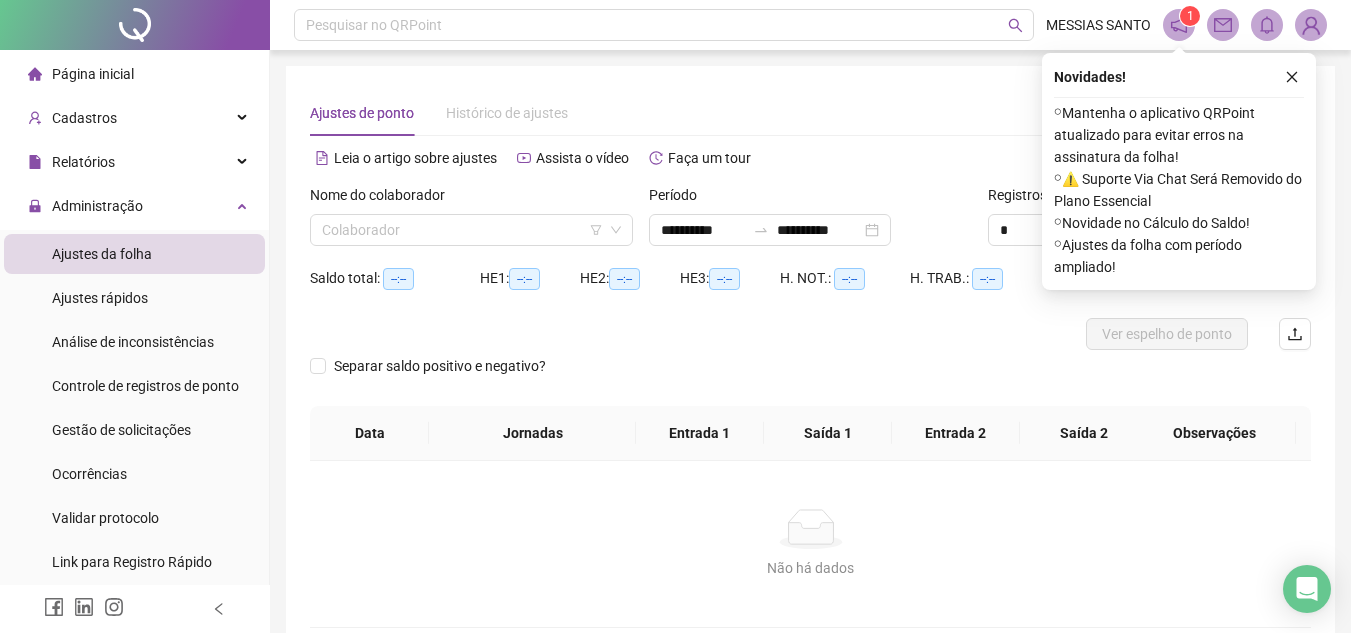 drag, startPoint x: 1289, startPoint y: 81, endPoint x: 1365, endPoint y: 188, distance: 131.24405 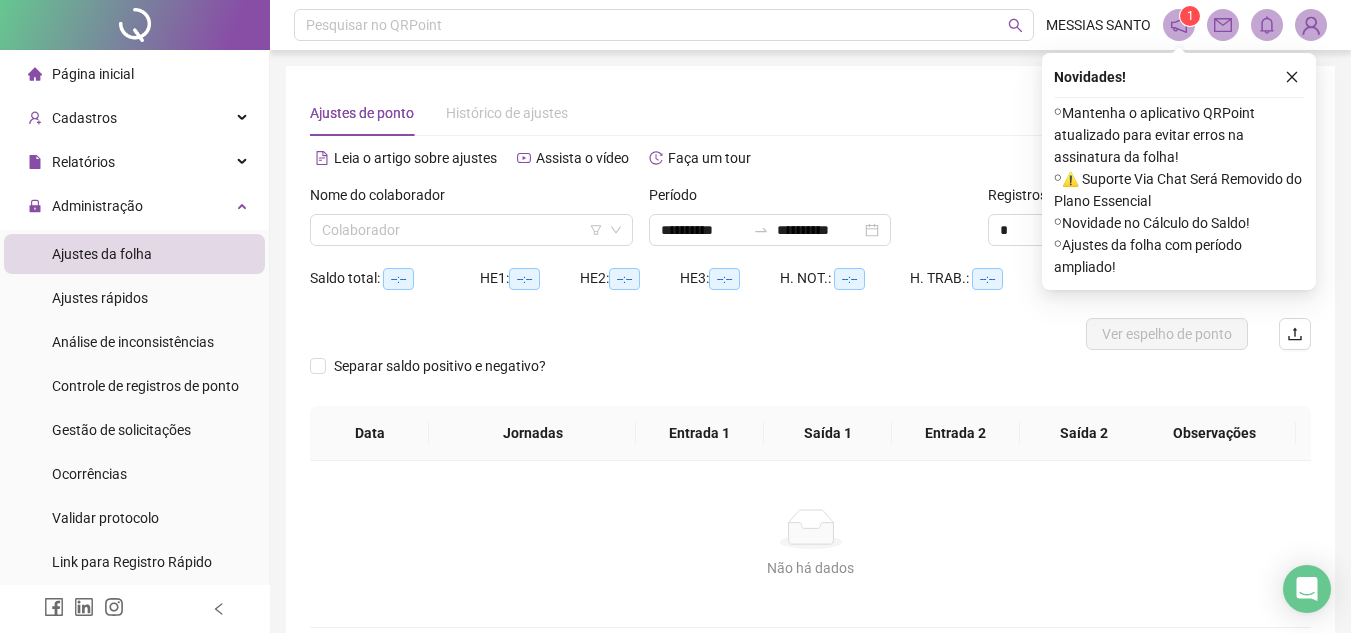 click on "1" at bounding box center [1190, 16] 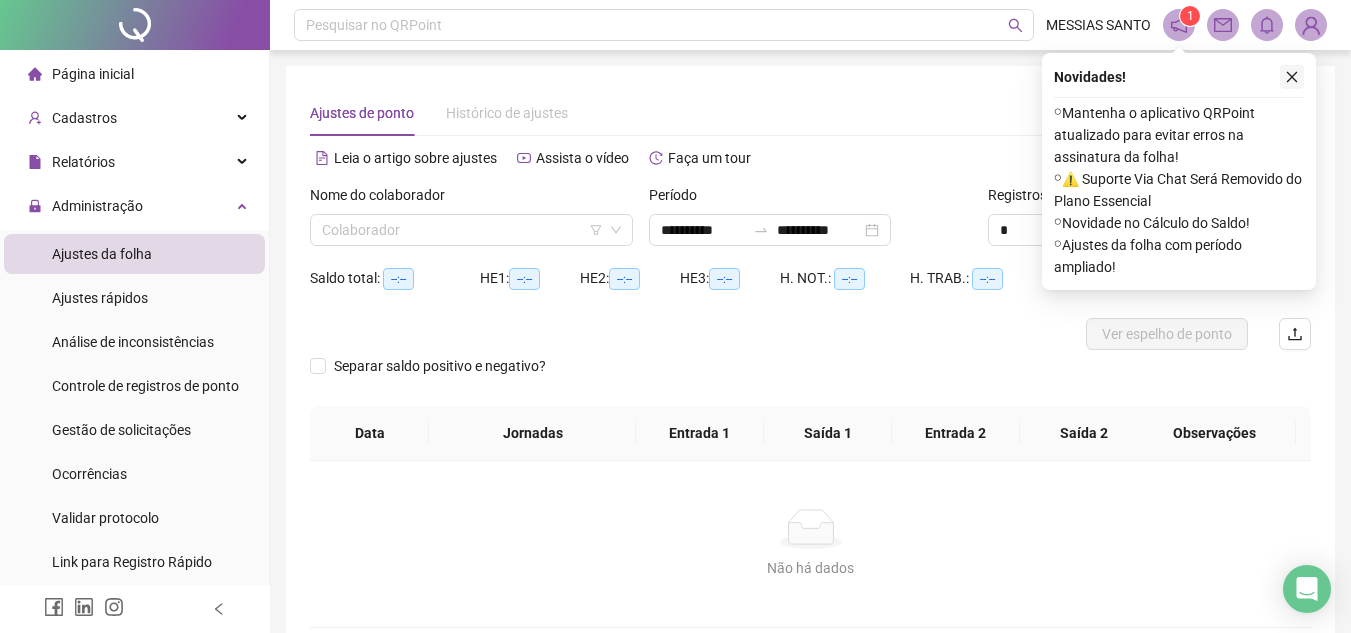 click 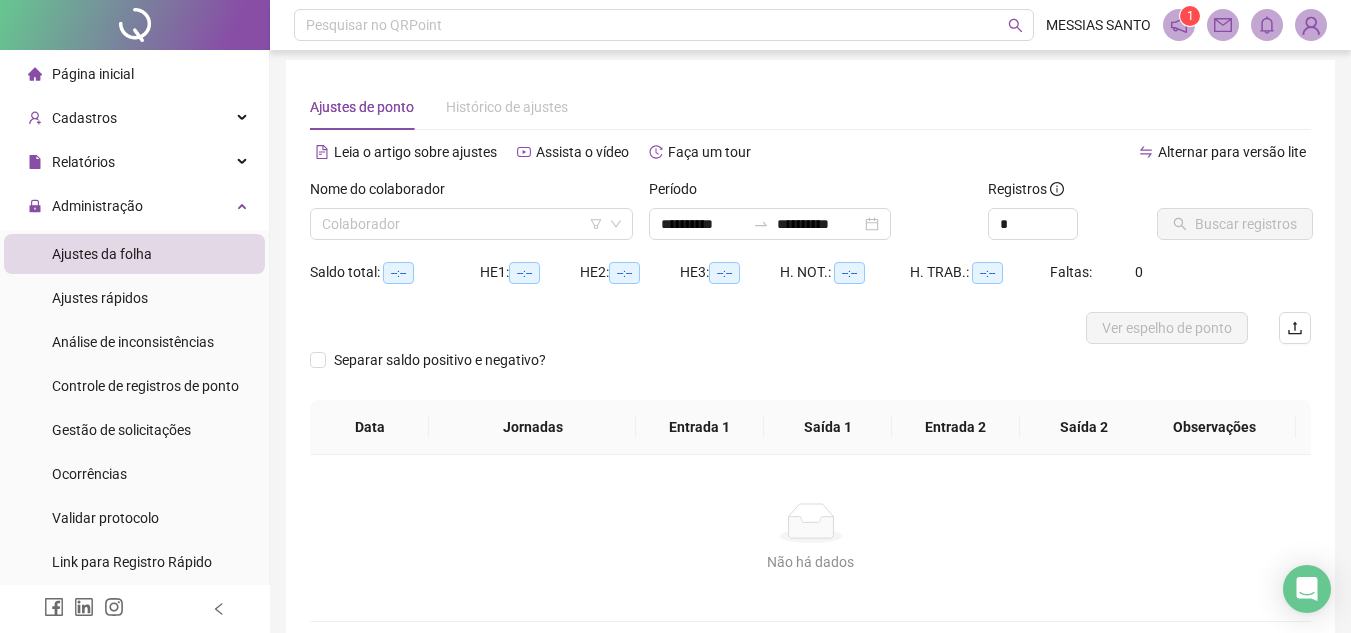 scroll, scrollTop: 0, scrollLeft: 0, axis: both 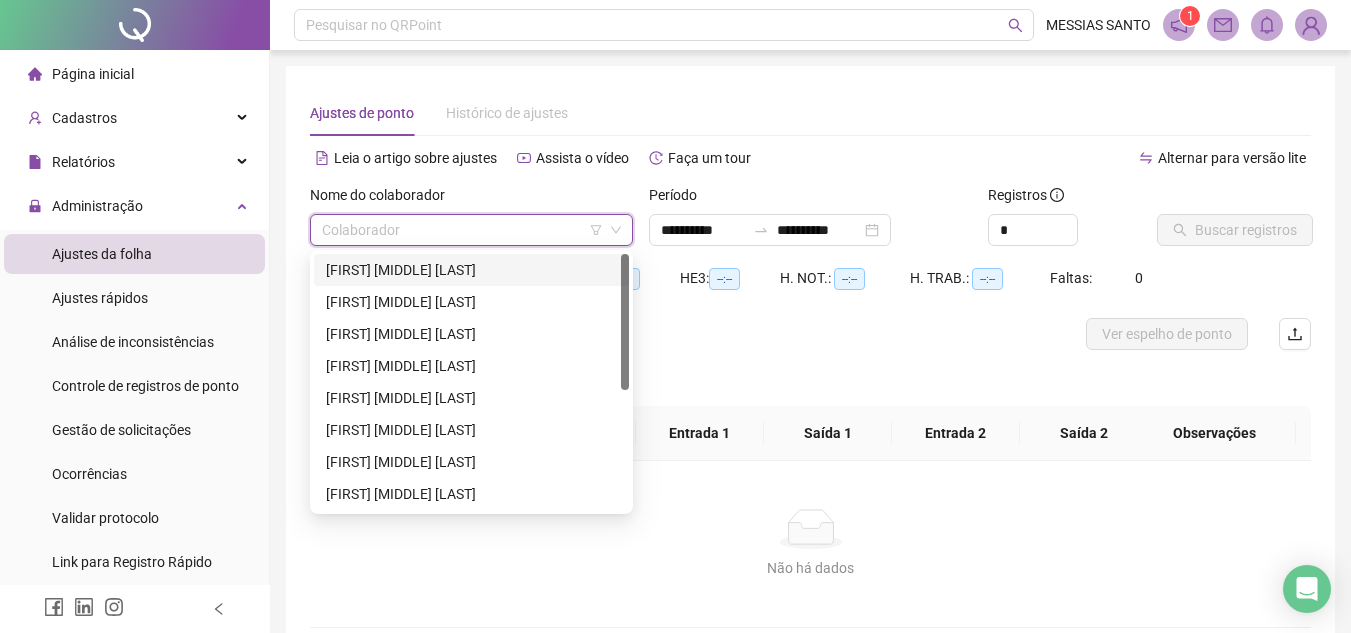 click at bounding box center (462, 230) 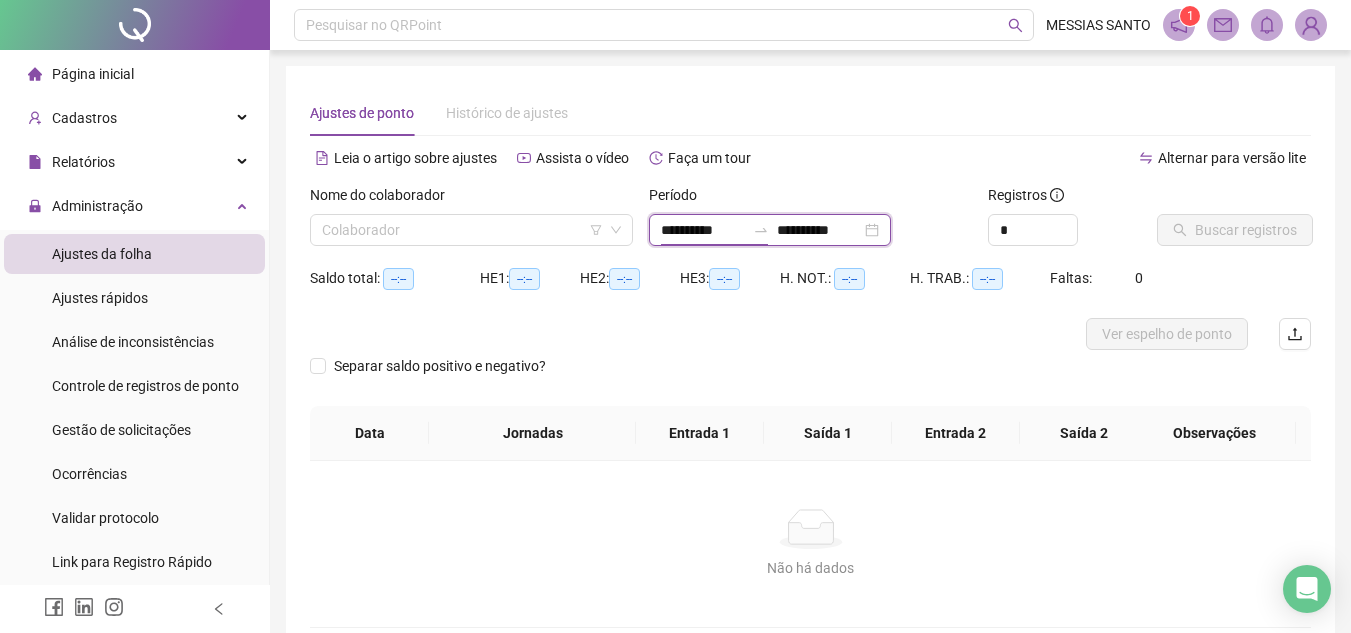 click on "**********" at bounding box center [703, 230] 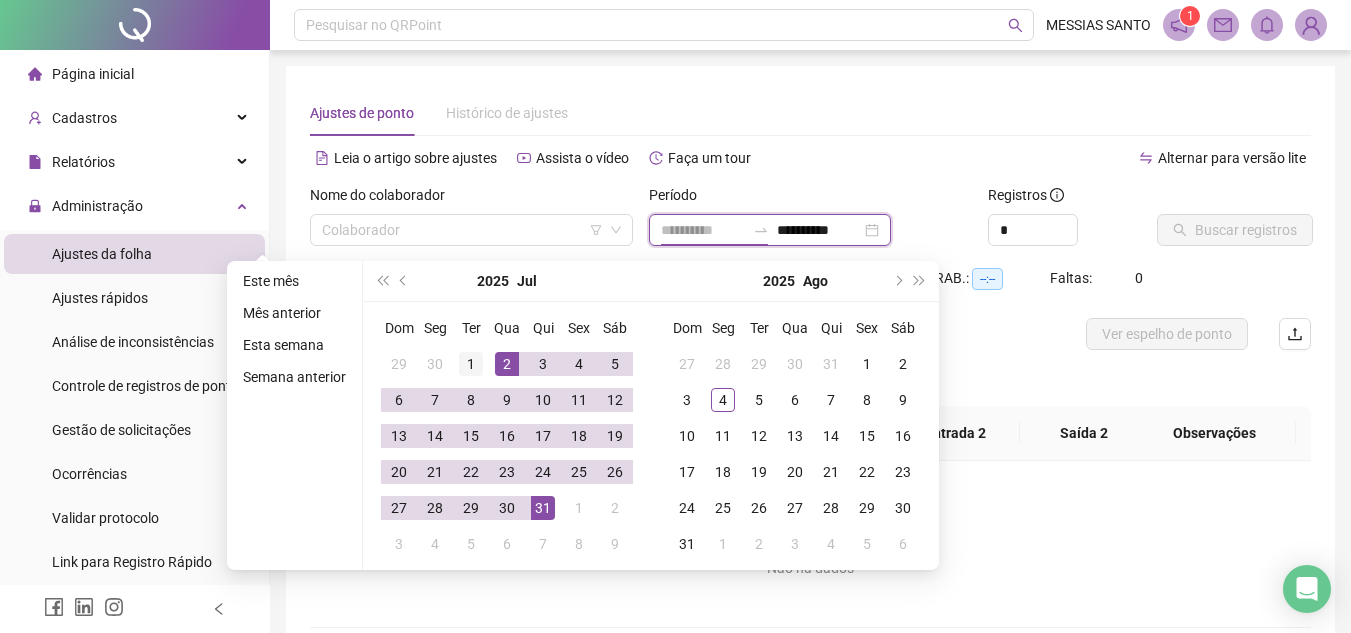 type on "**********" 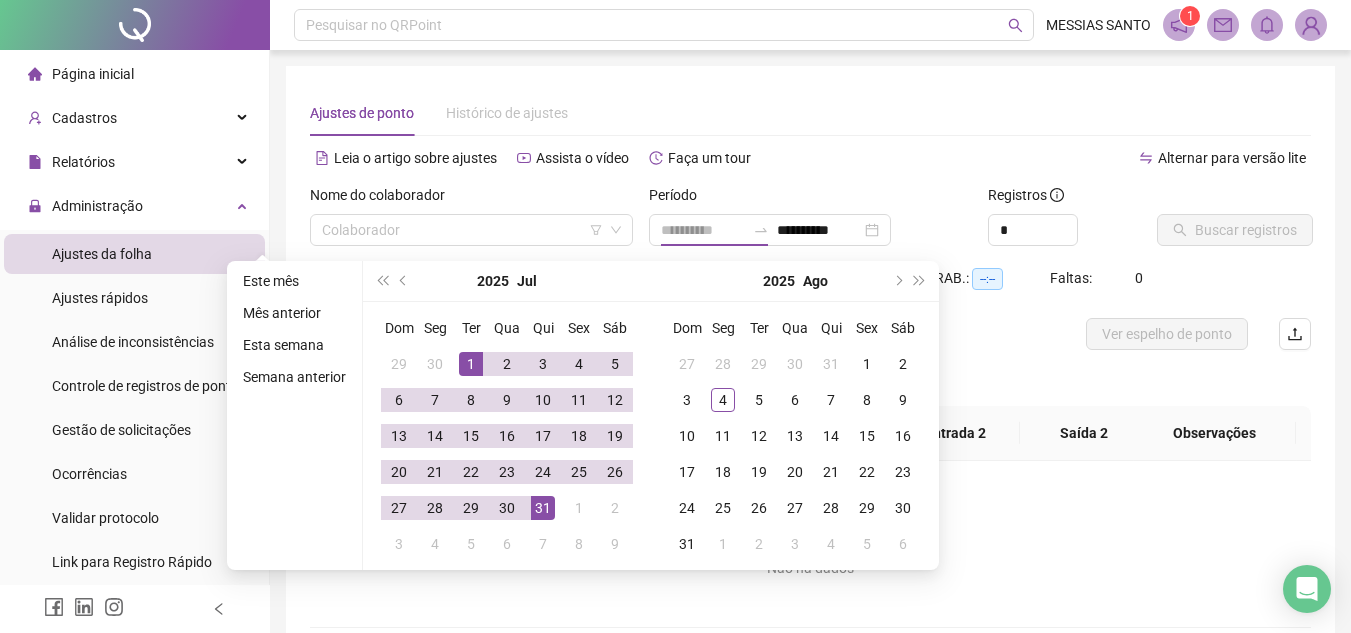 click on "1" at bounding box center (471, 364) 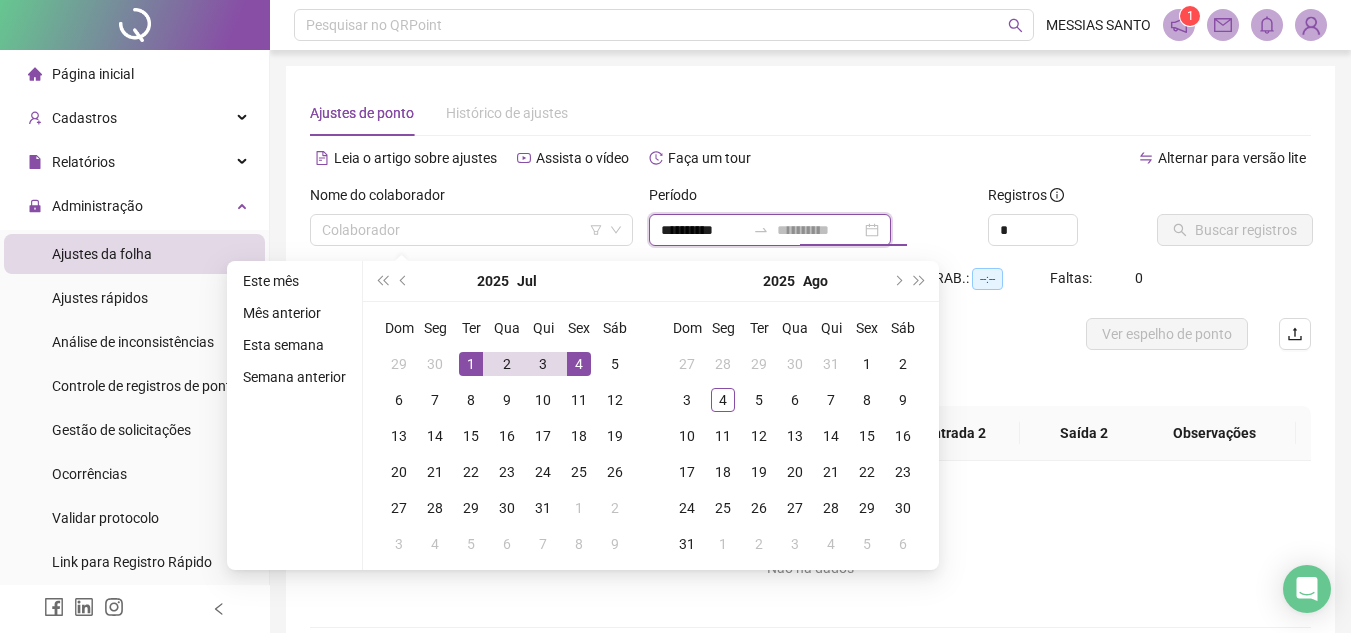 type on "**********" 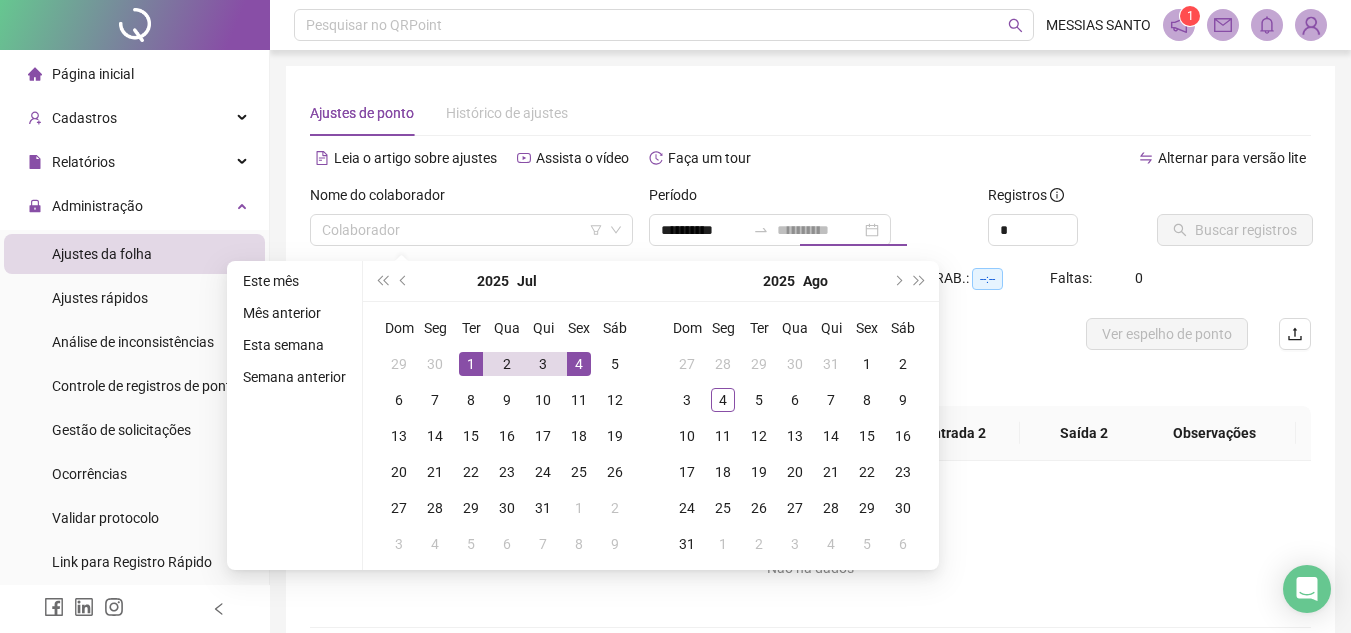 click on "4" at bounding box center [579, 364] 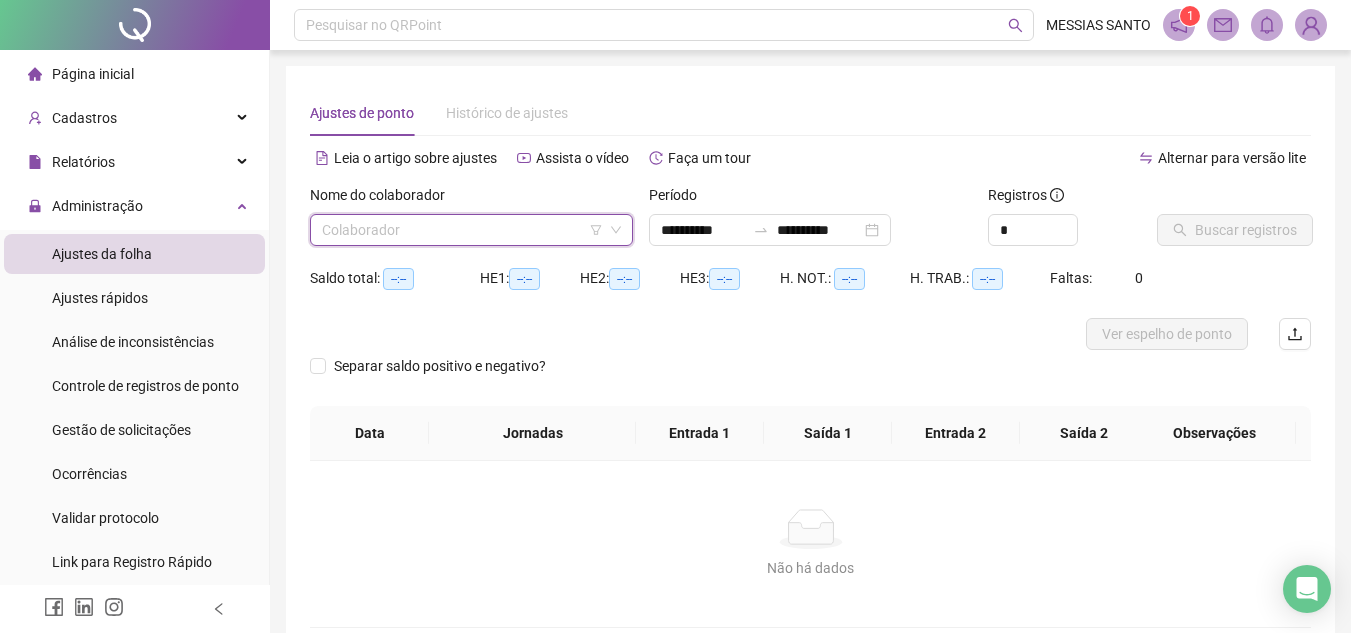click at bounding box center (462, 230) 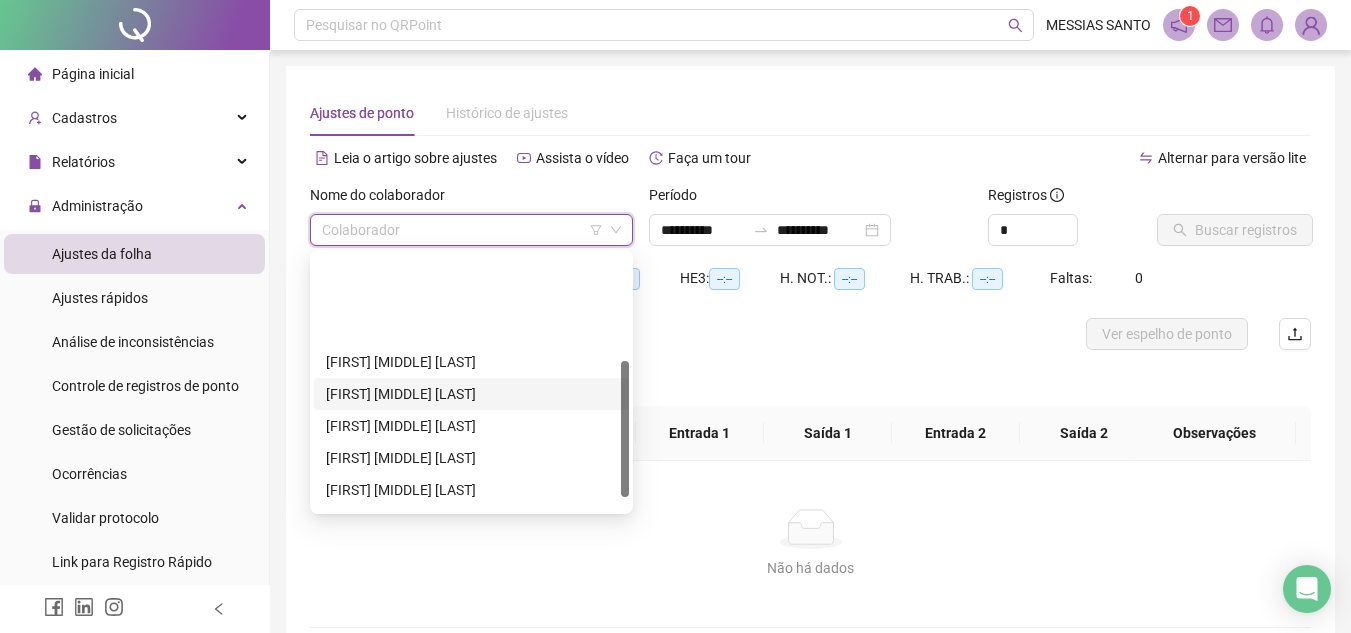 scroll, scrollTop: 200, scrollLeft: 0, axis: vertical 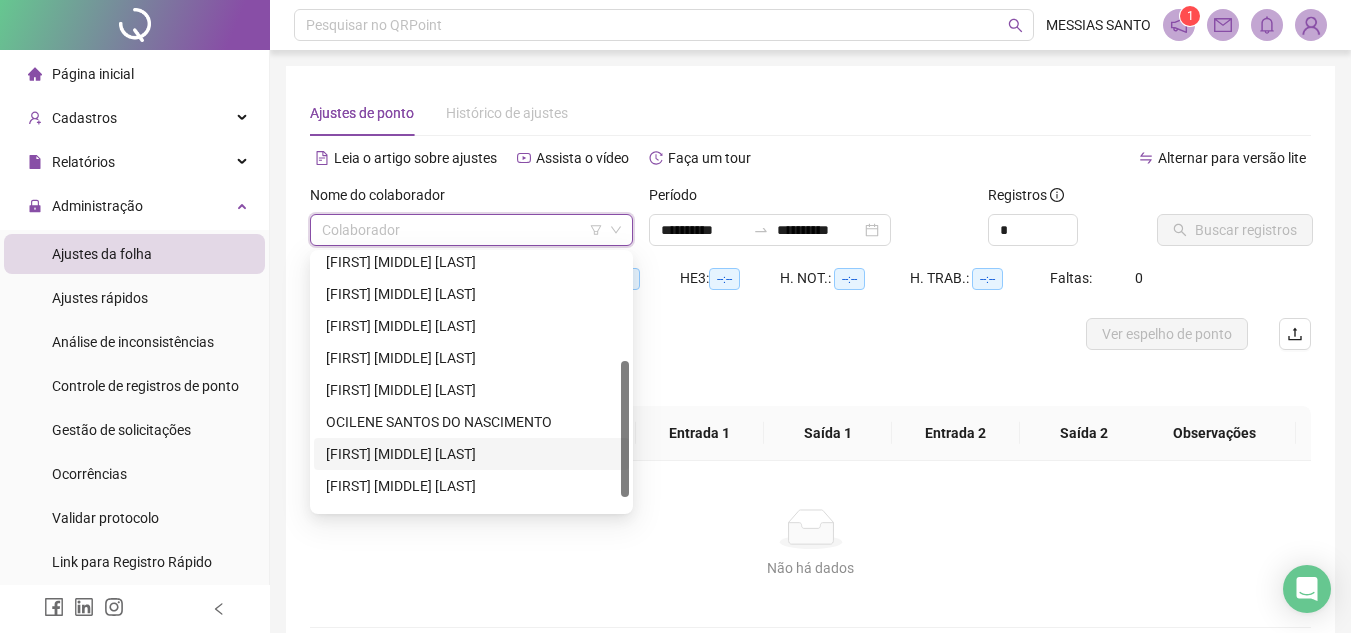 click on "[FIRST] [MIDDLE] [LAST]" at bounding box center (471, 454) 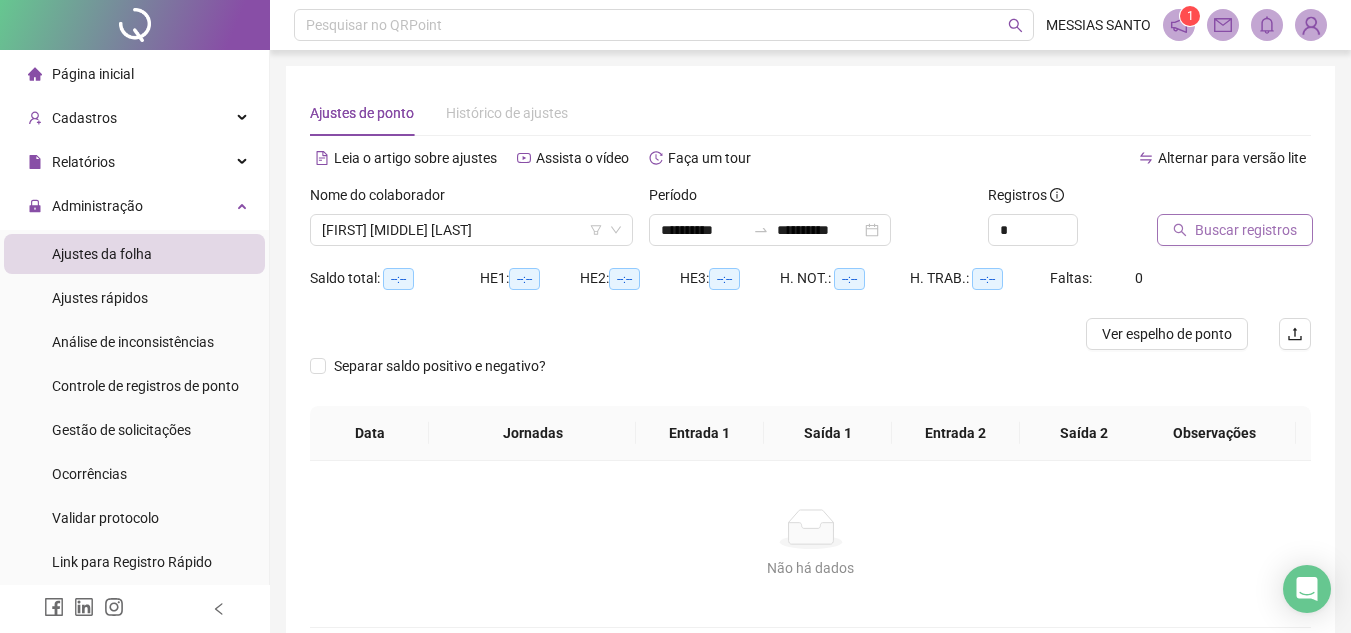 click on "Buscar registros" at bounding box center (1246, 230) 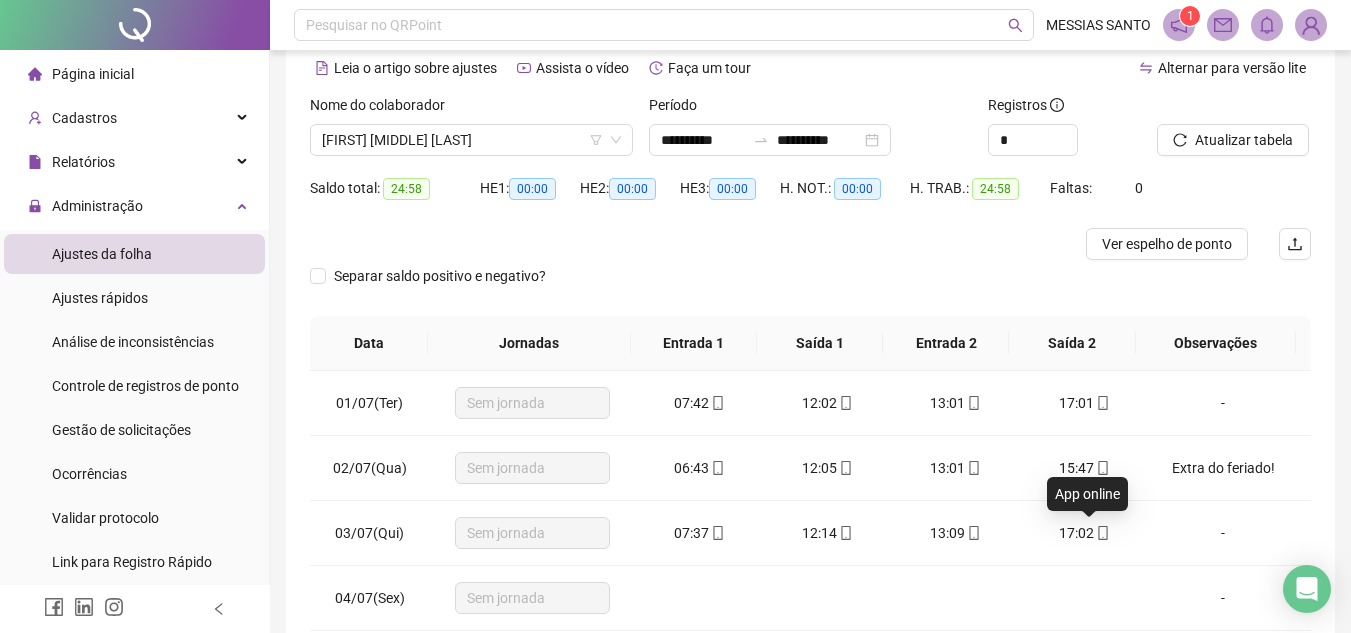 scroll, scrollTop: 0, scrollLeft: 0, axis: both 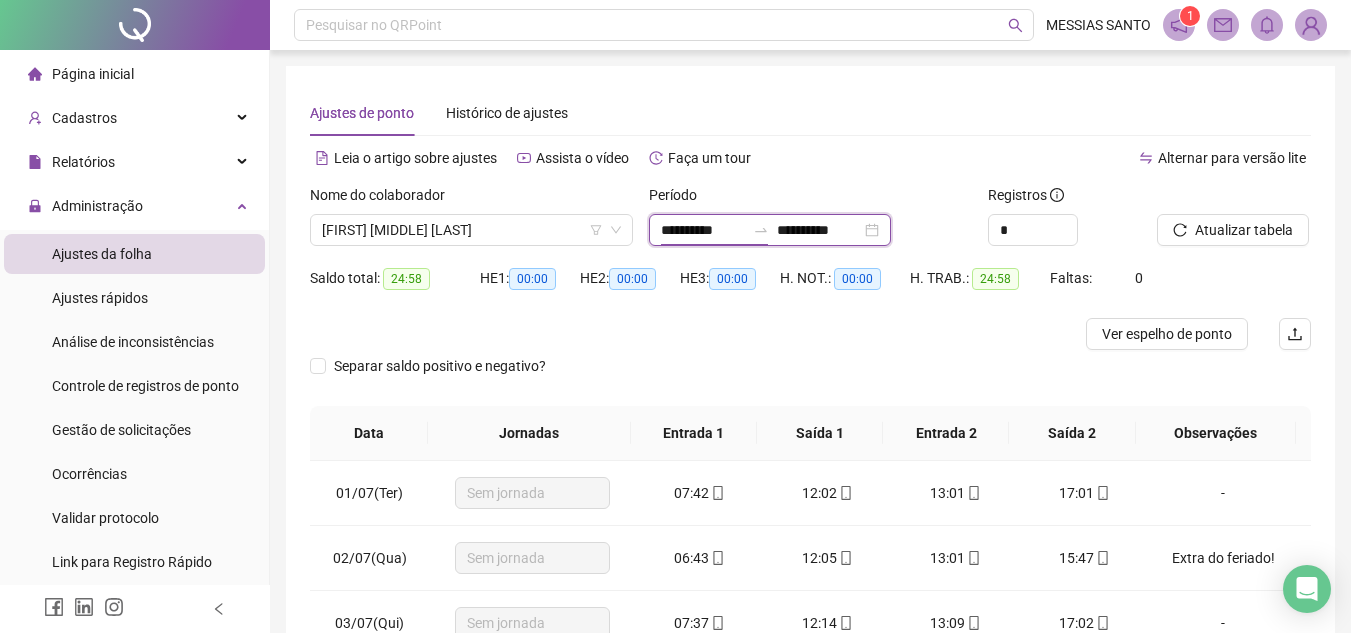 click on "**********" at bounding box center (703, 230) 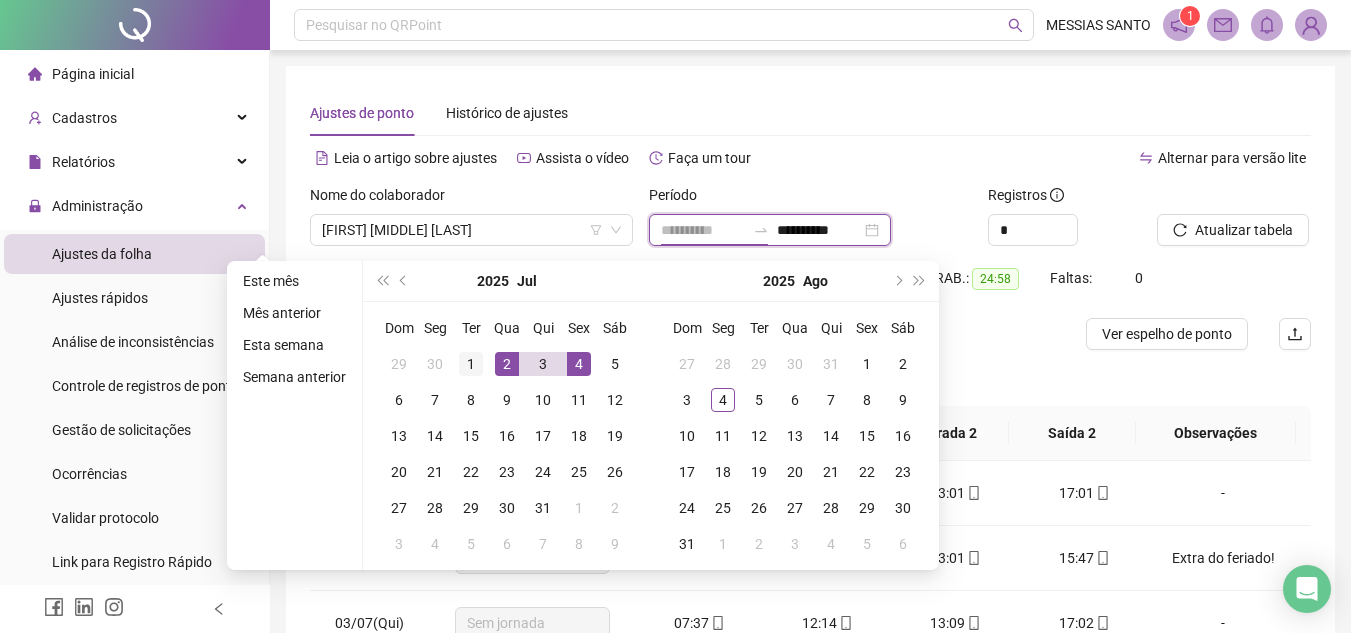 type on "**********" 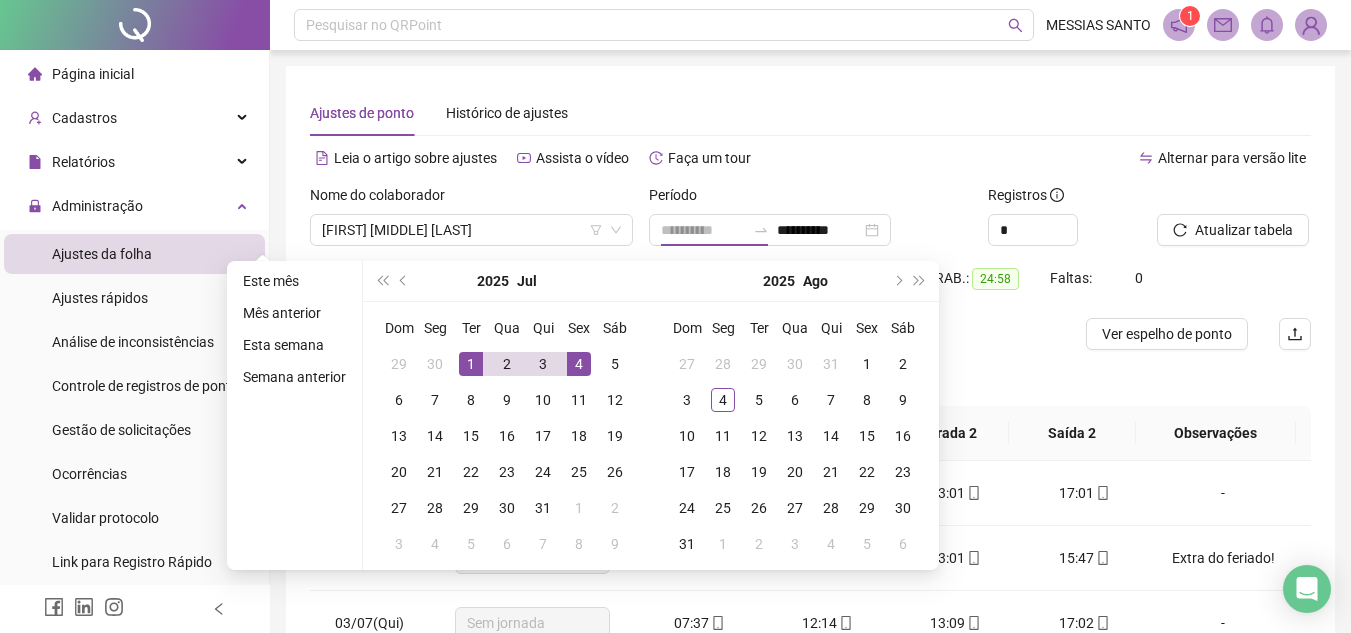 click on "1" at bounding box center (471, 364) 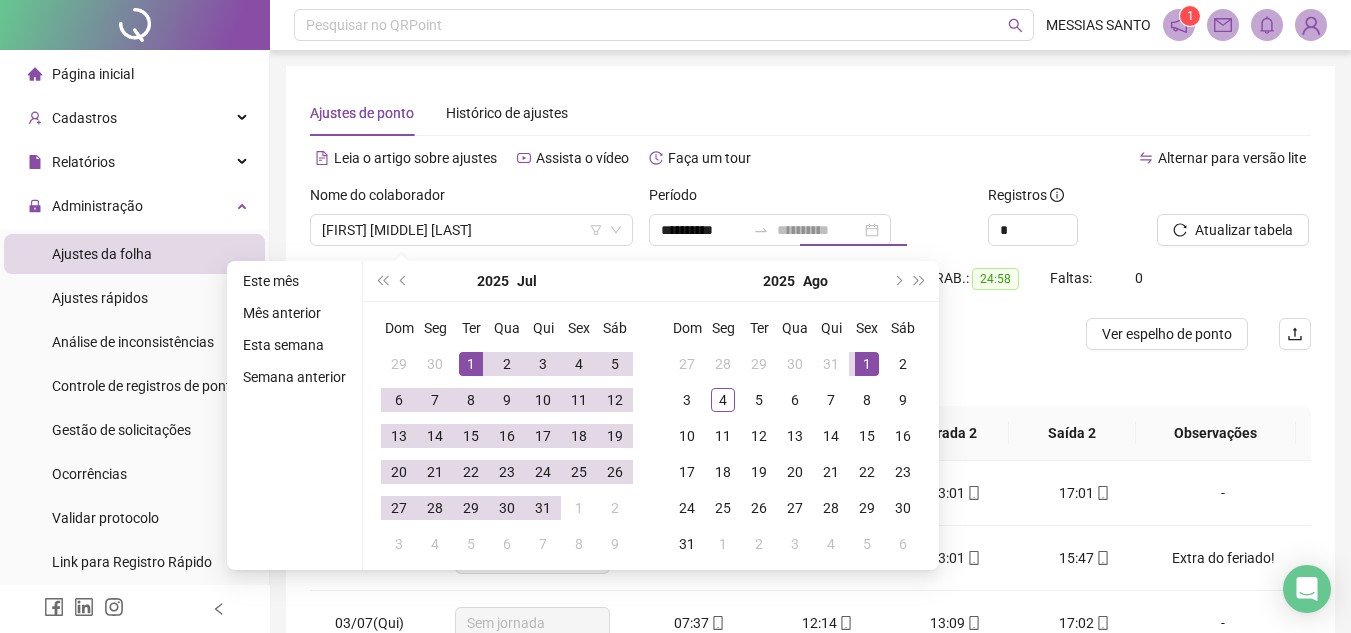 click on "1" at bounding box center (867, 364) 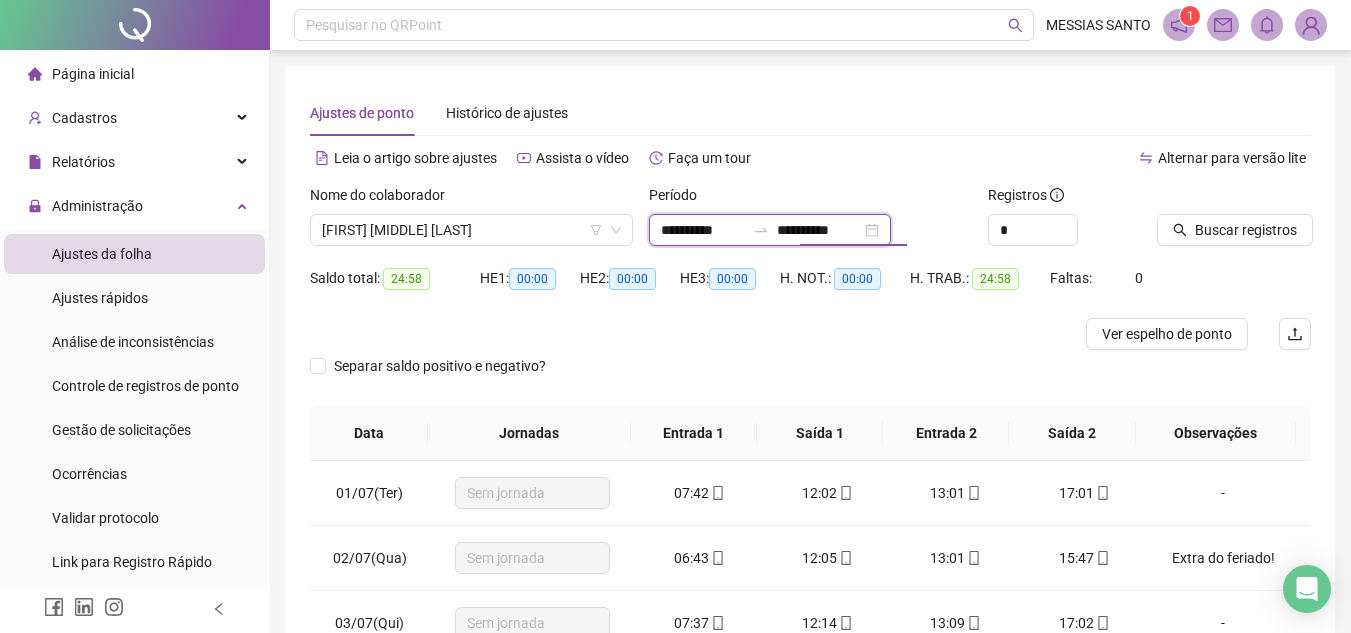 click on "**********" at bounding box center (819, 230) 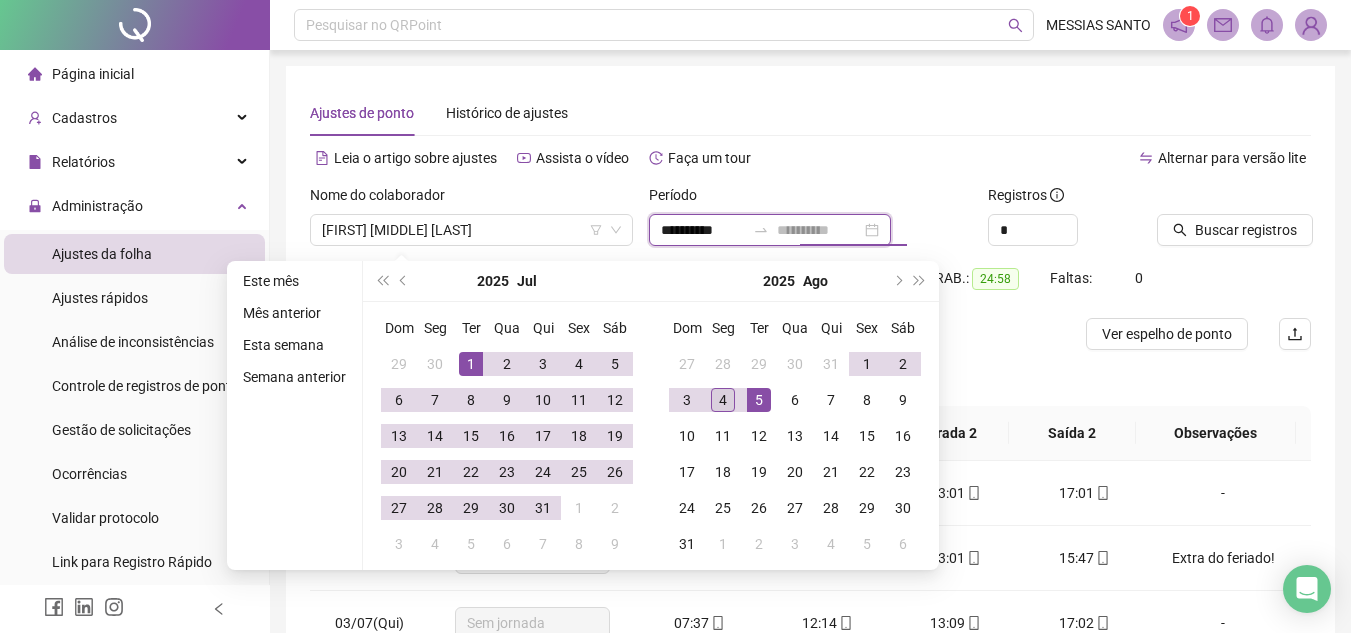 type on "**********" 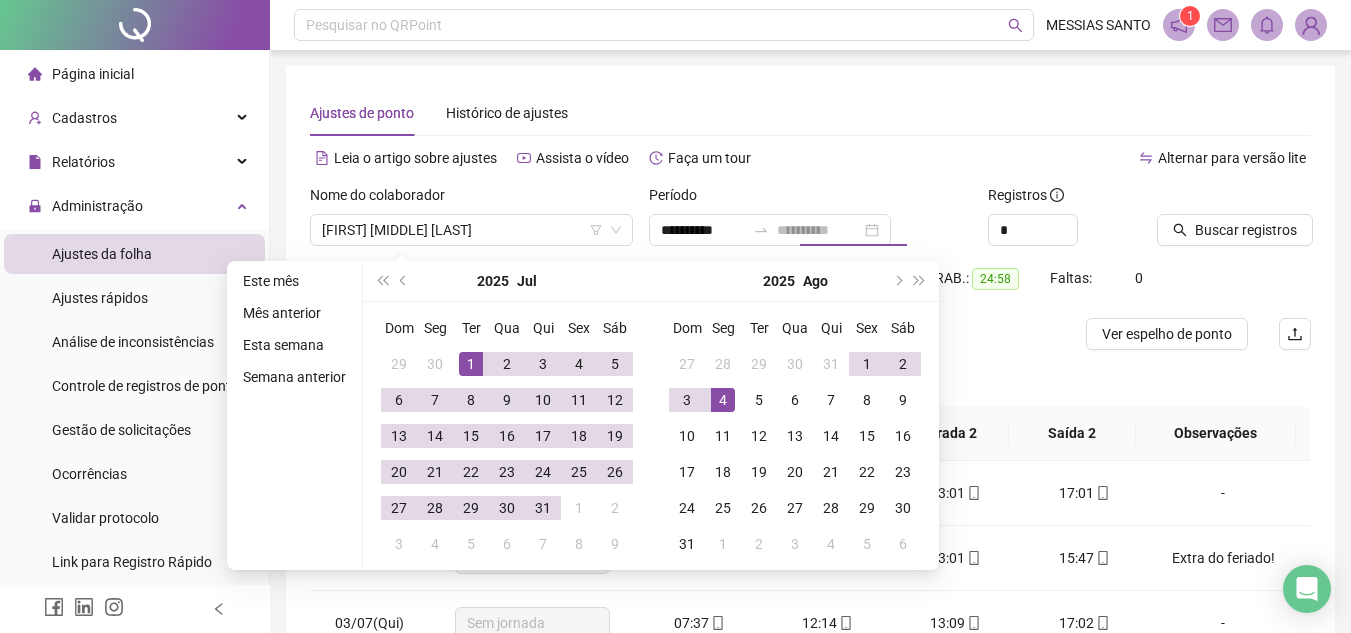 click on "4" at bounding box center [723, 400] 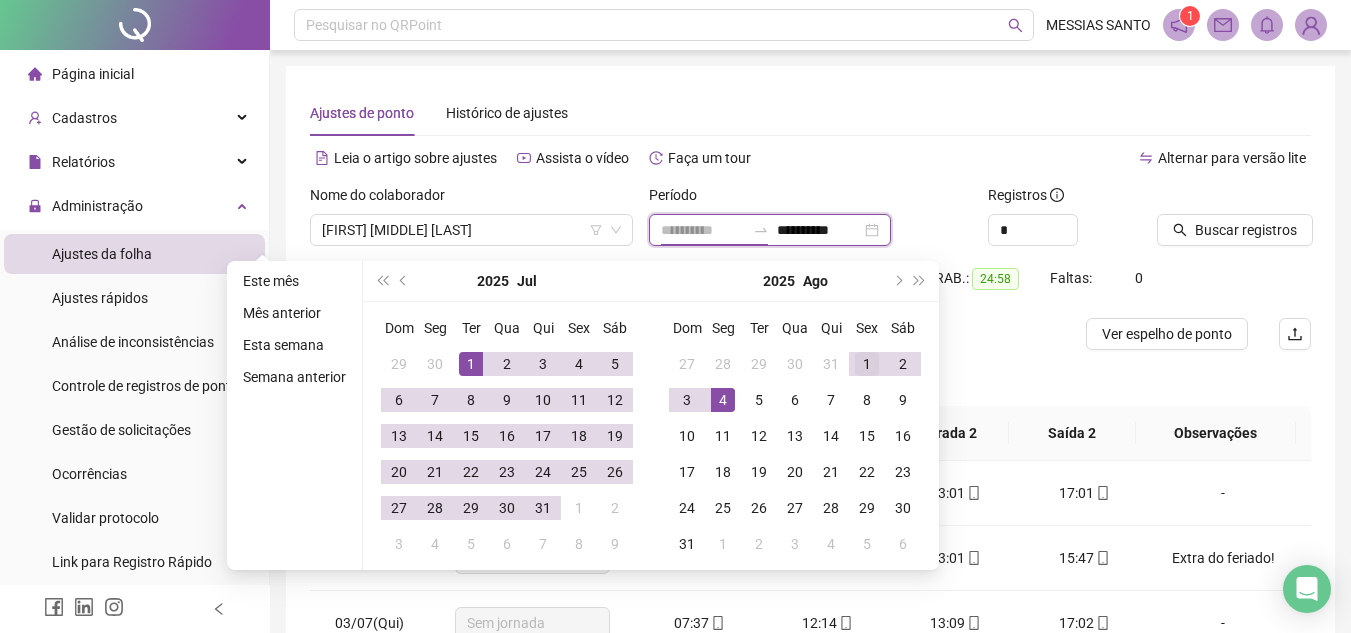 type on "**********" 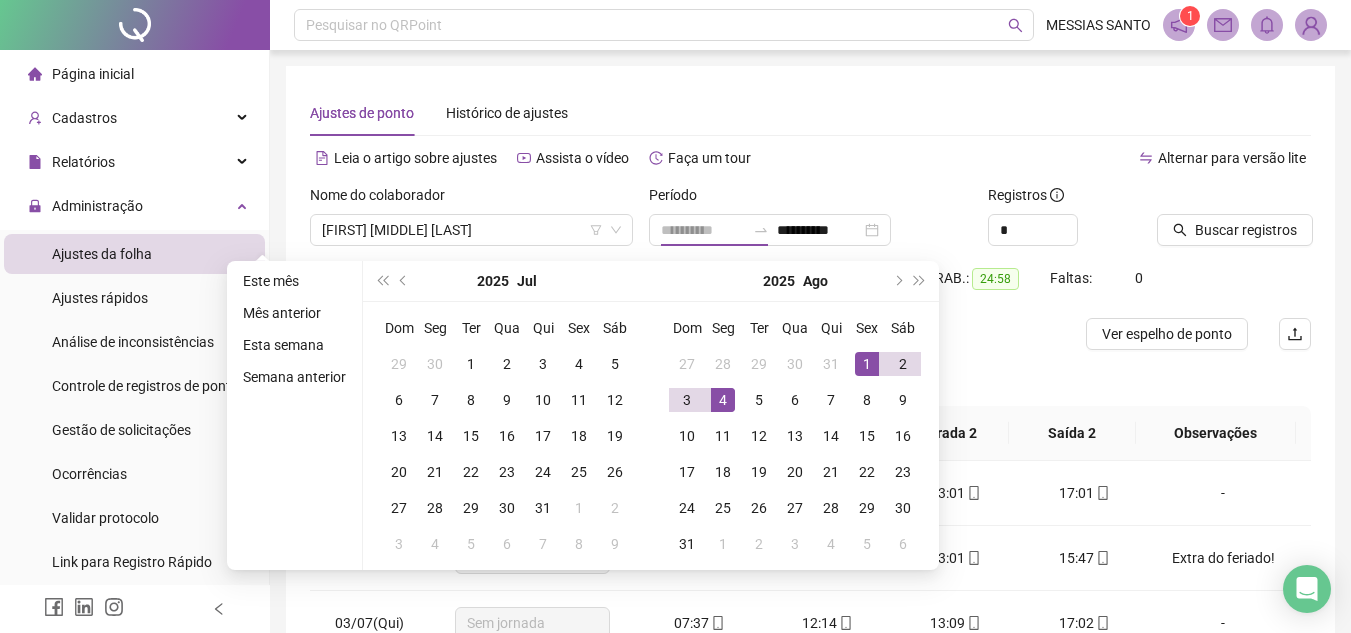 click on "1" at bounding box center (867, 364) 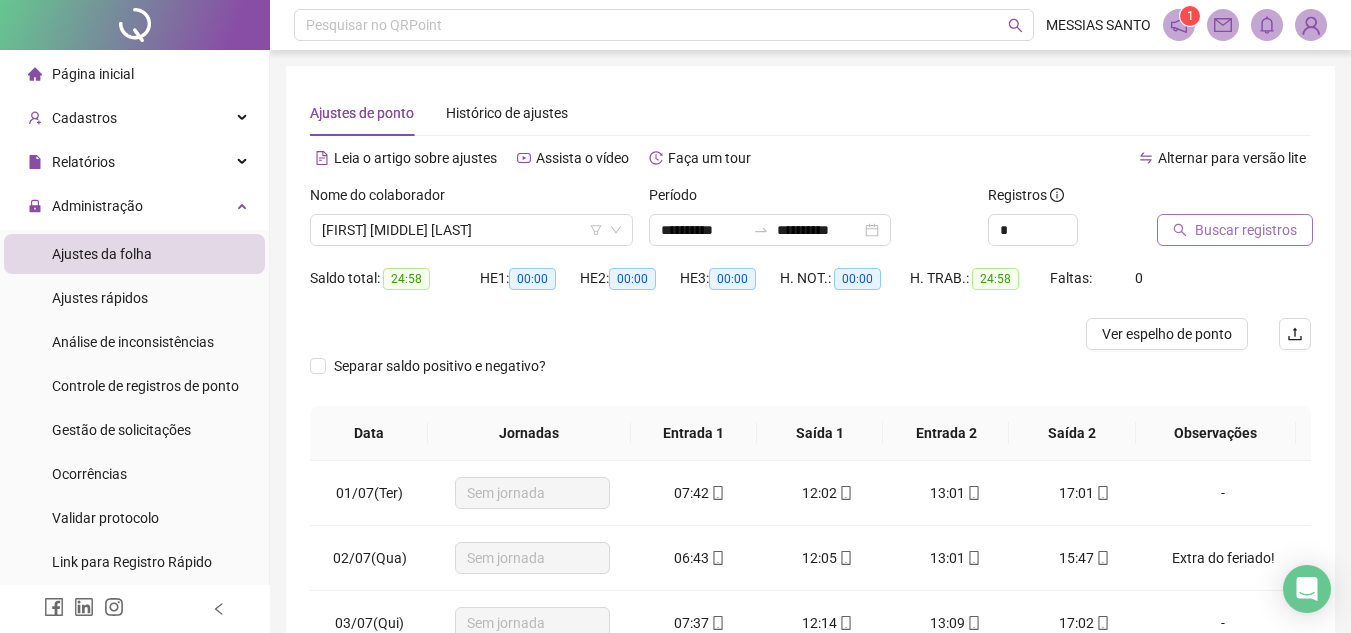 click on "Buscar registros" at bounding box center (1246, 230) 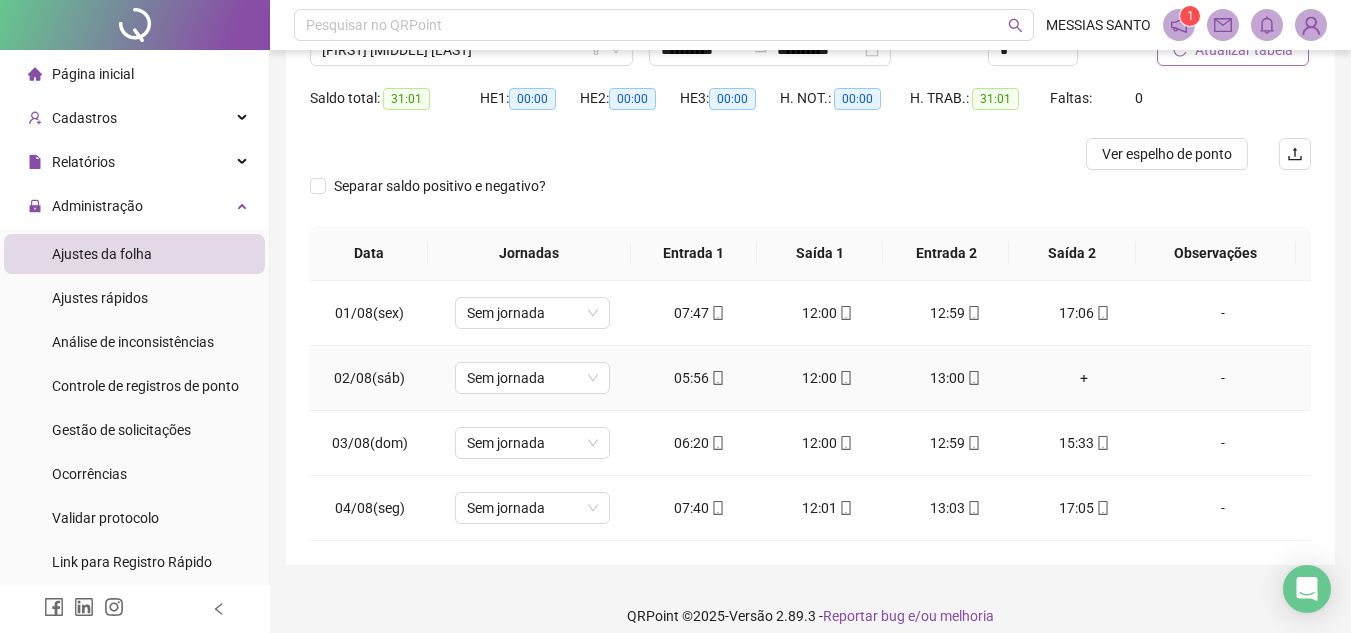 scroll, scrollTop: 198, scrollLeft: 0, axis: vertical 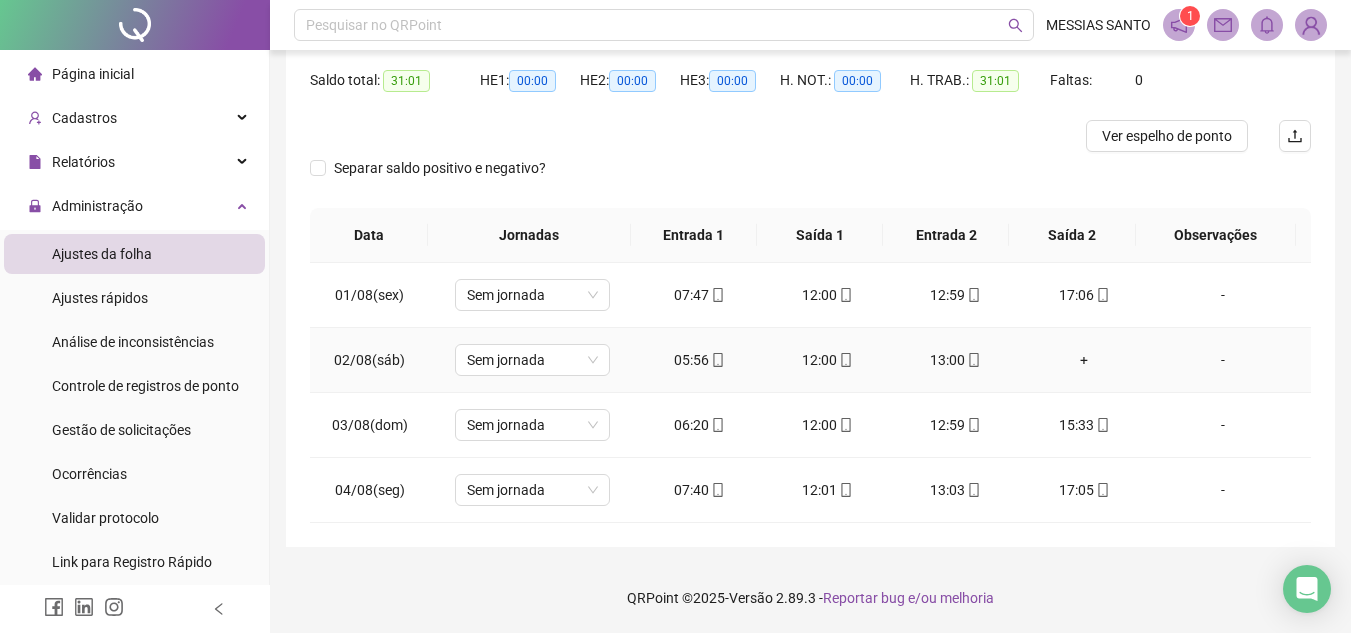 click on "+" at bounding box center [1084, 360] 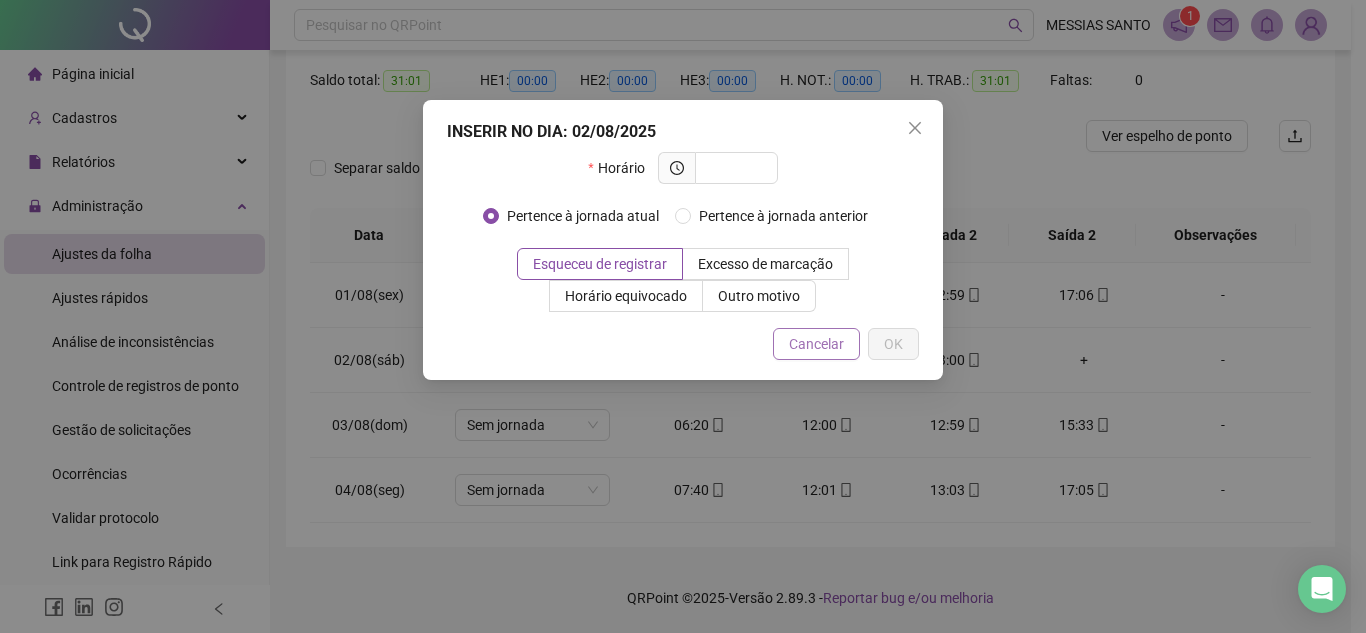 click on "Cancelar" at bounding box center (816, 344) 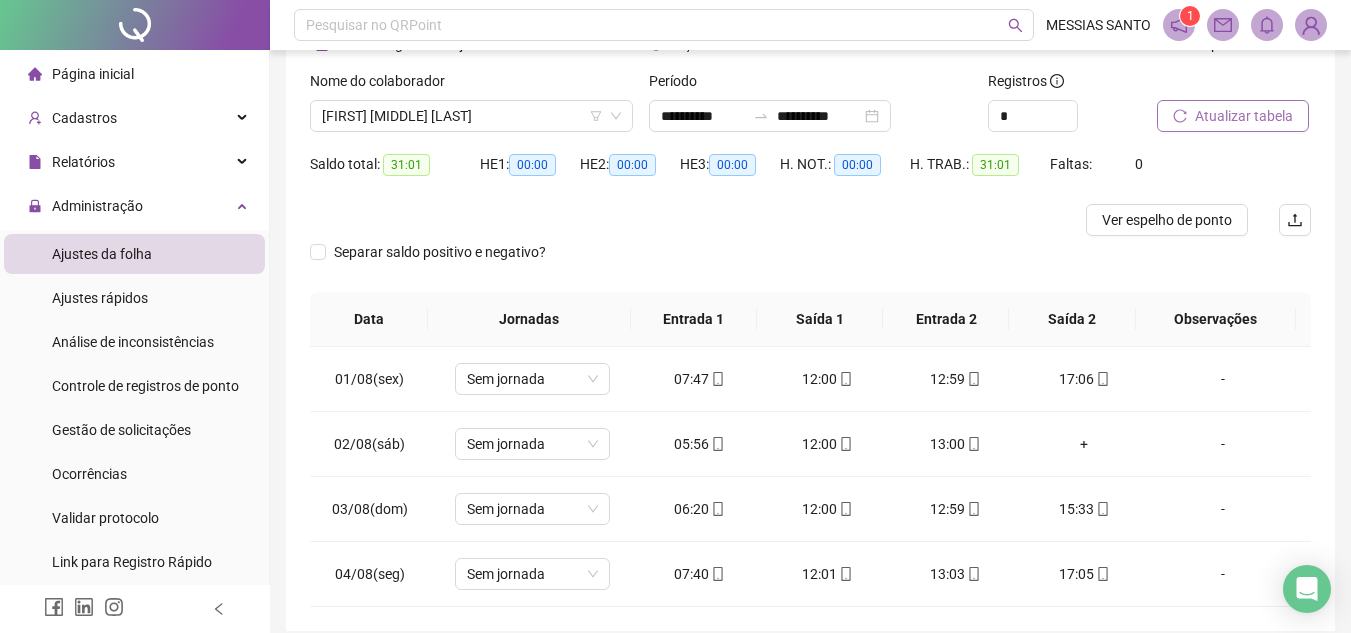 scroll, scrollTop: 0, scrollLeft: 0, axis: both 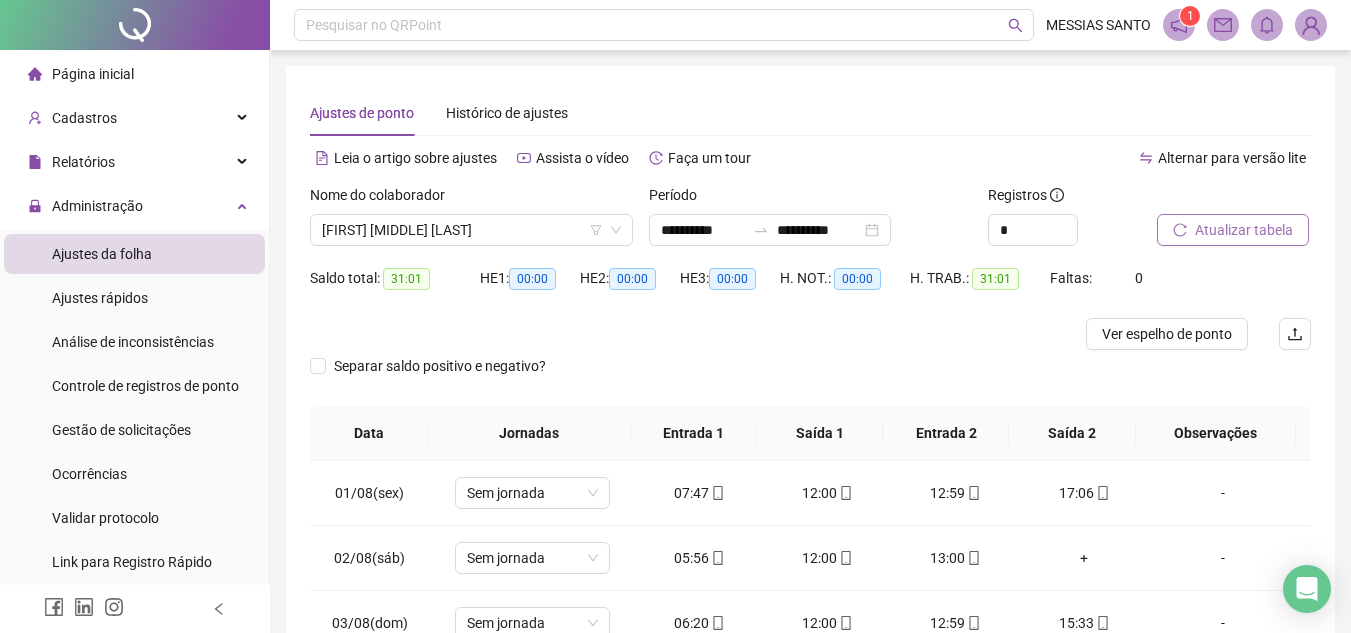 click on "Atualizar tabela" at bounding box center [1244, 230] 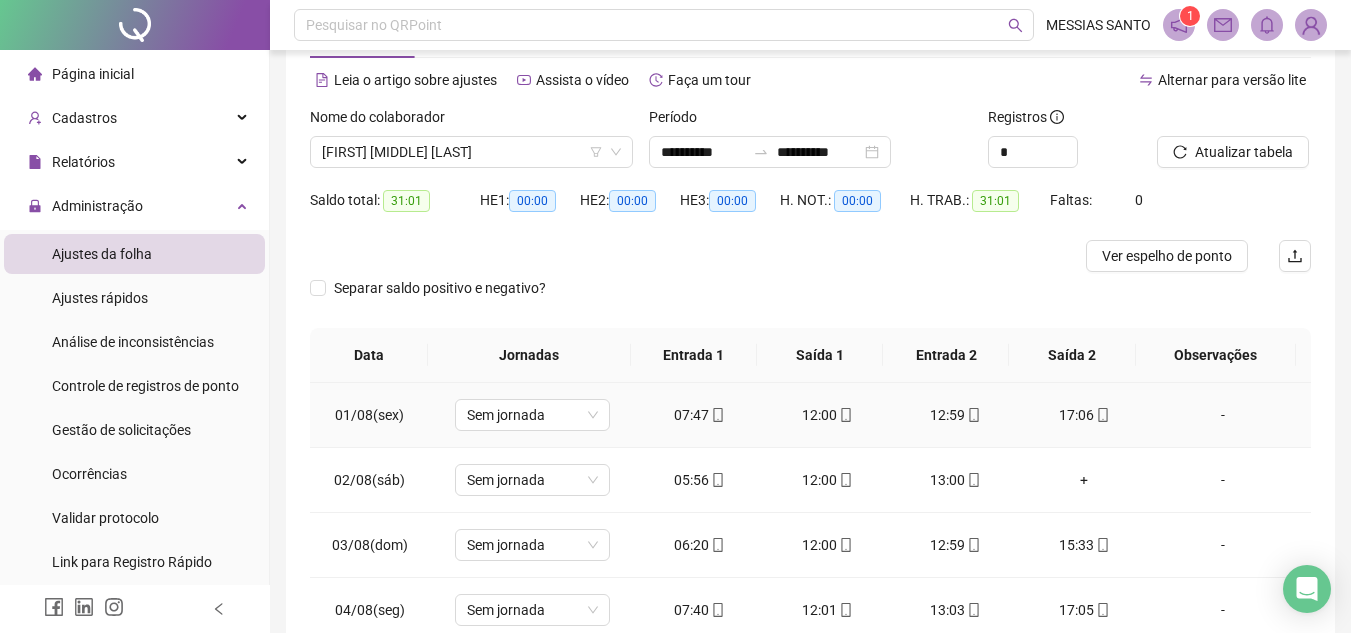 scroll, scrollTop: 198, scrollLeft: 0, axis: vertical 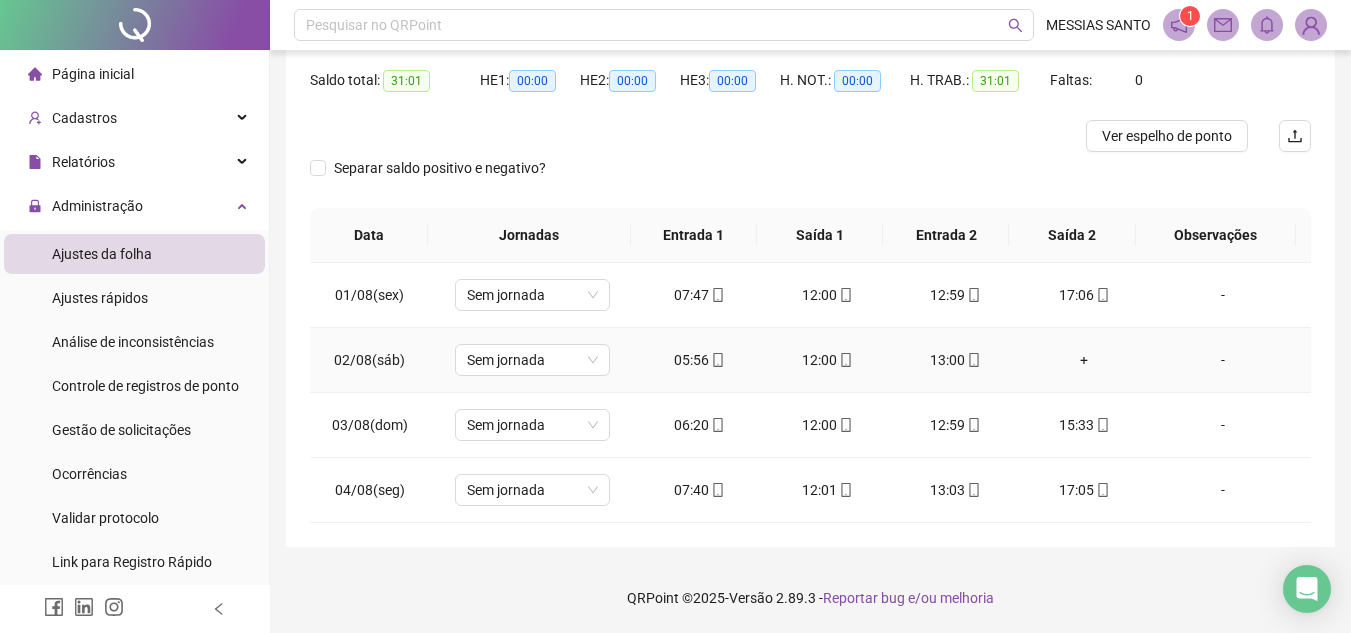 click on "+" at bounding box center [1084, 360] 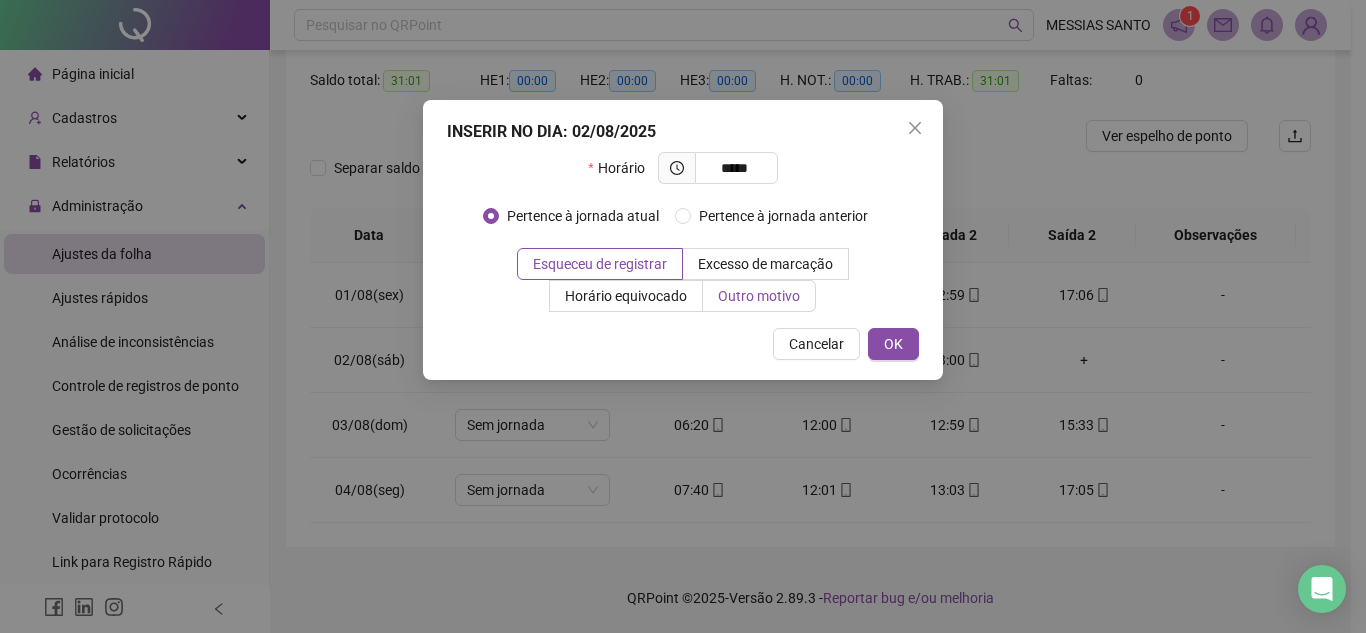type on "*****" 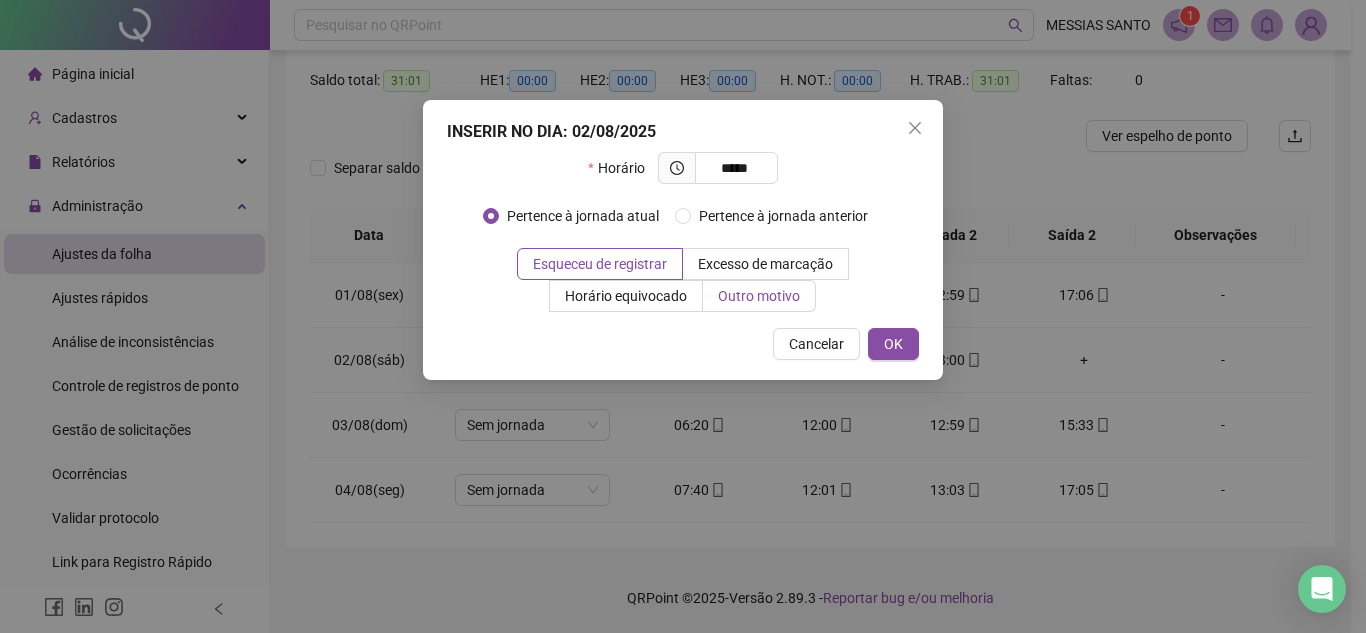 click on "Outro motivo" at bounding box center [759, 296] 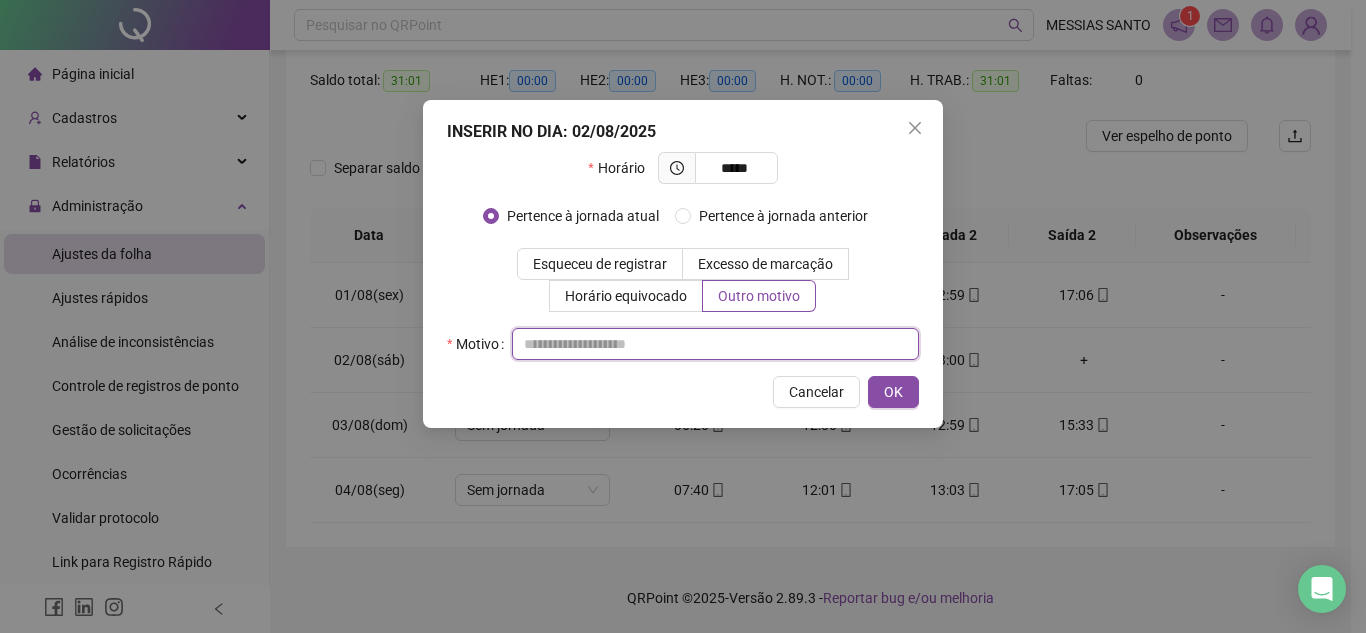 click at bounding box center (715, 344) 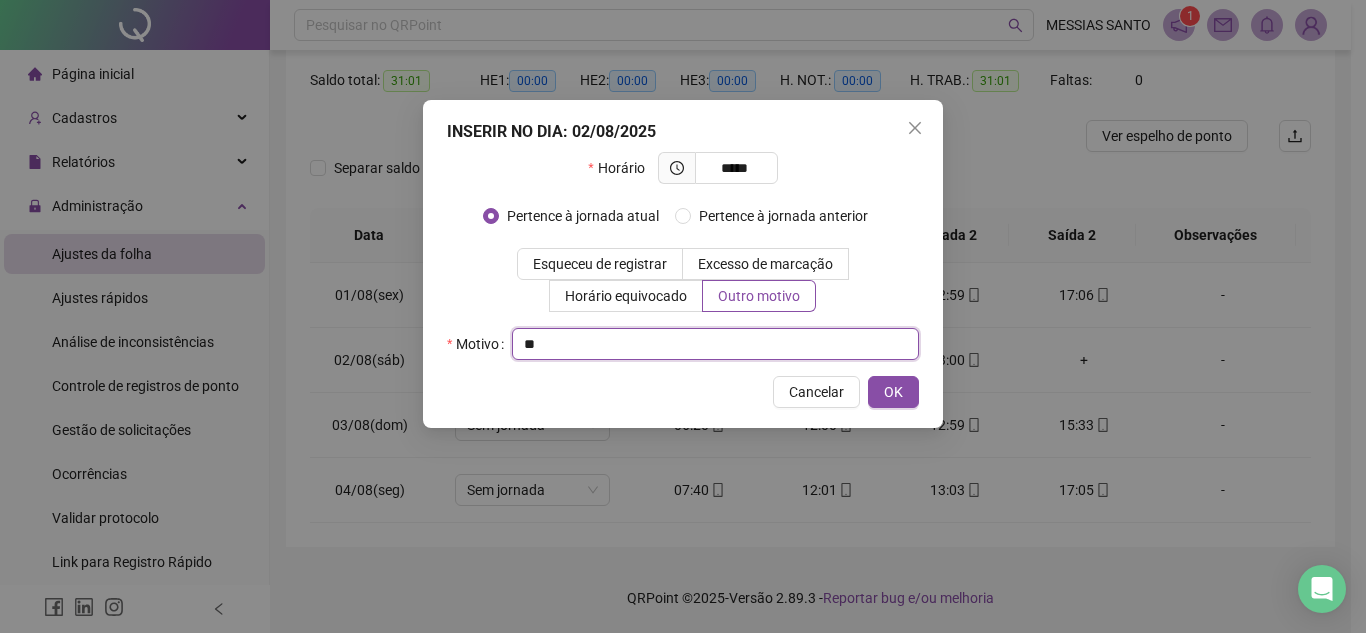 type on "*" 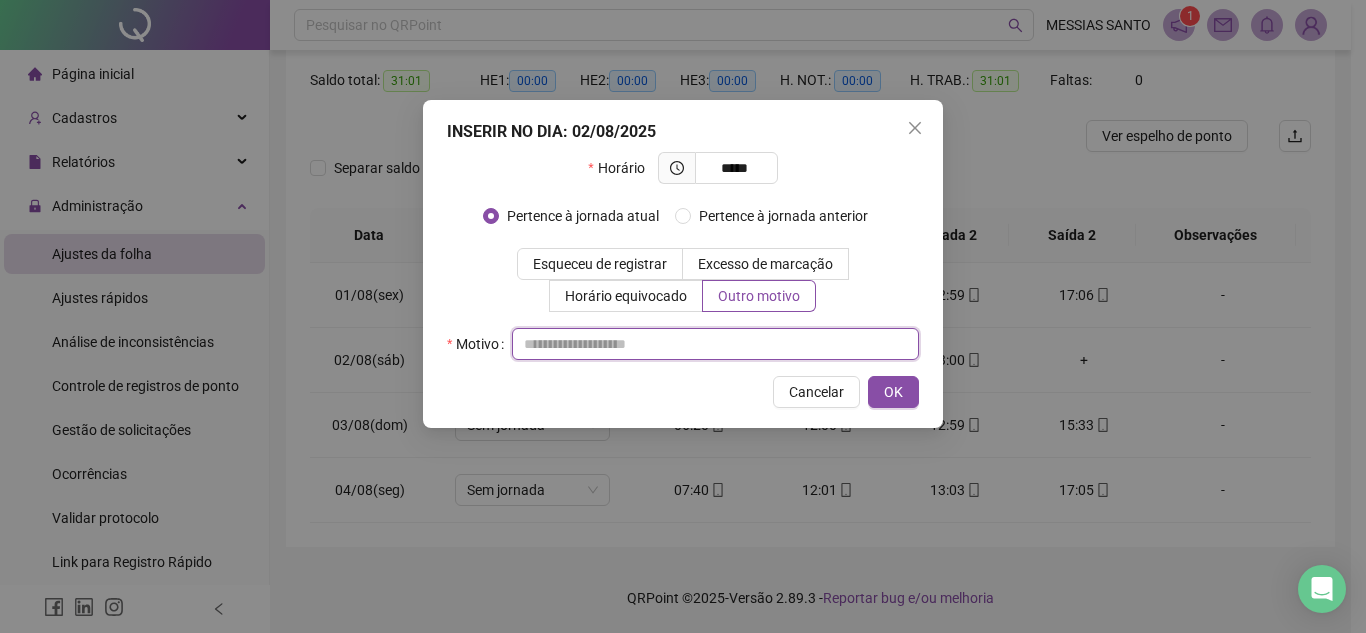 type on "*" 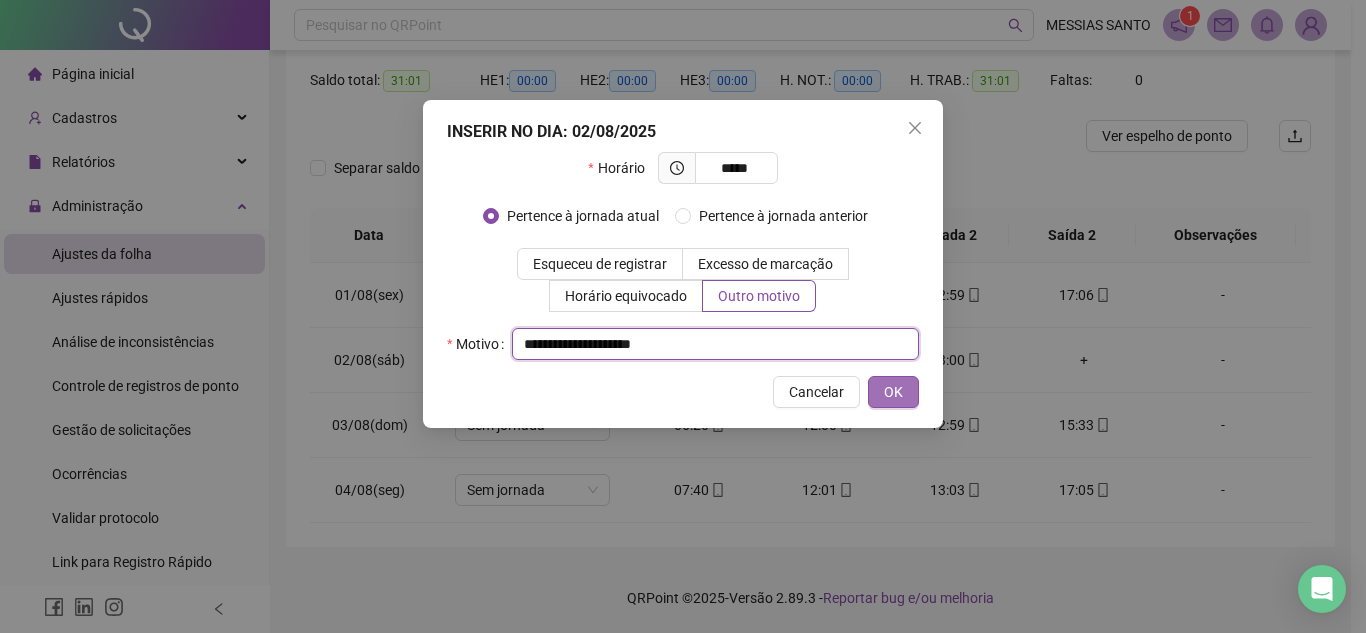 type on "**********" 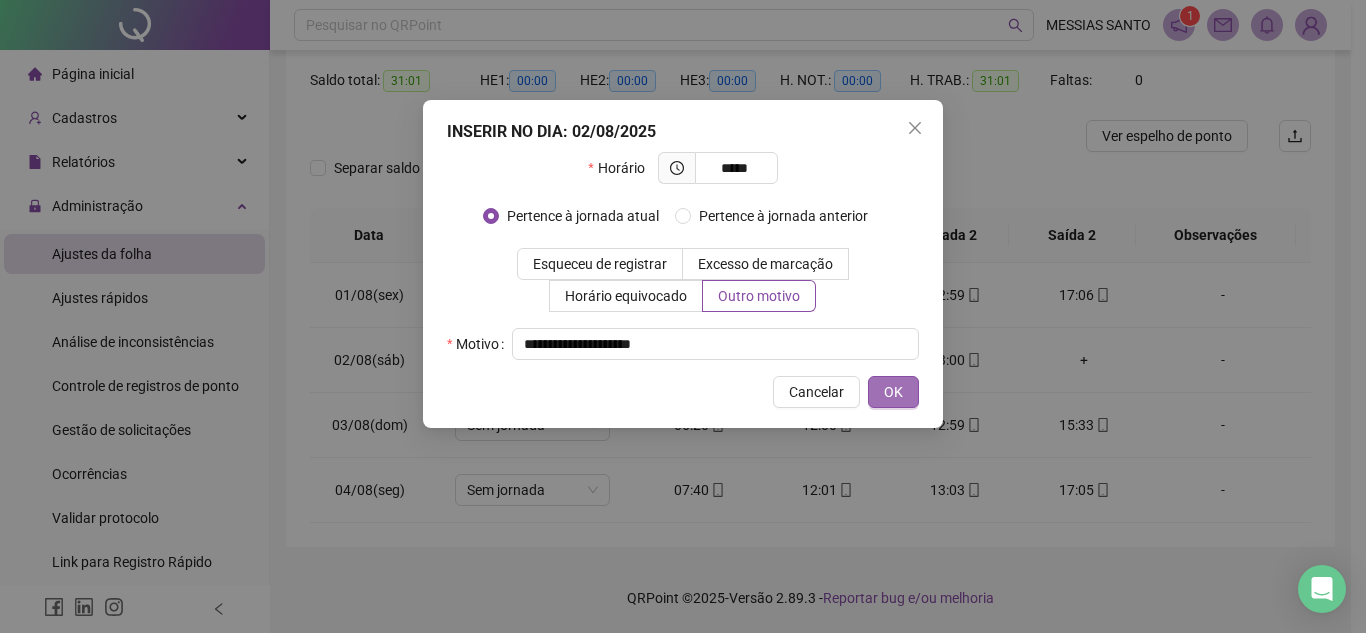 click on "OK" at bounding box center [893, 392] 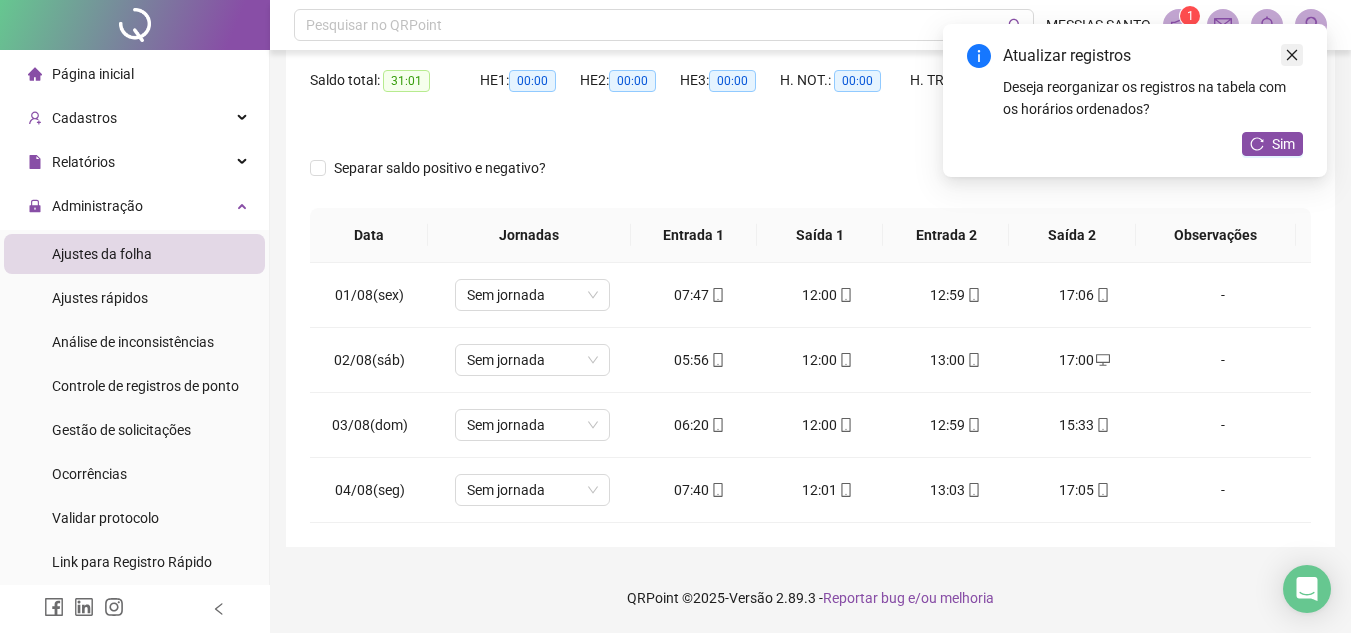 click at bounding box center [1292, 55] 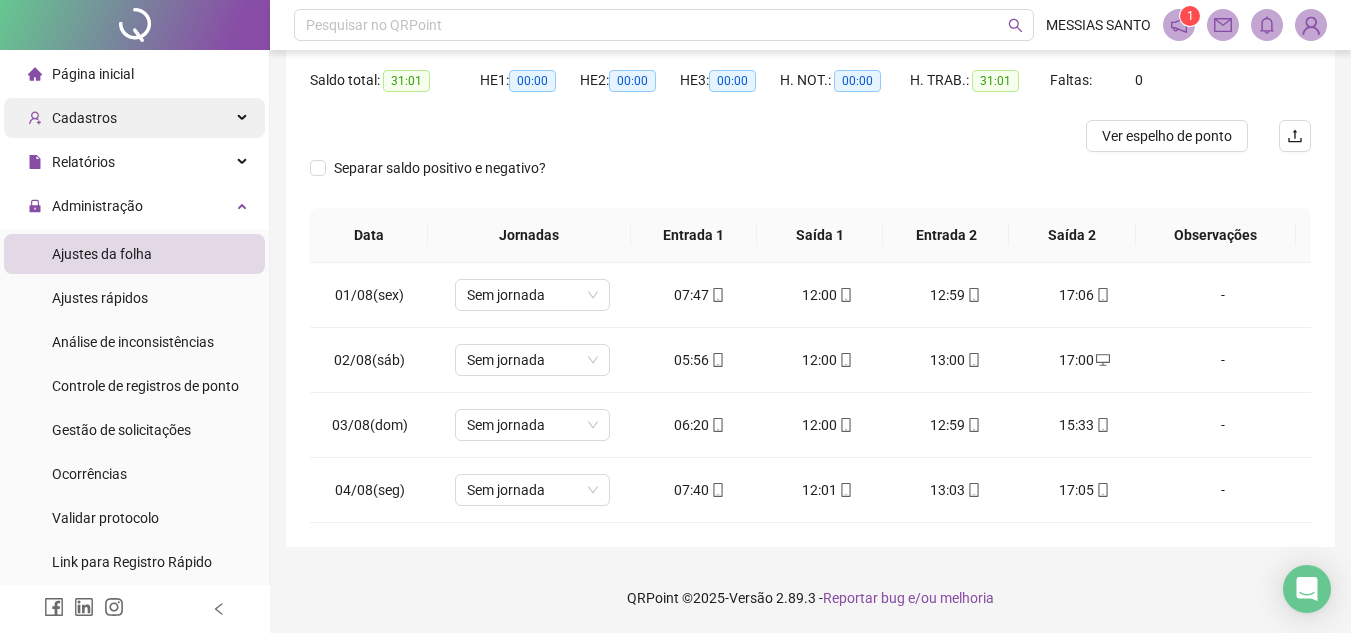click on "Cadastros" at bounding box center (134, 118) 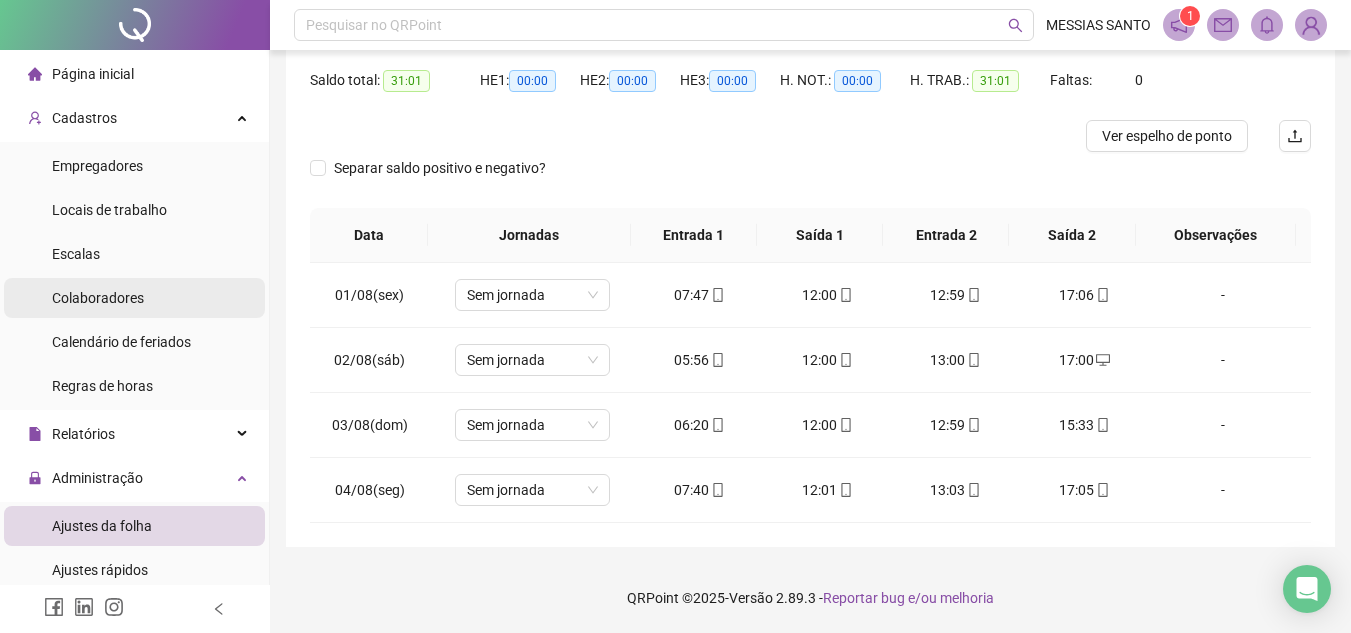 click on "Colaboradores" at bounding box center (134, 298) 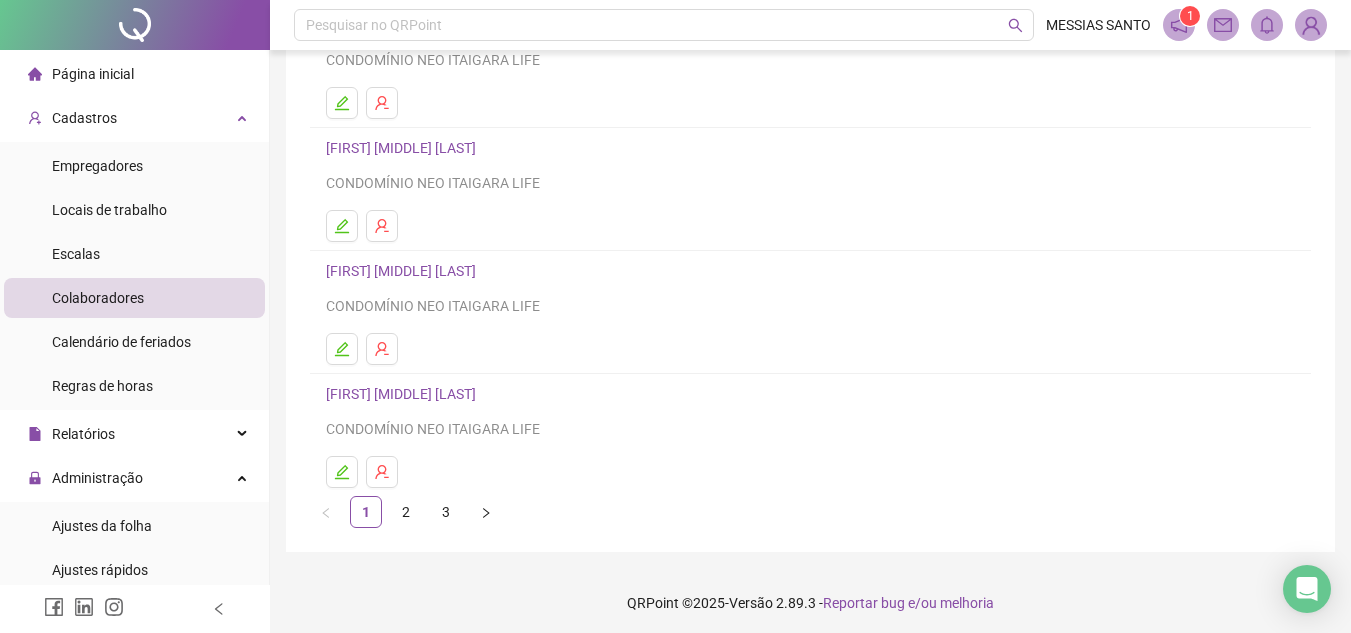 scroll, scrollTop: 334, scrollLeft: 0, axis: vertical 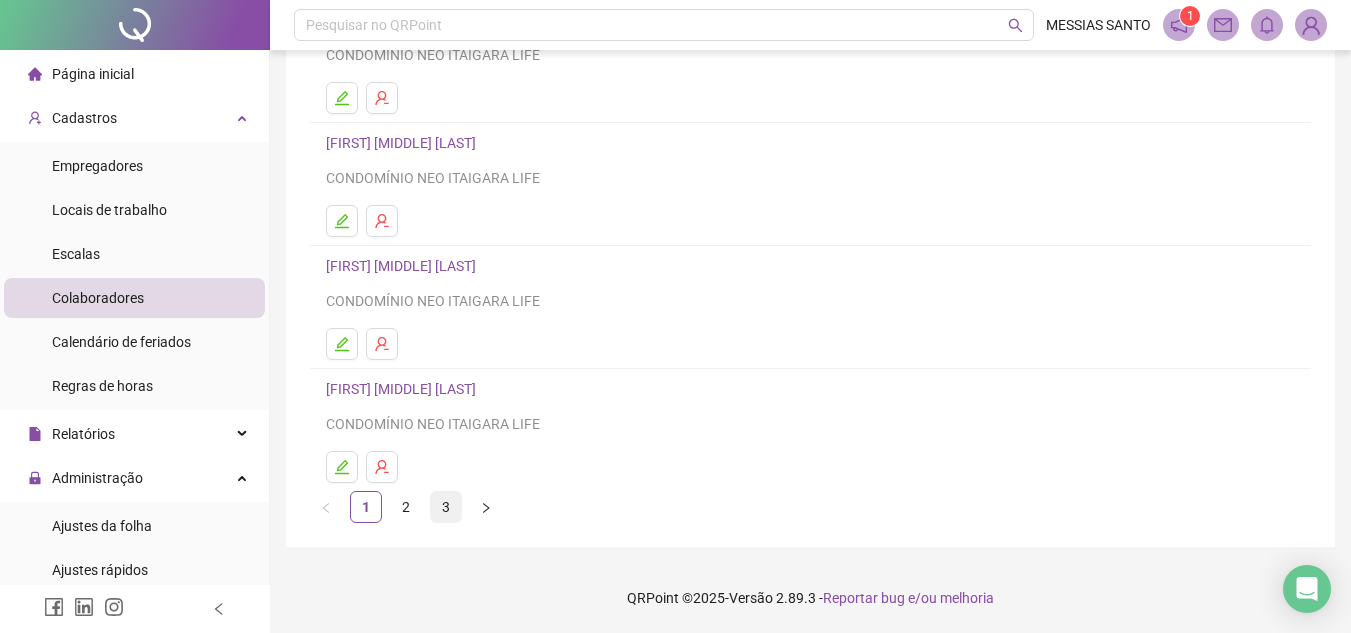 click on "3" at bounding box center [446, 507] 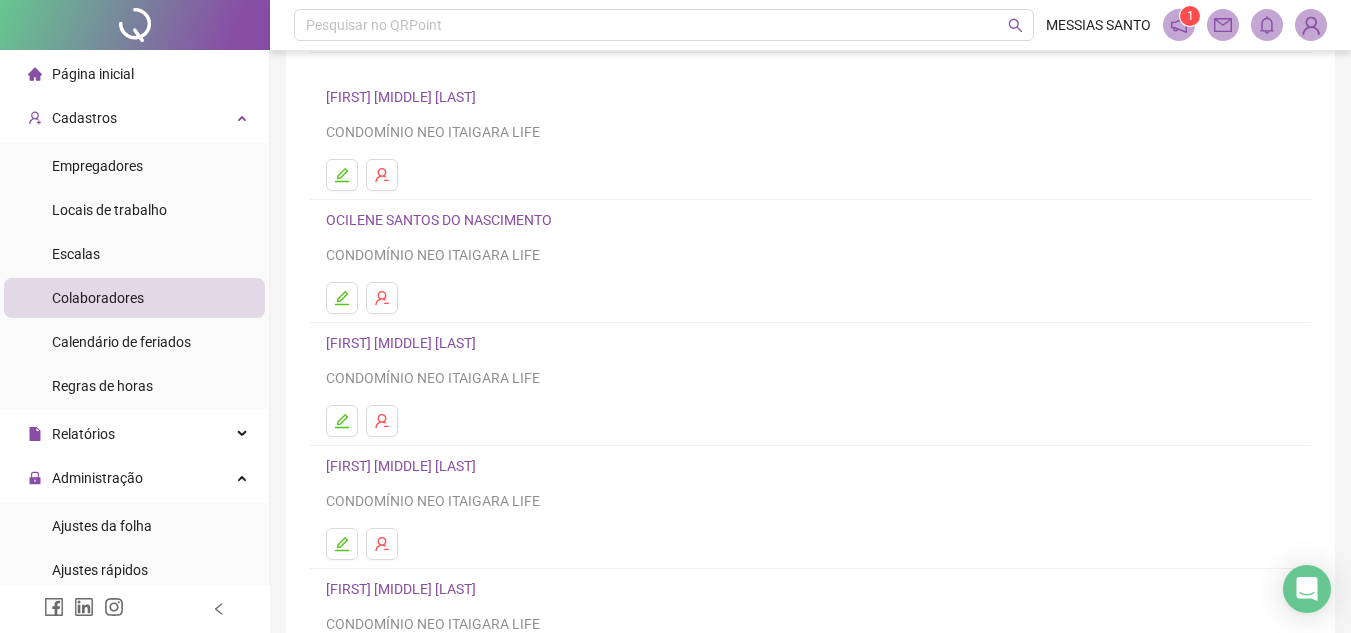 scroll, scrollTop: 34, scrollLeft: 0, axis: vertical 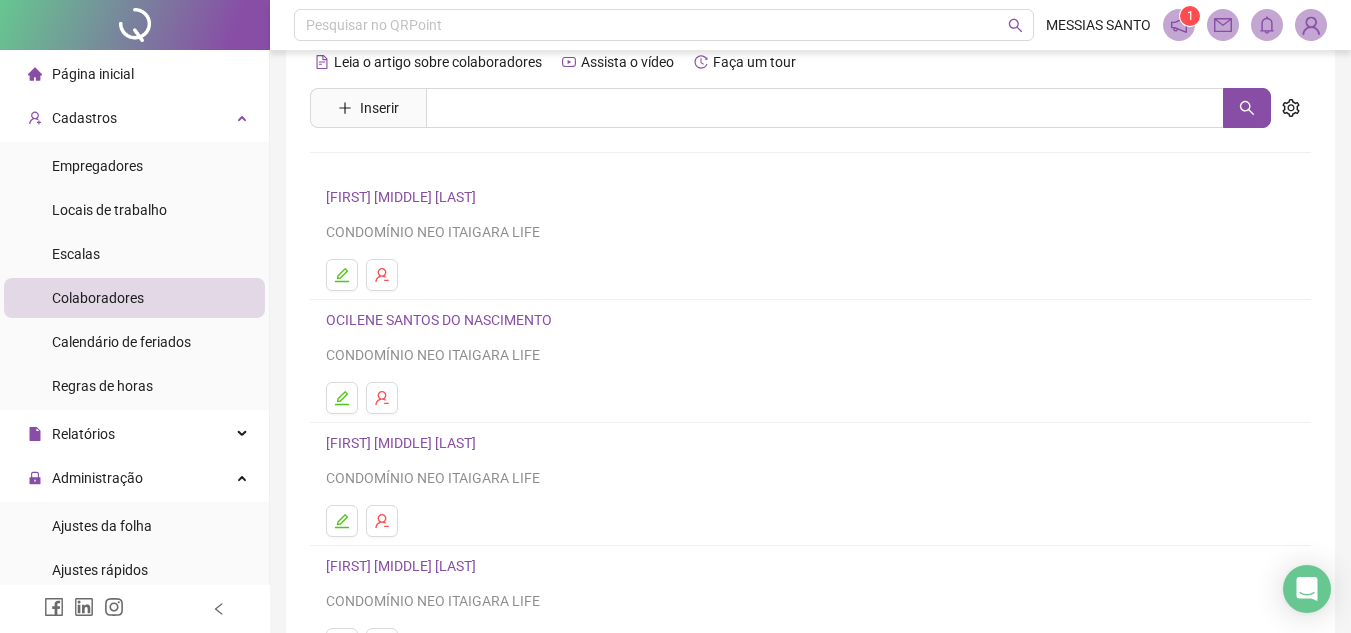 click on "OCILENE SANTOS DO NASCIMENTO" at bounding box center (442, 320) 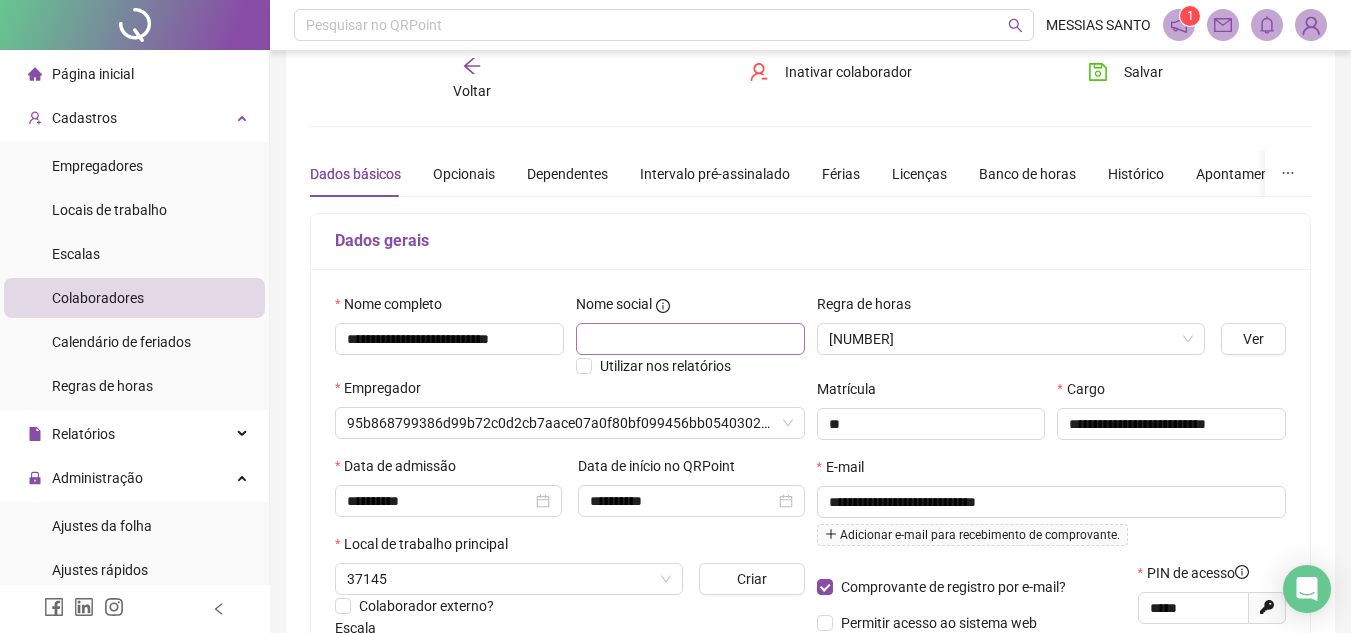 type on "**********" 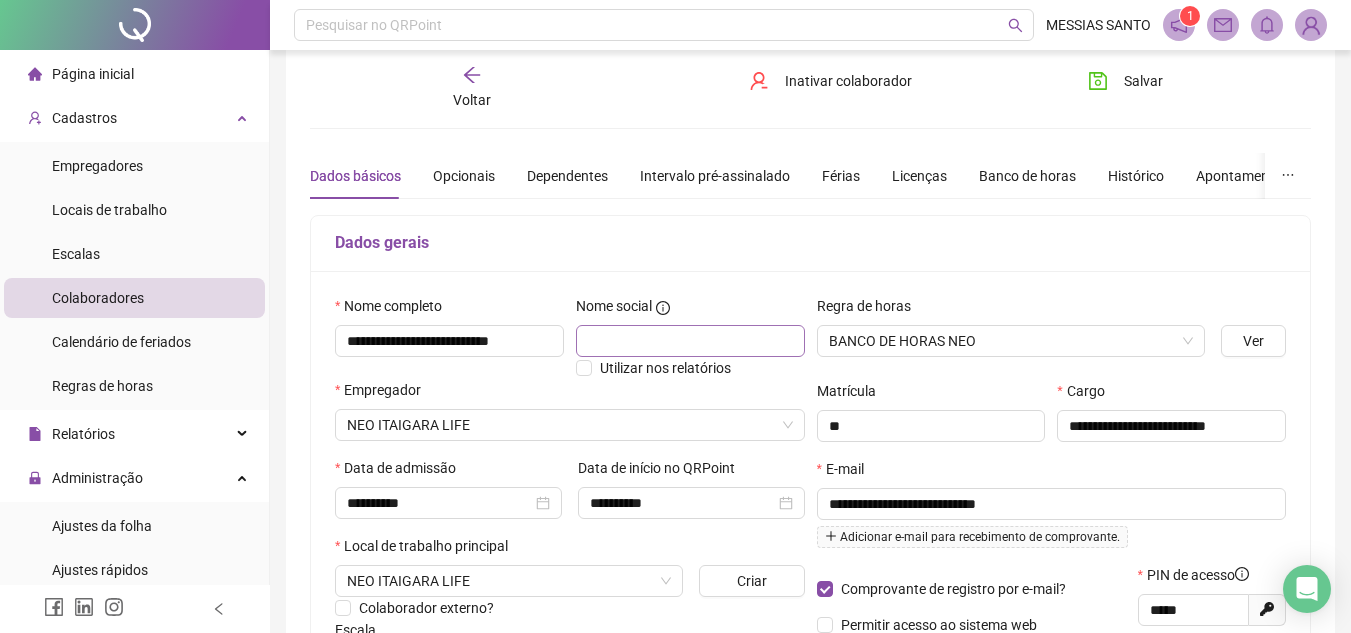 scroll, scrollTop: 8, scrollLeft: 0, axis: vertical 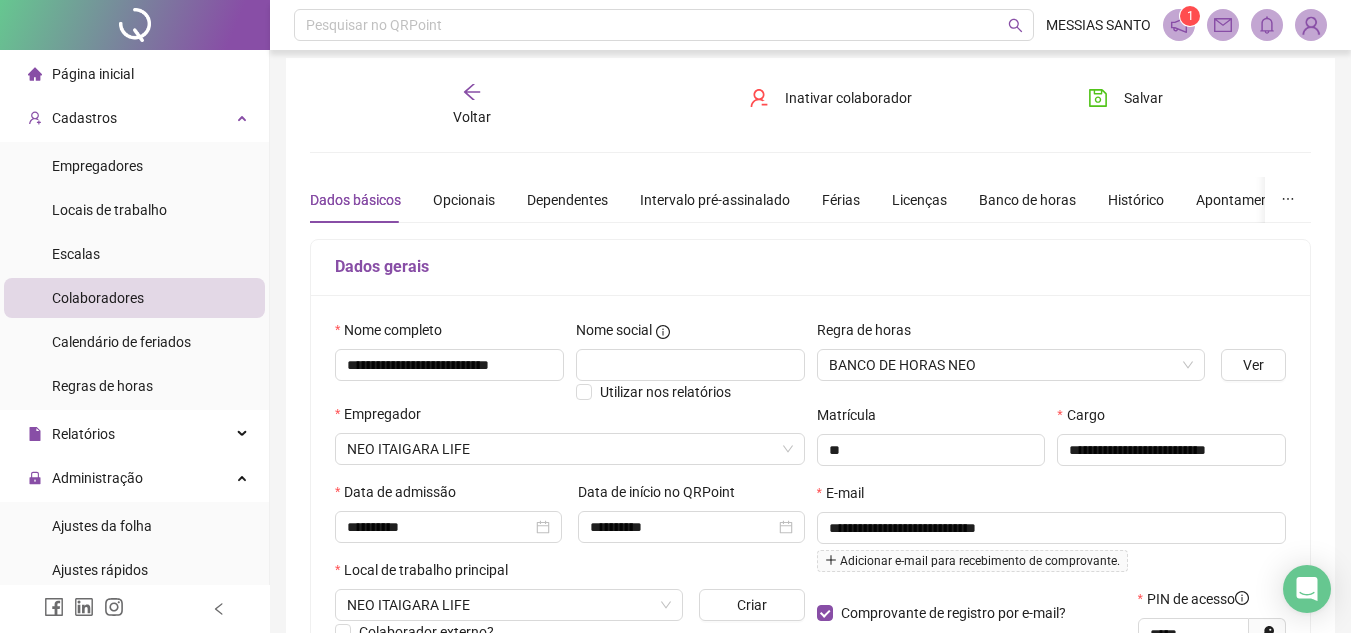 click 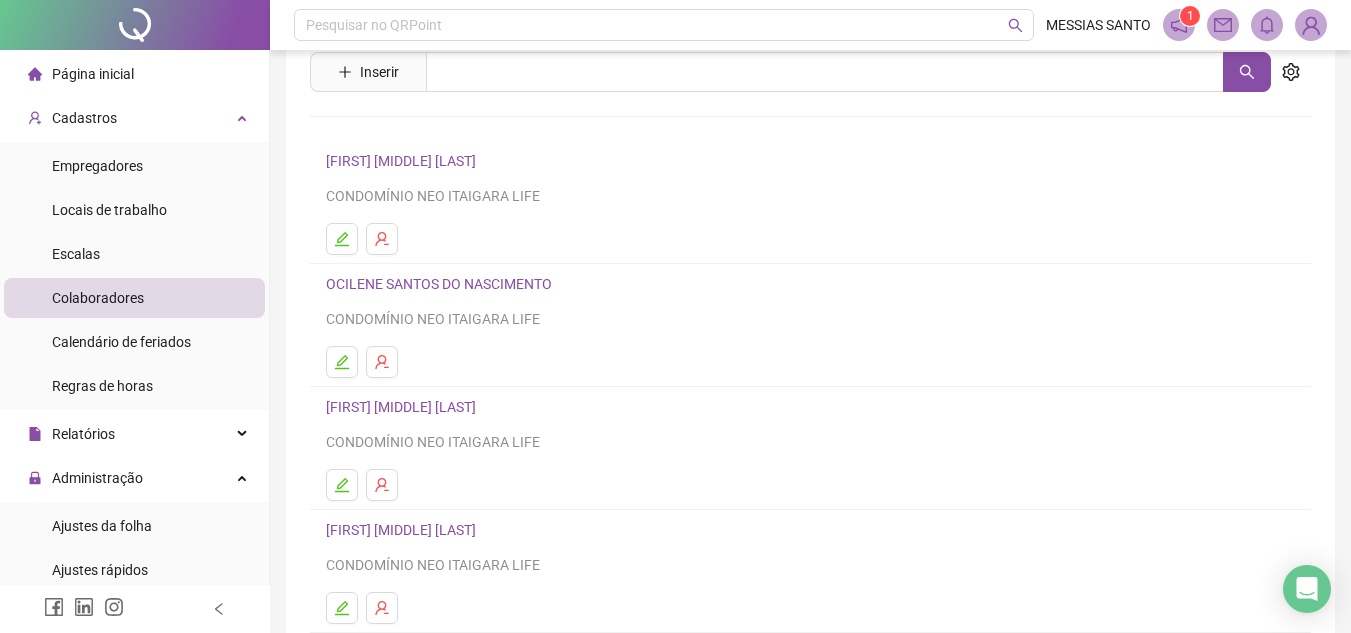 scroll, scrollTop: 200, scrollLeft: 0, axis: vertical 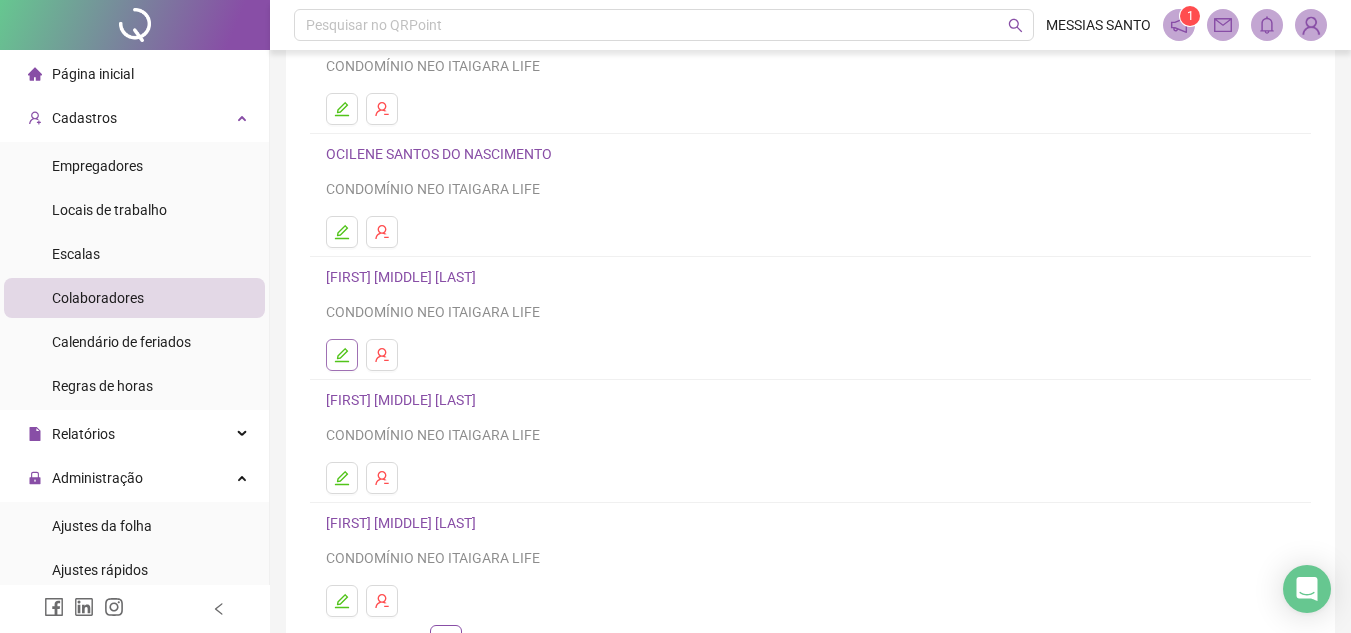 click 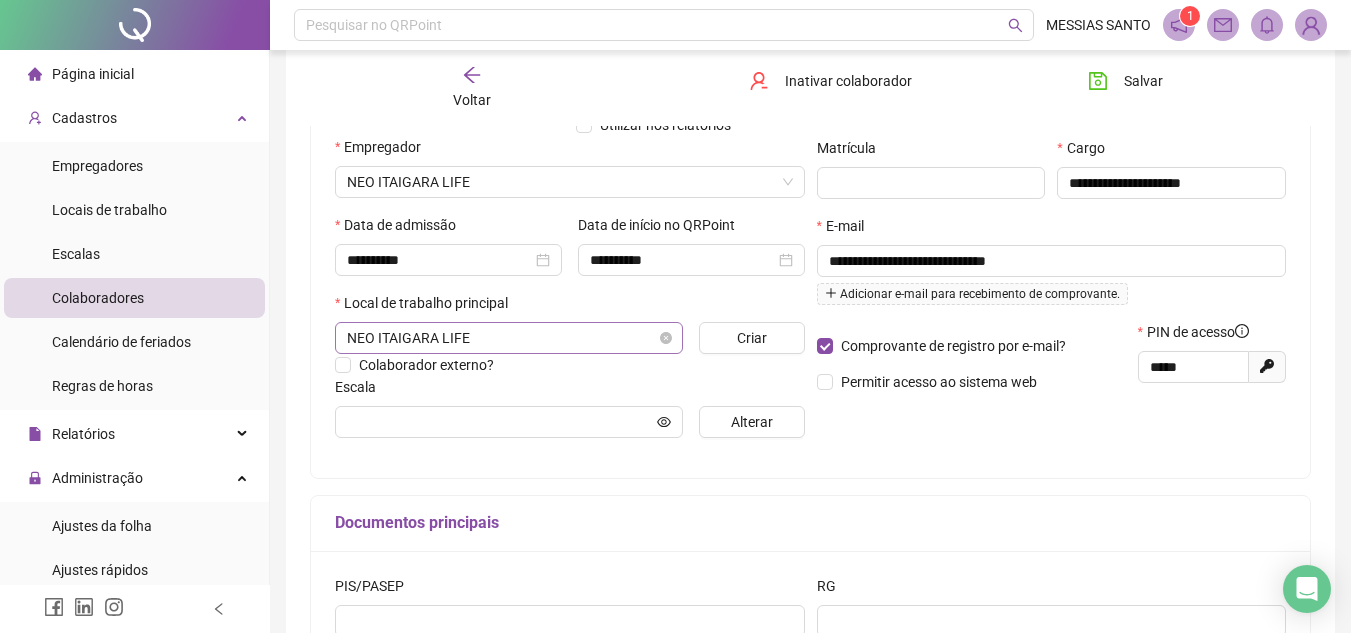 scroll, scrollTop: 310, scrollLeft: 0, axis: vertical 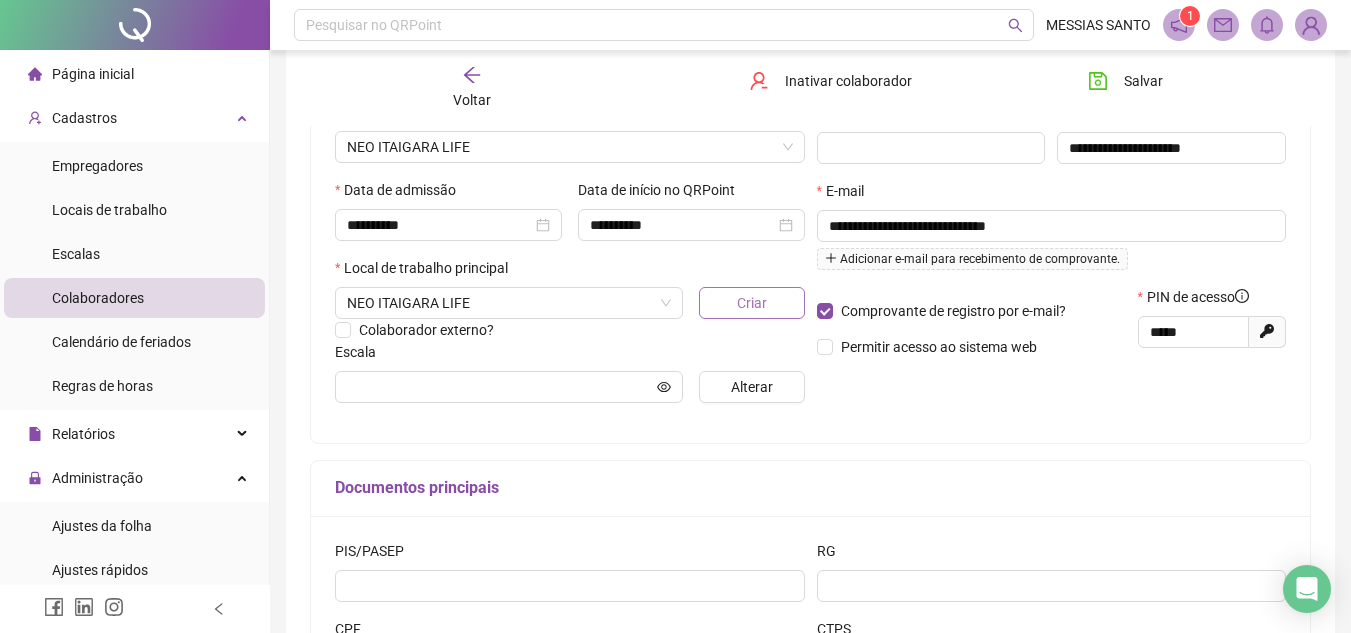 click on "Criar" at bounding box center [751, 303] 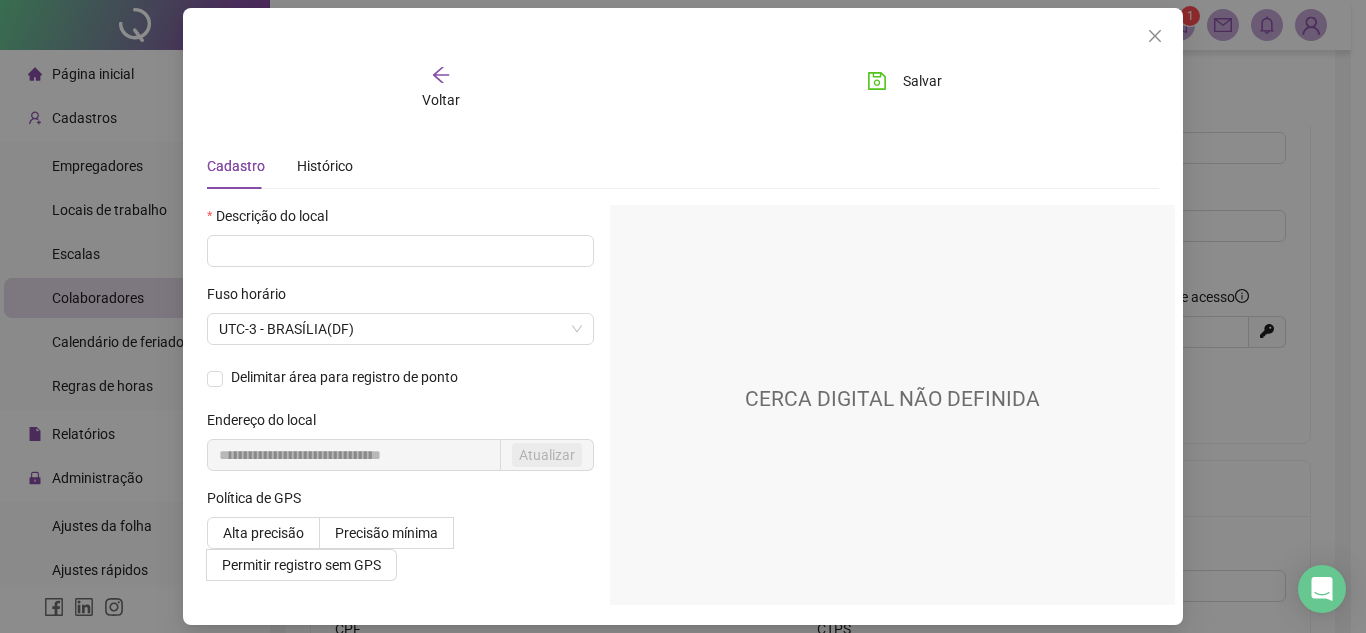 click 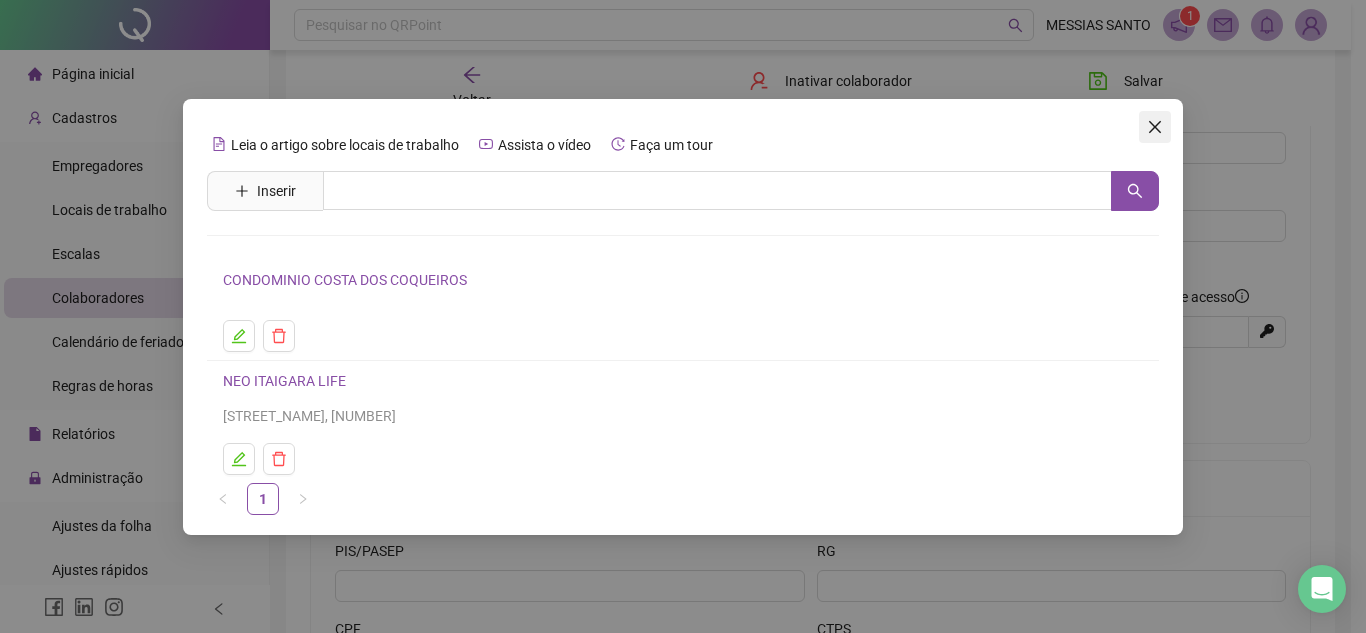 click 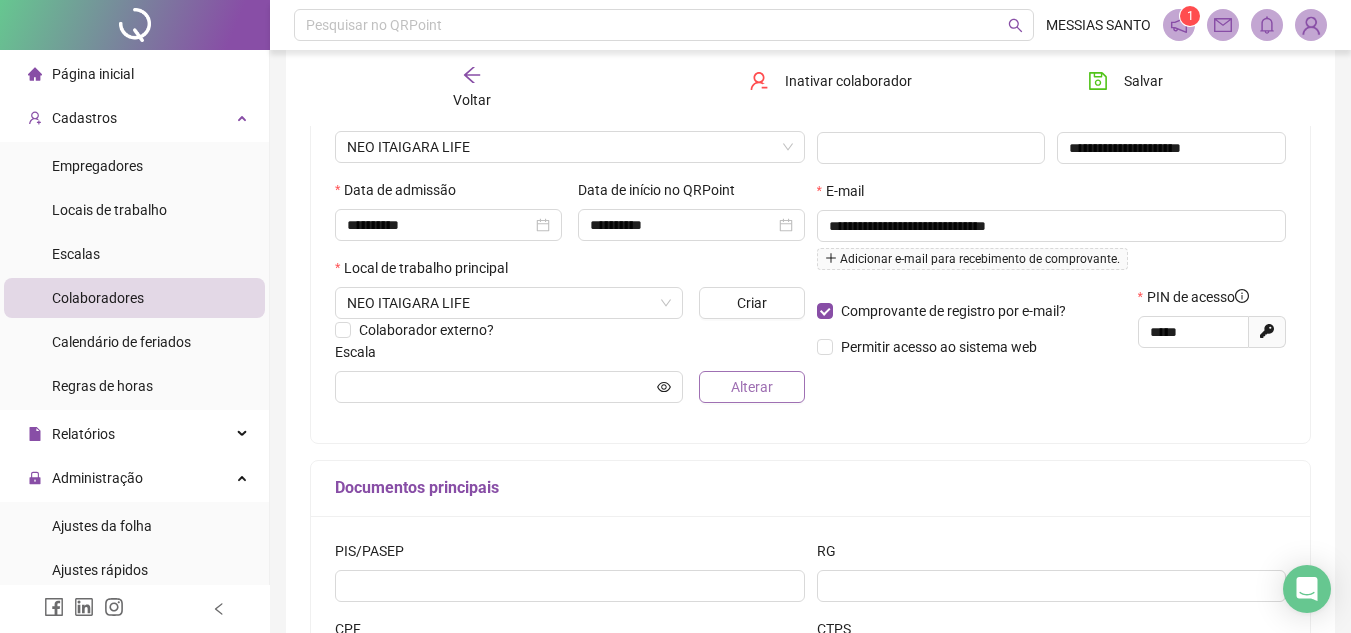 click on "Alterar" at bounding box center (751, 387) 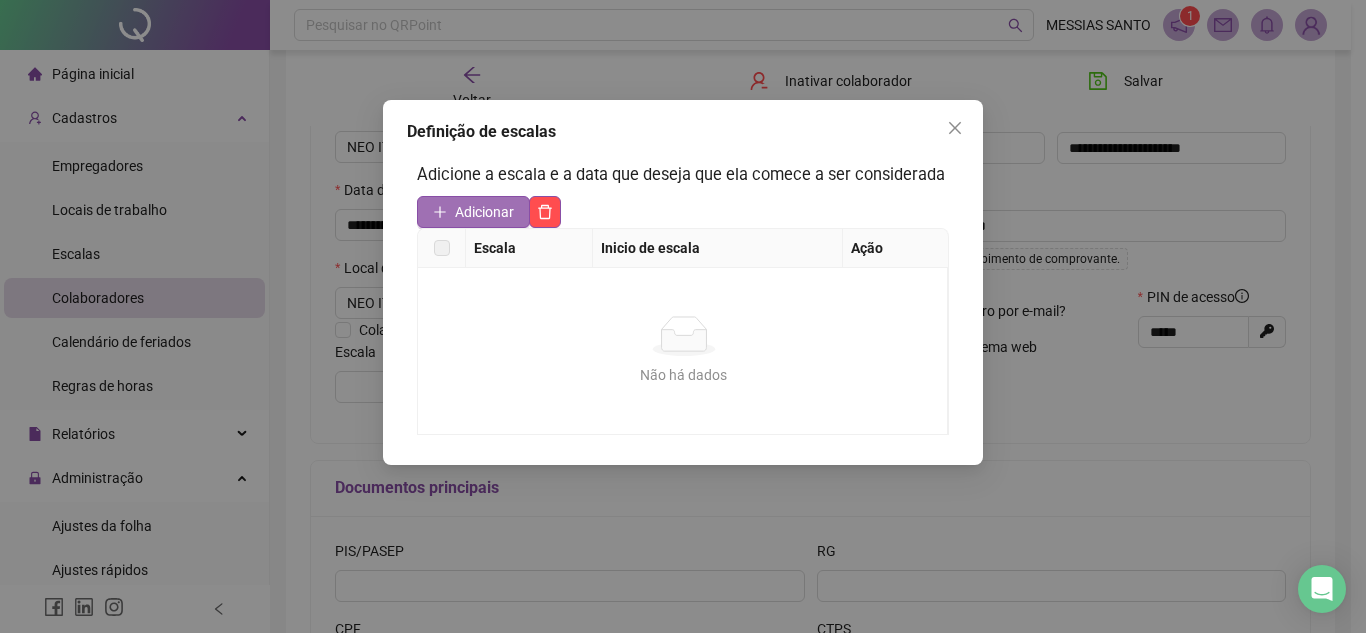 click on "Adicionar" at bounding box center [473, 212] 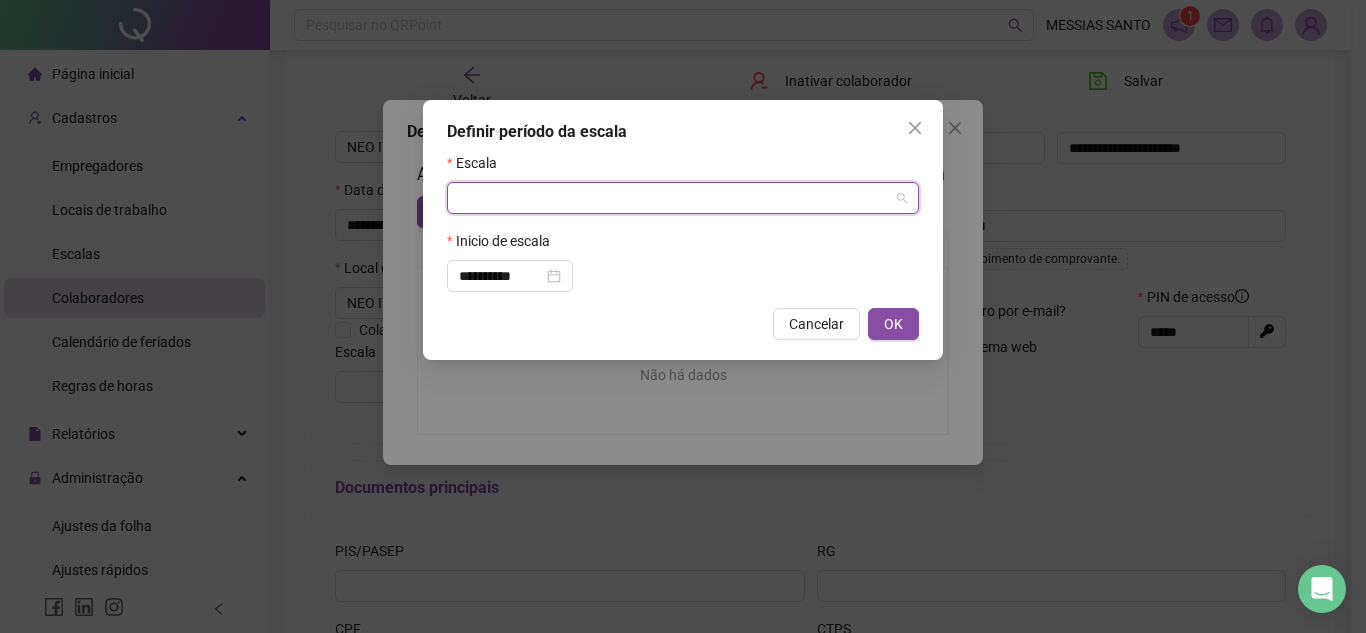 click at bounding box center (674, 198) 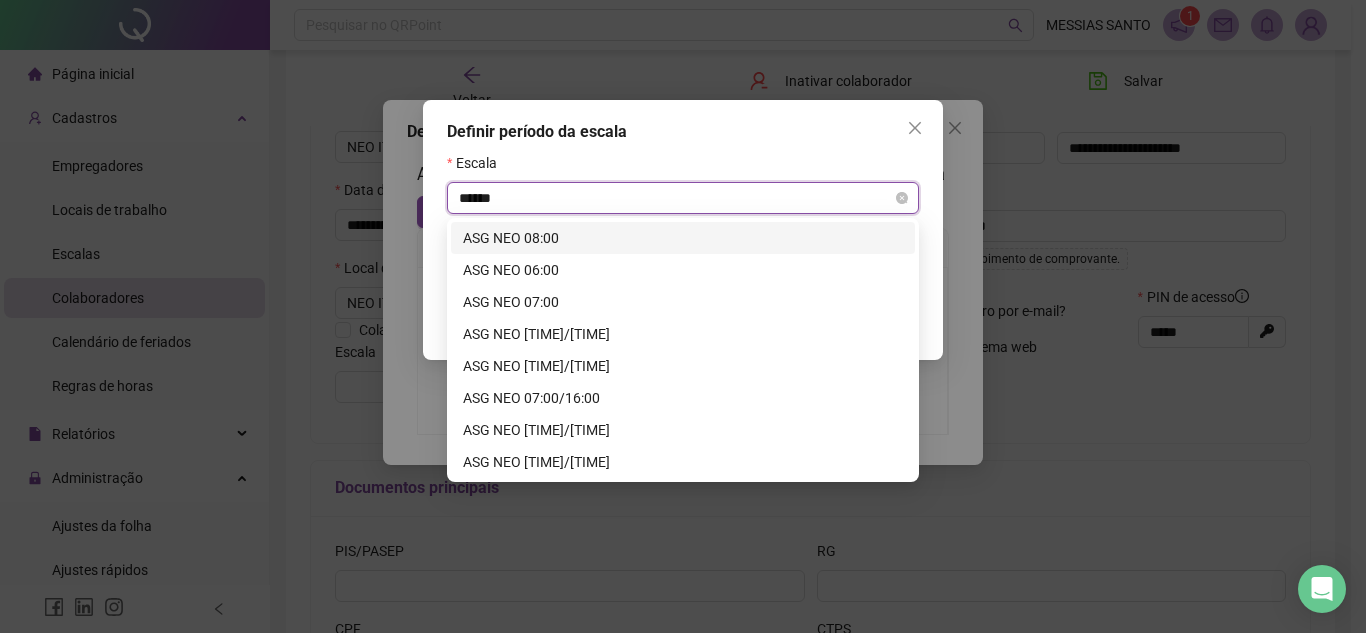 type on "*******" 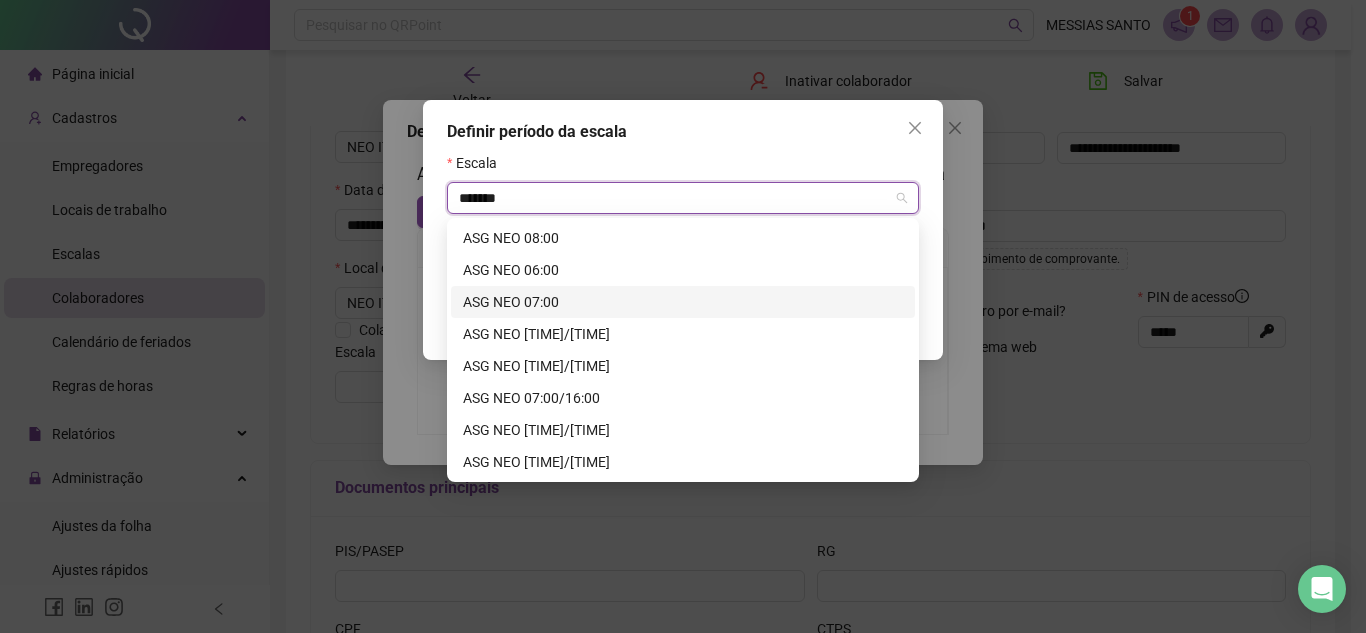 click on "ASG NEO 07:00" at bounding box center (683, 302) 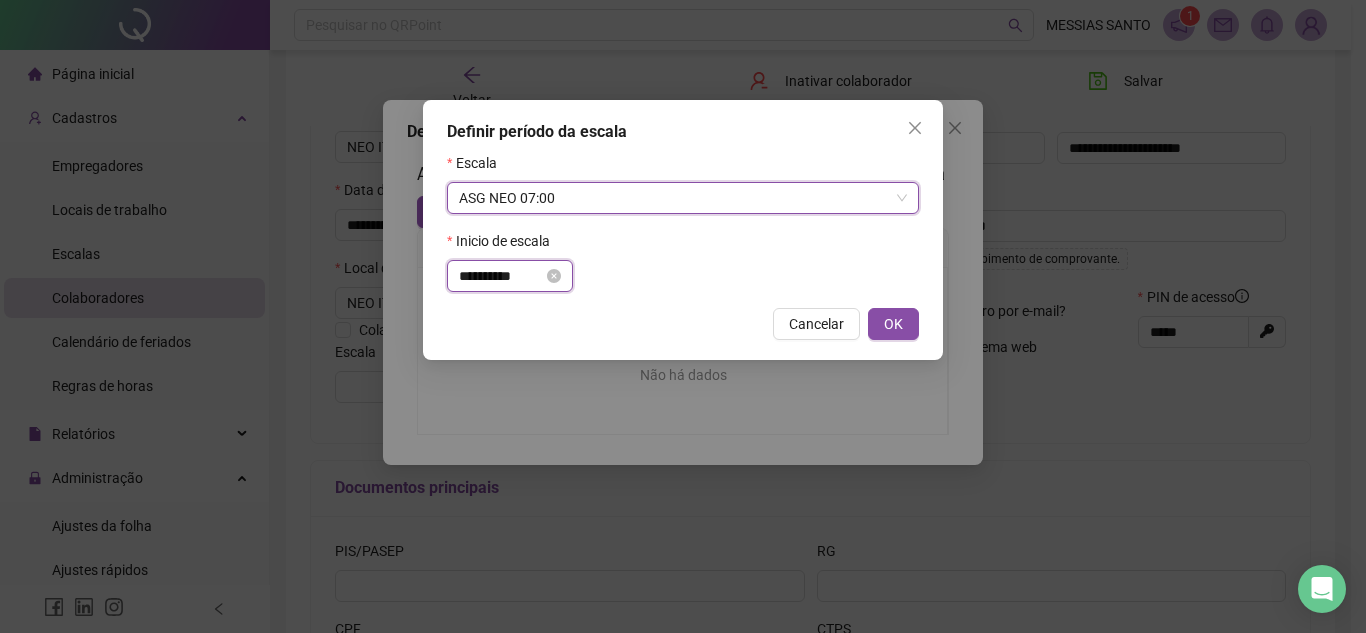 click on "**********" at bounding box center (501, 276) 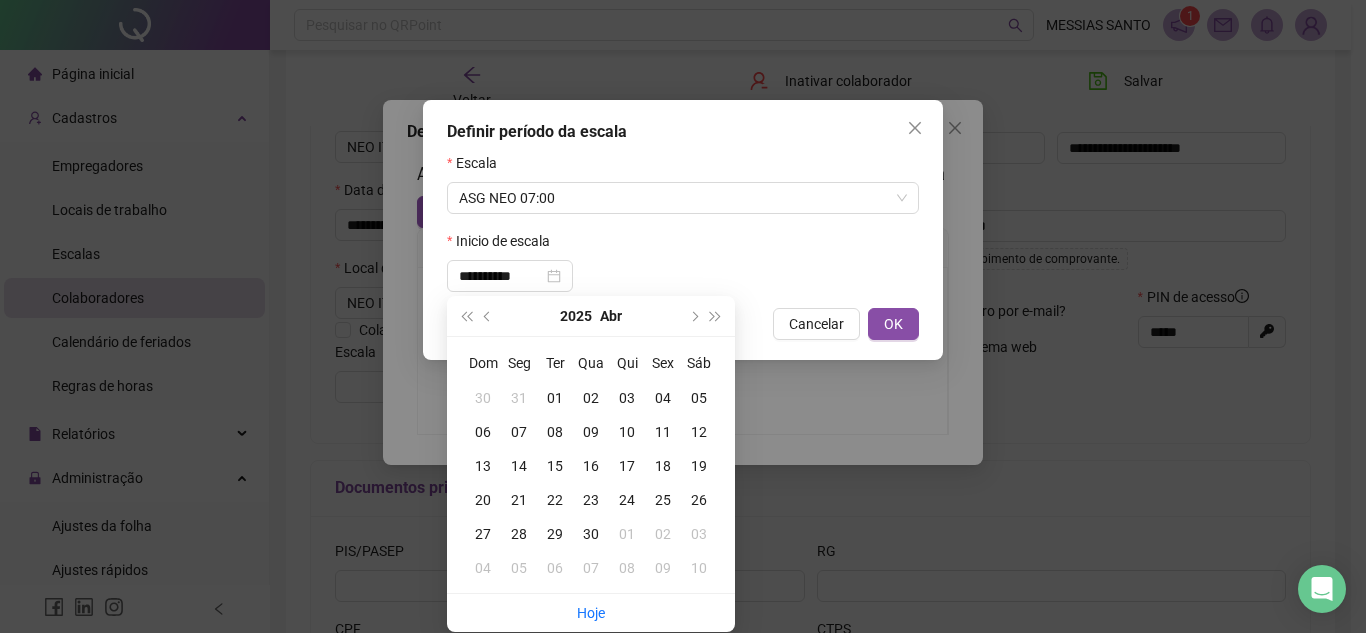click on "Inicio de escala" at bounding box center [683, 245] 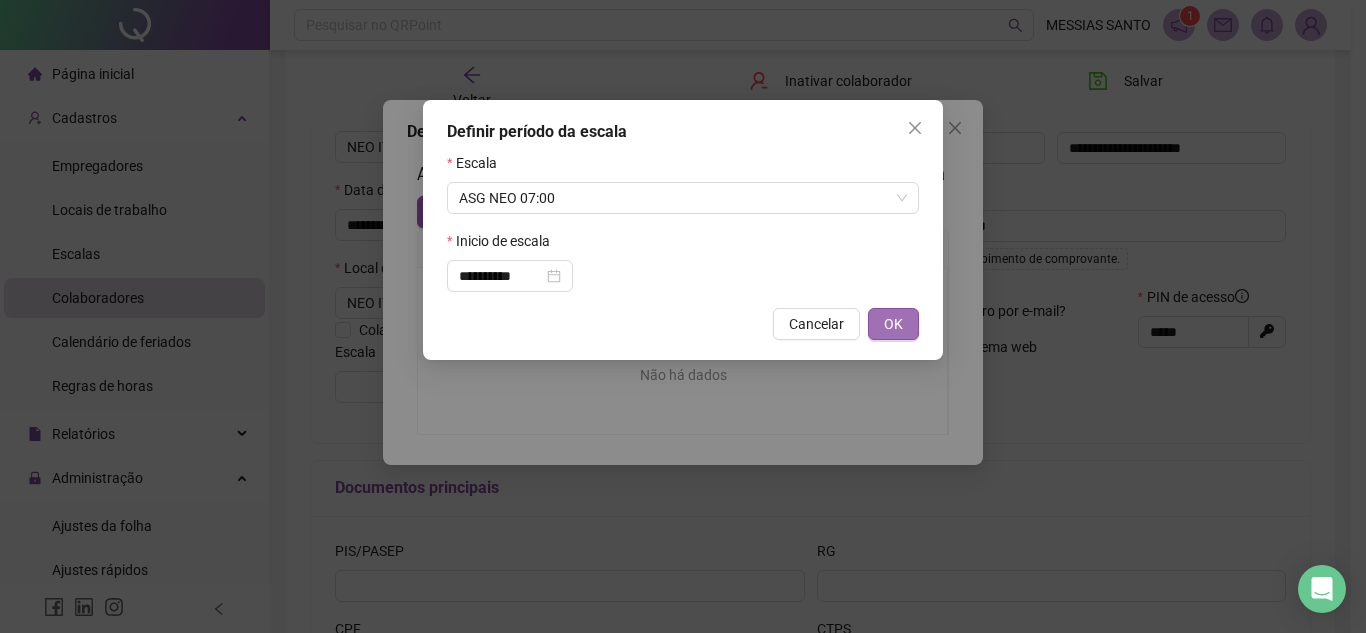 click on "OK" at bounding box center [893, 324] 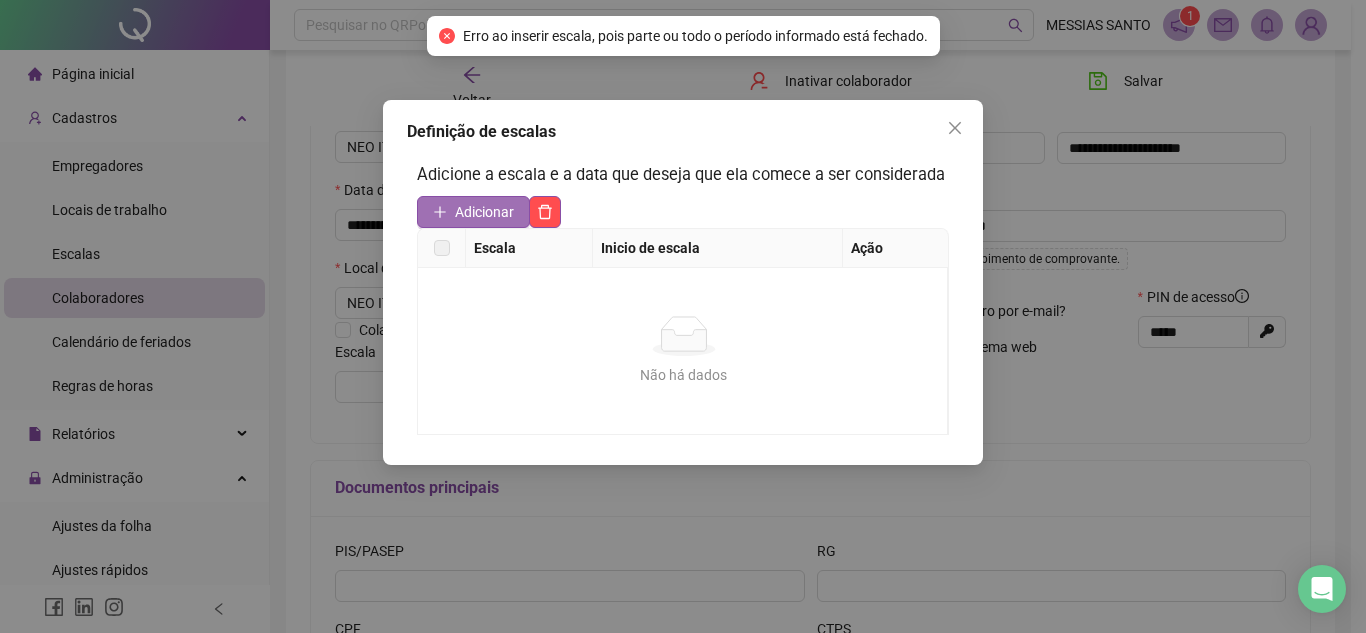 click on "Adicionar" at bounding box center (484, 212) 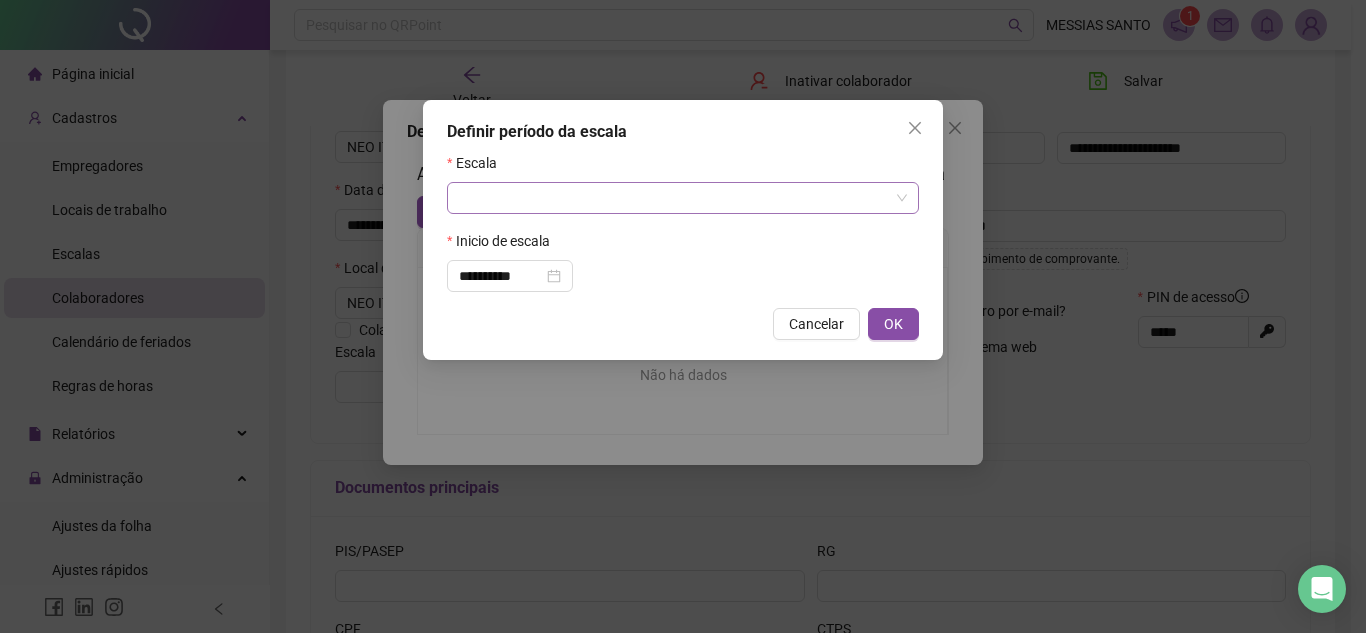 click at bounding box center [674, 198] 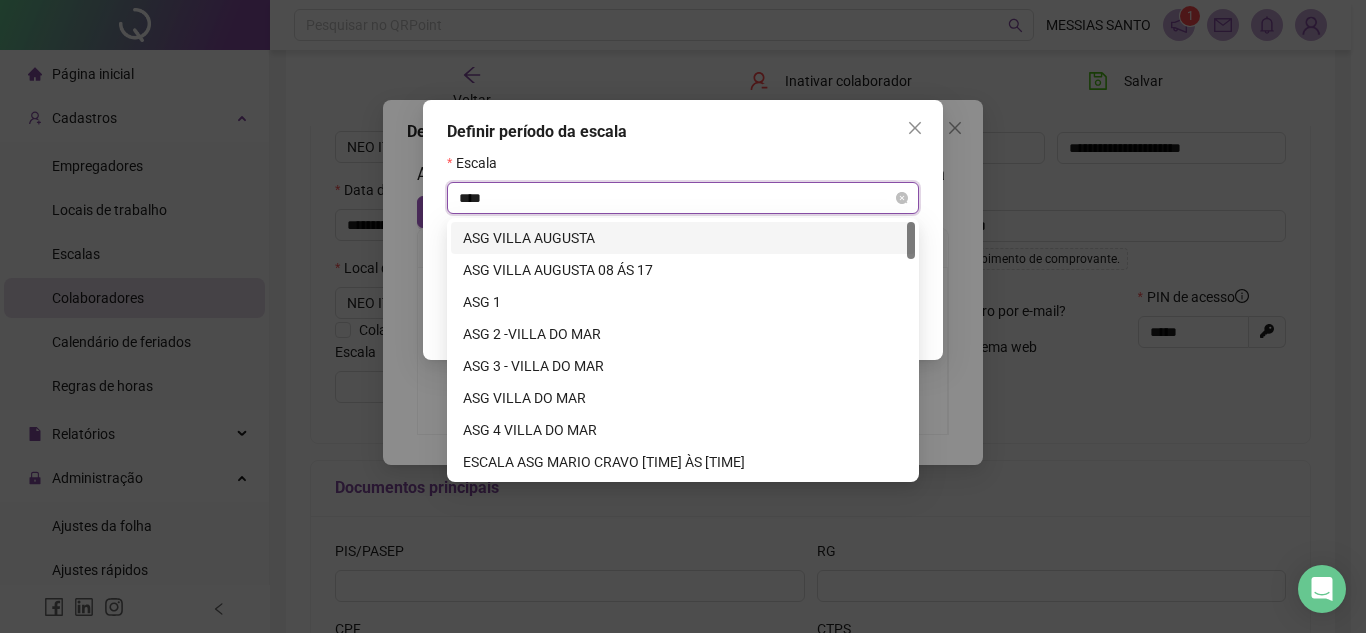 type on "*****" 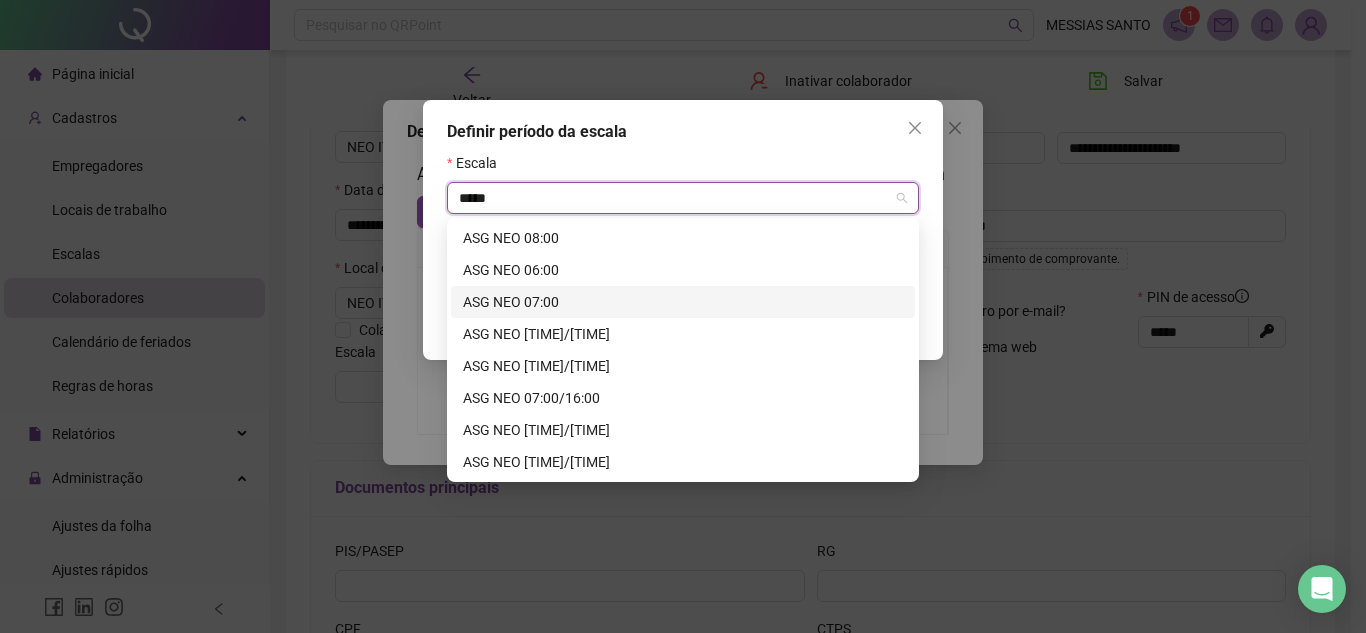 click on "ASG NEO 07:00" at bounding box center (683, 302) 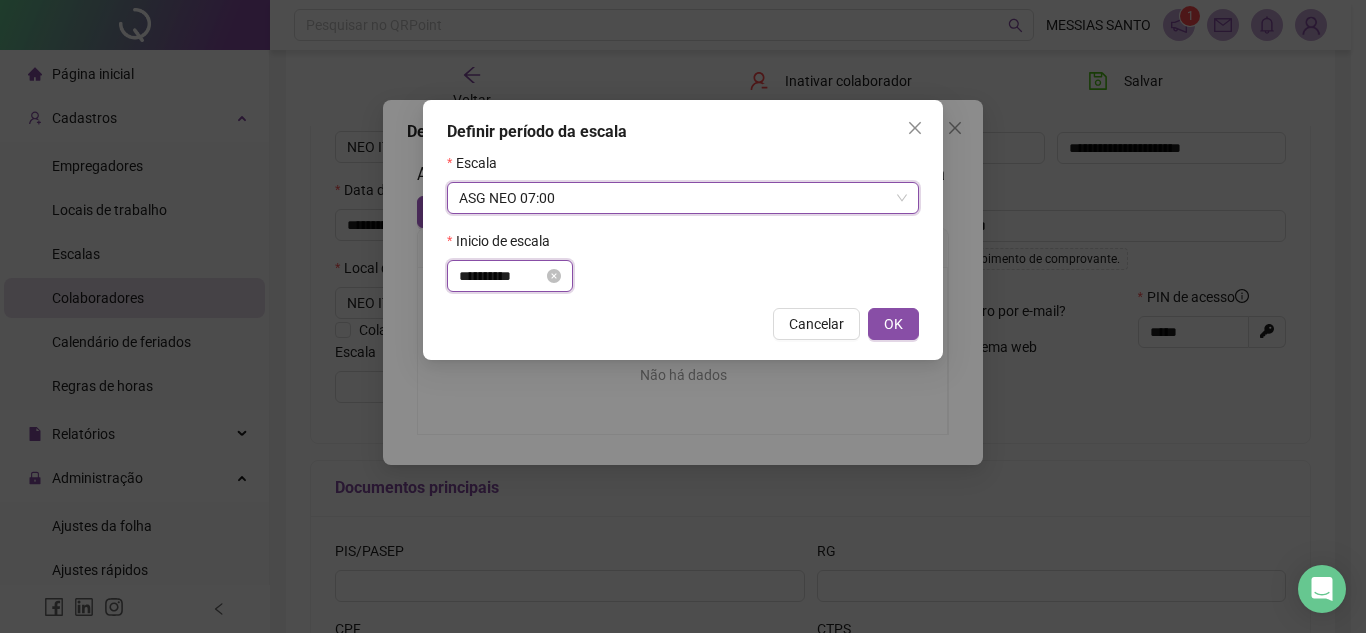 click on "**********" at bounding box center (501, 276) 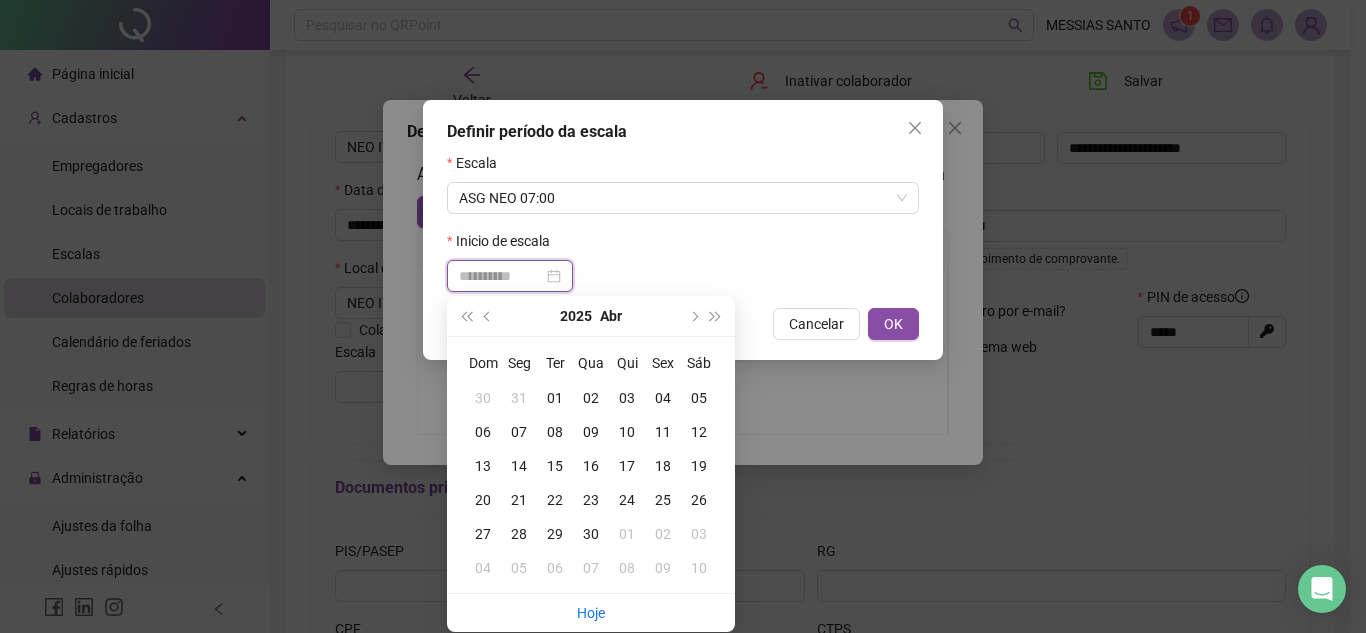 type on "**********" 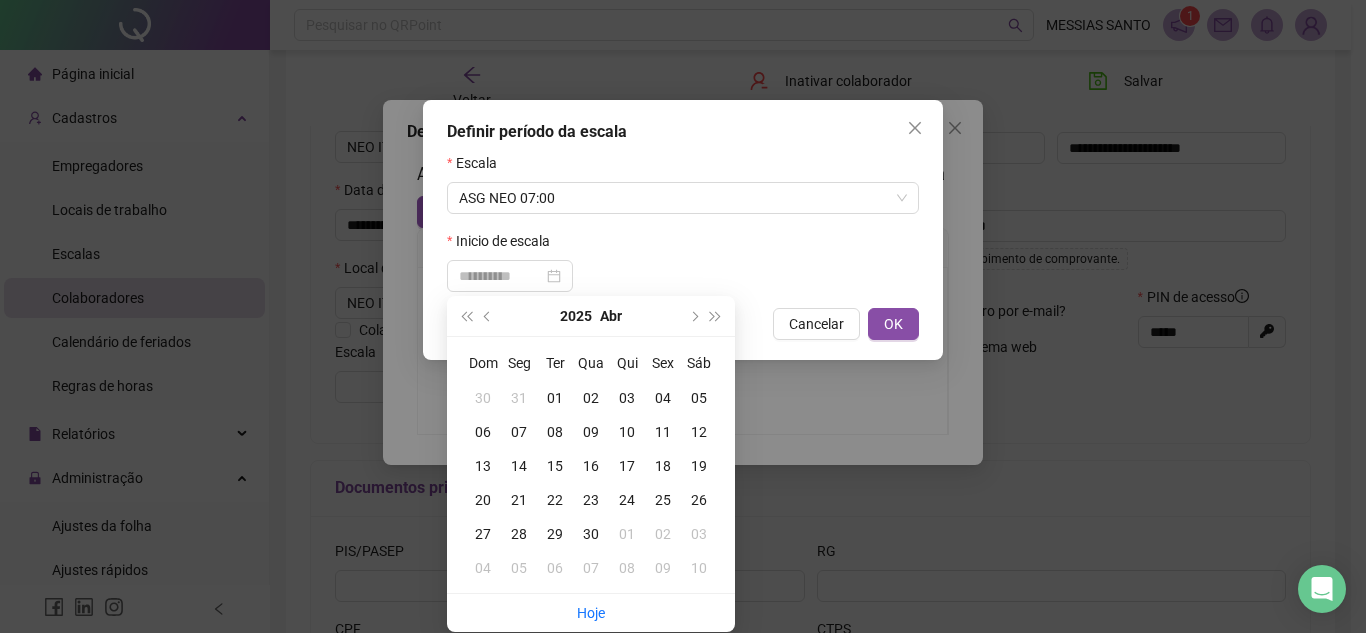 click on "04" at bounding box center [663, 398] 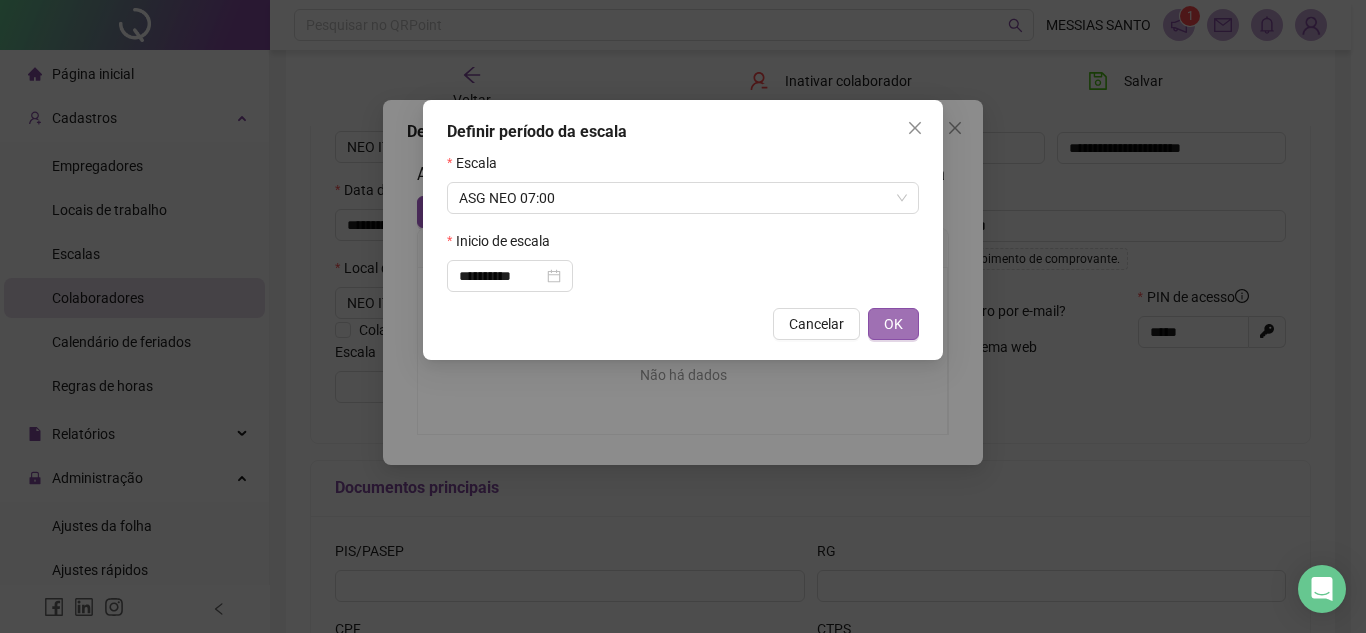 click on "OK" at bounding box center [893, 324] 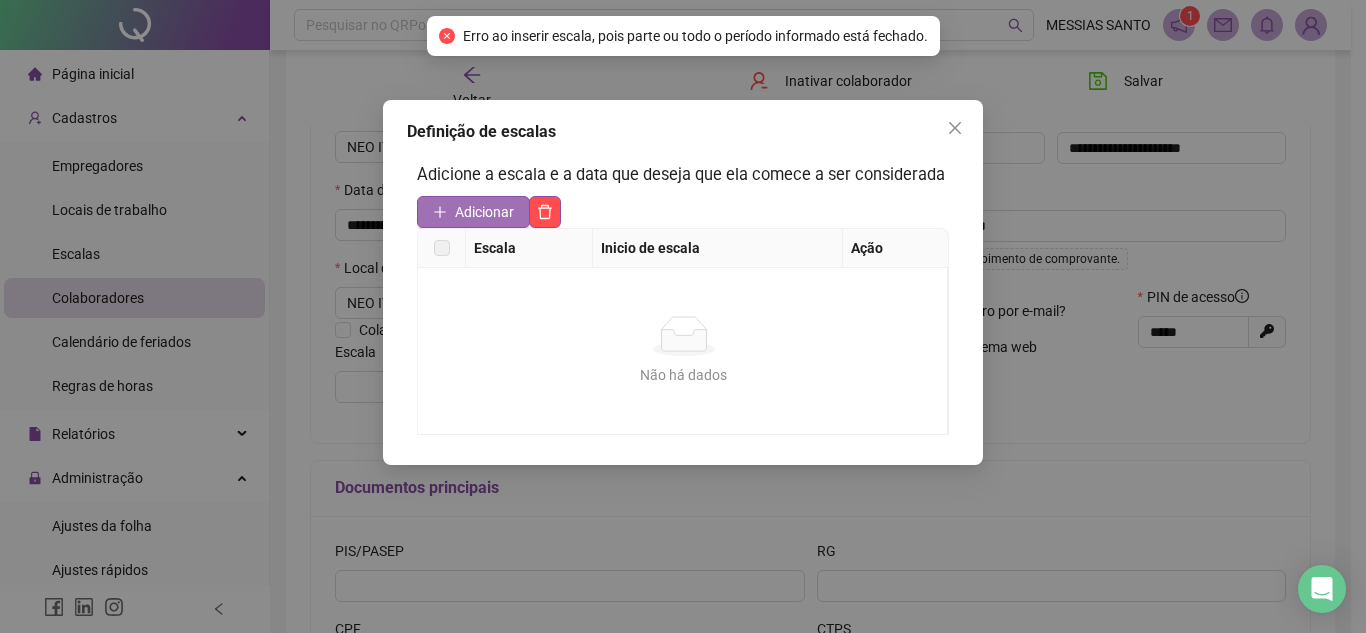 click on "Adicionar" at bounding box center [484, 212] 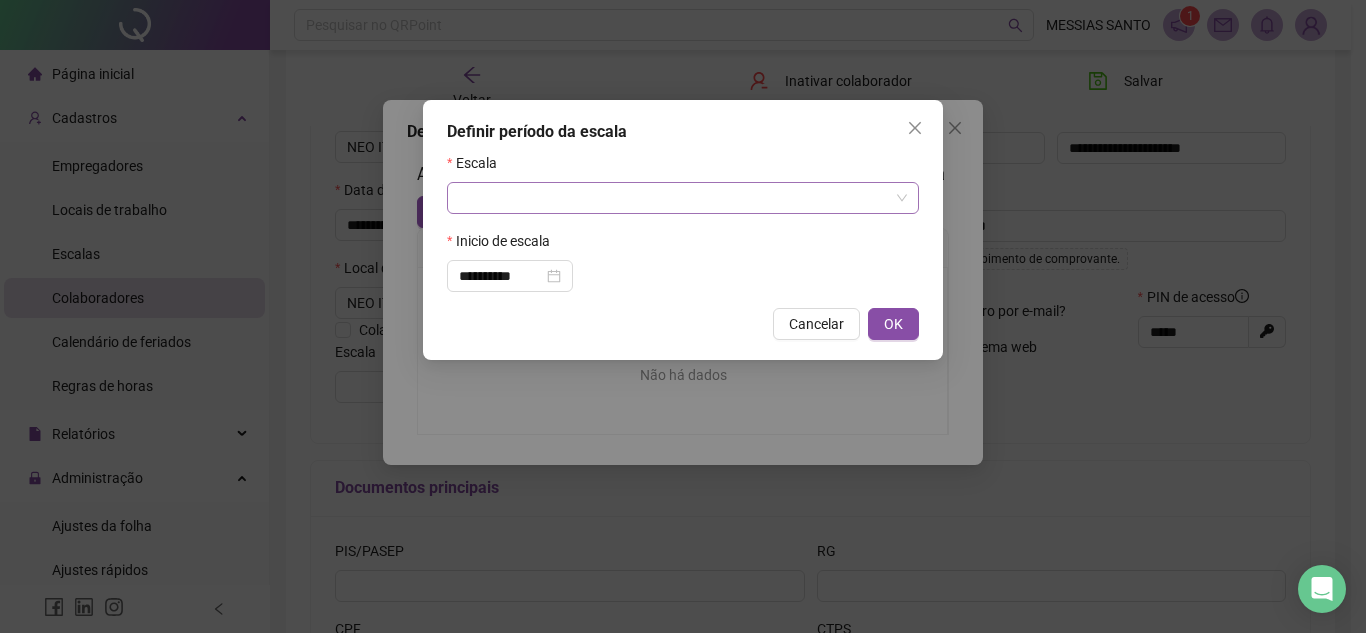 click at bounding box center [674, 198] 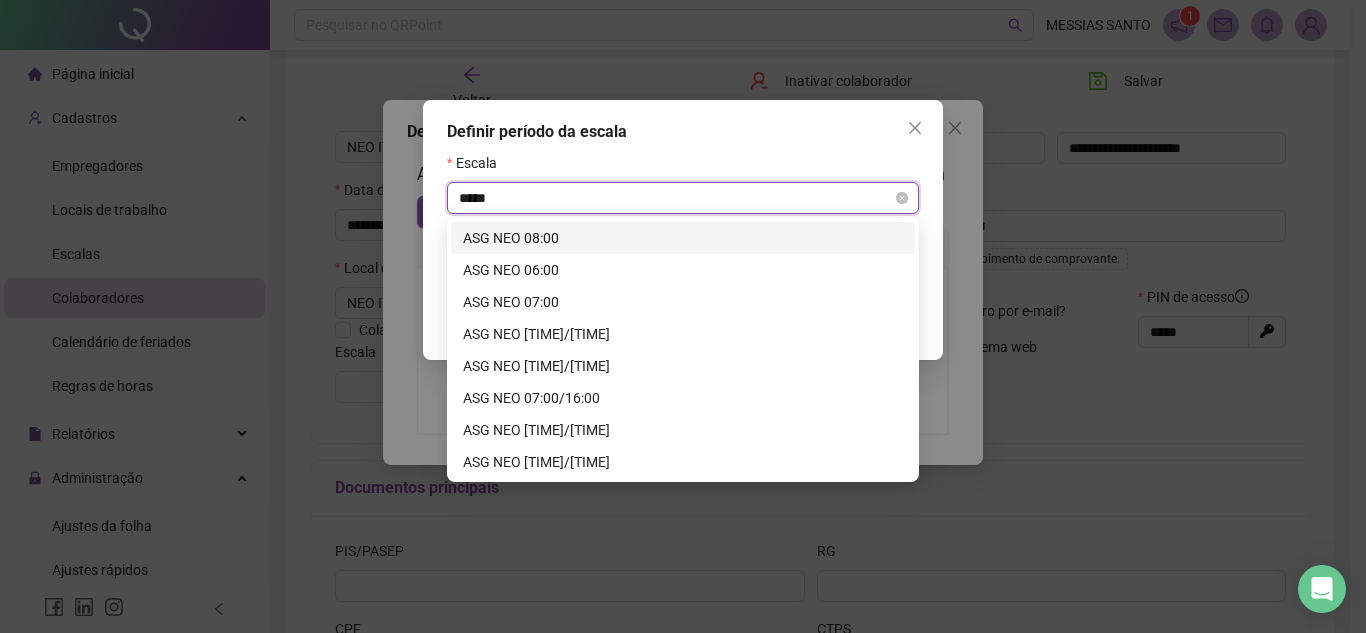 type on "******" 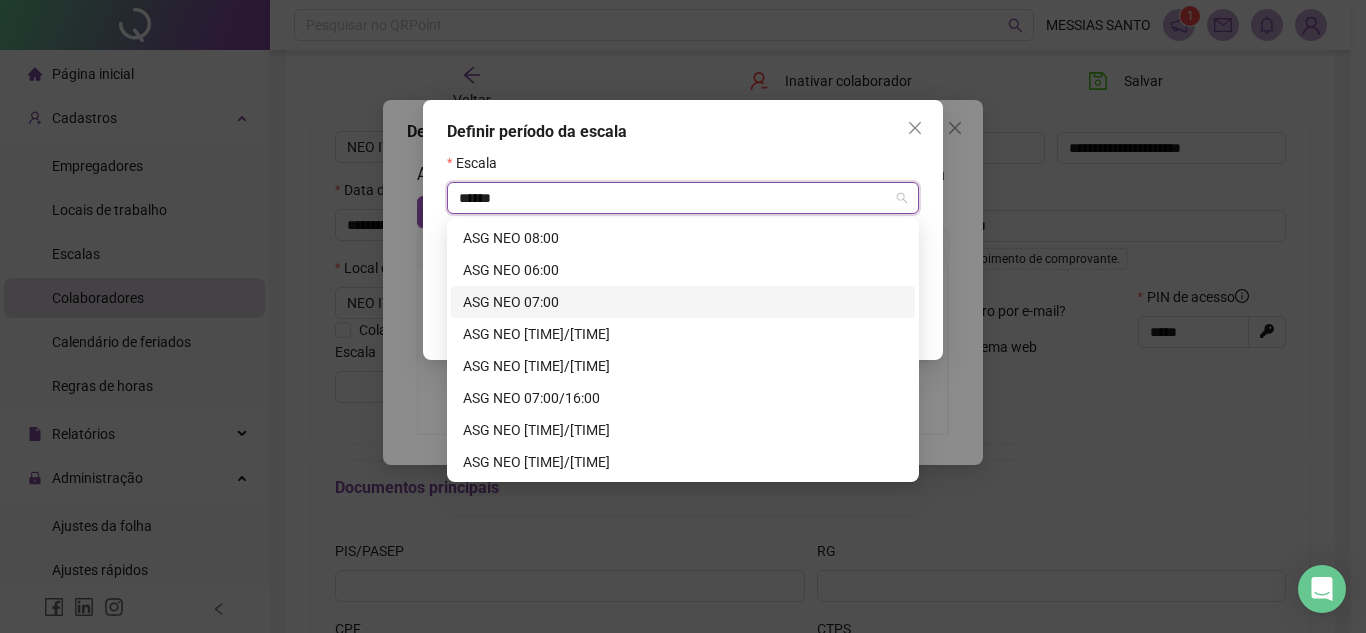 click on "ASG NEO 07:00" at bounding box center (683, 302) 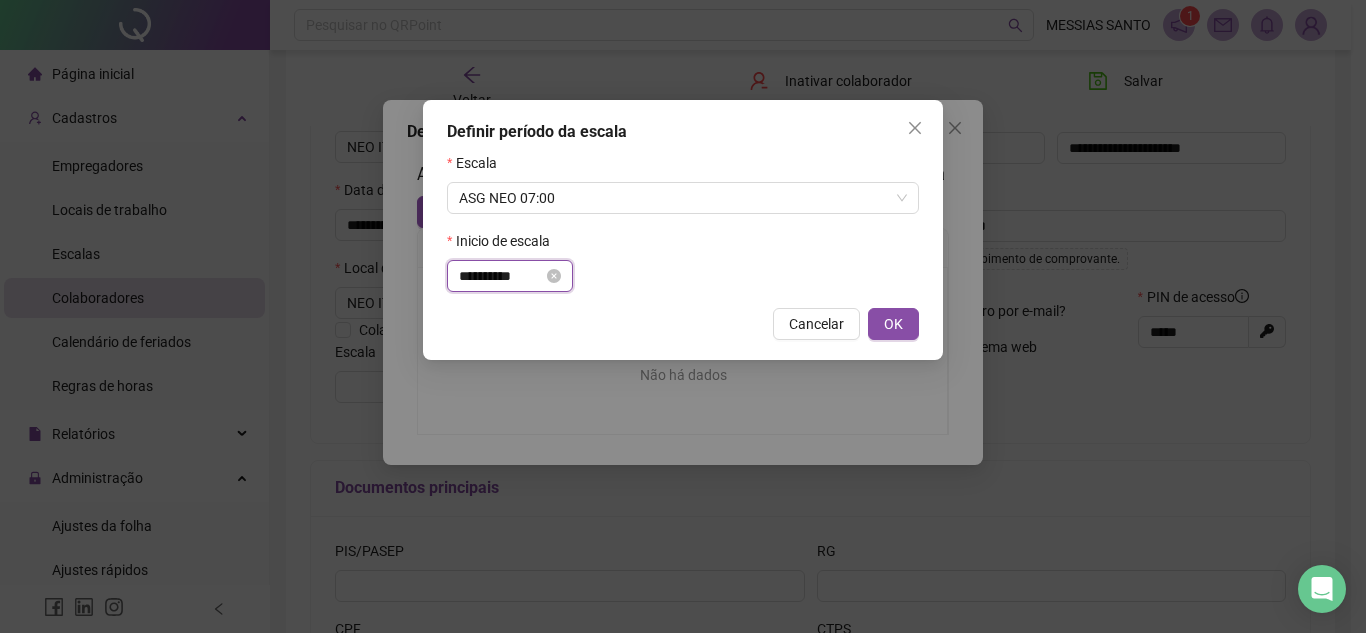 click on "**********" at bounding box center (501, 276) 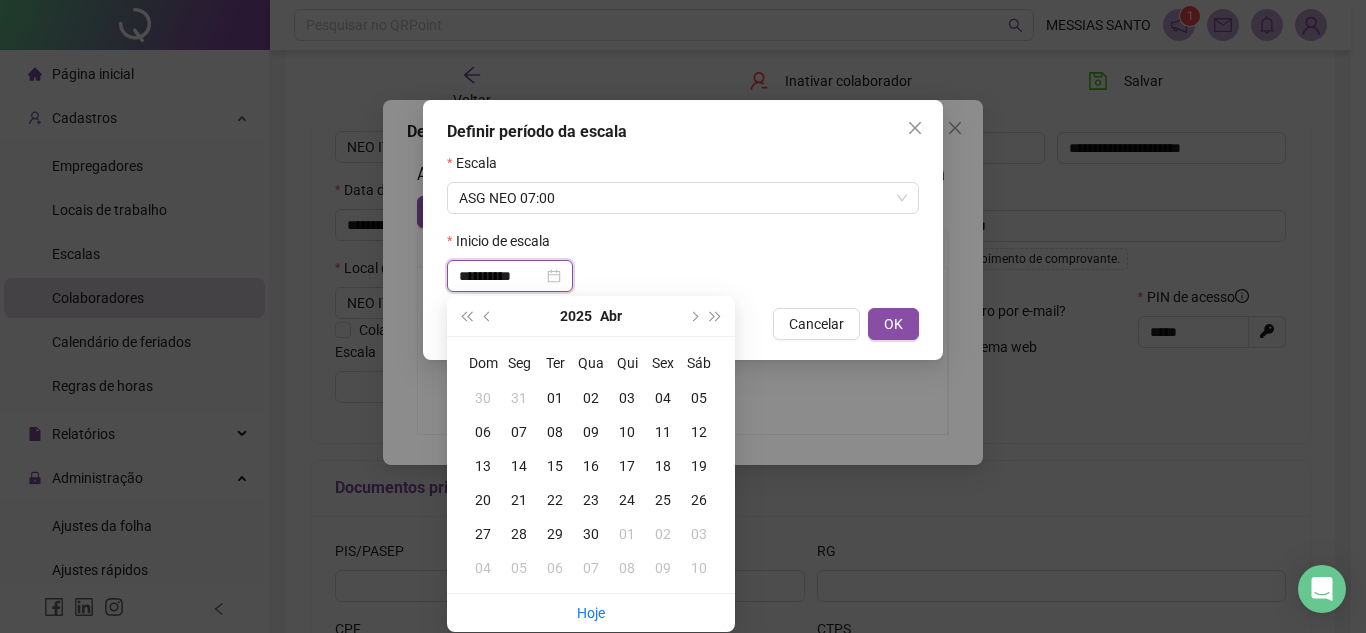 type on "**********" 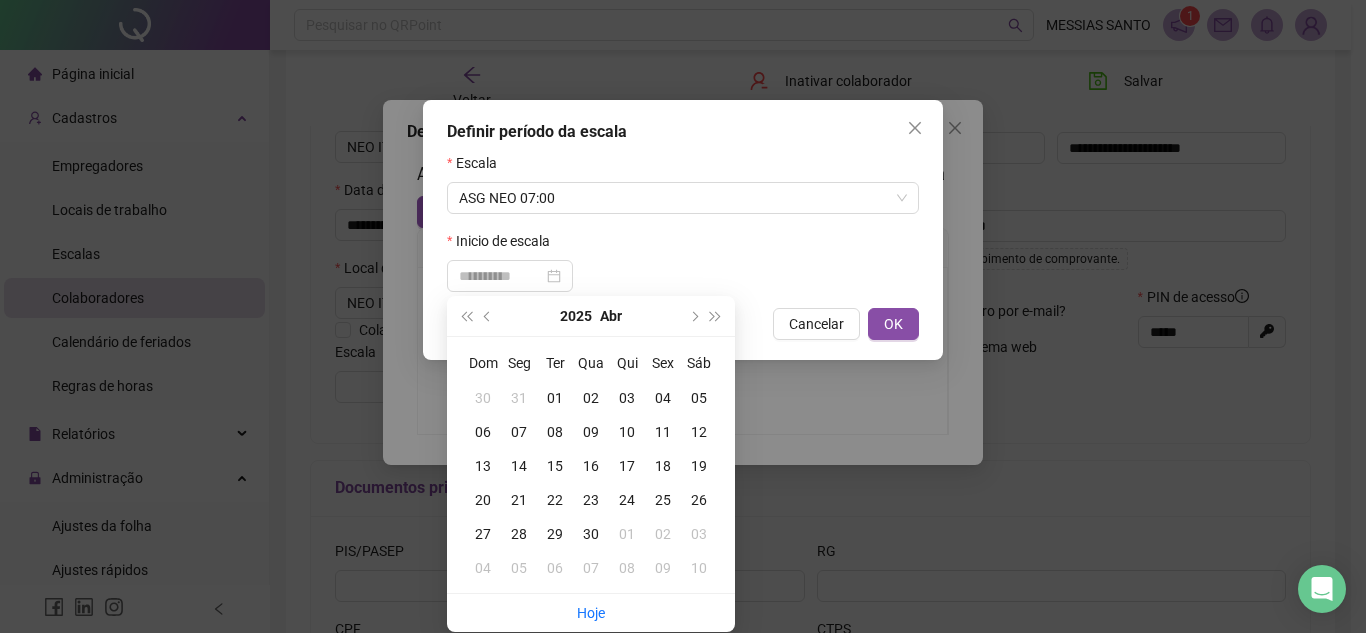 click on "05" at bounding box center [699, 398] 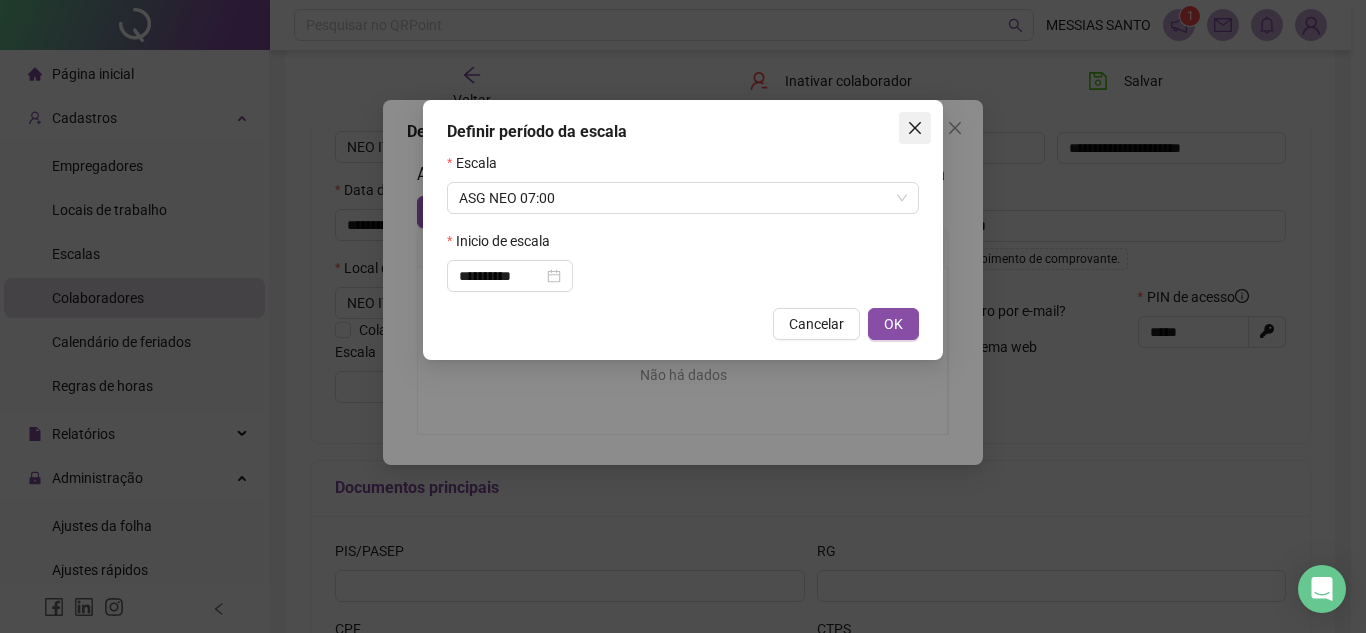 click at bounding box center [915, 128] 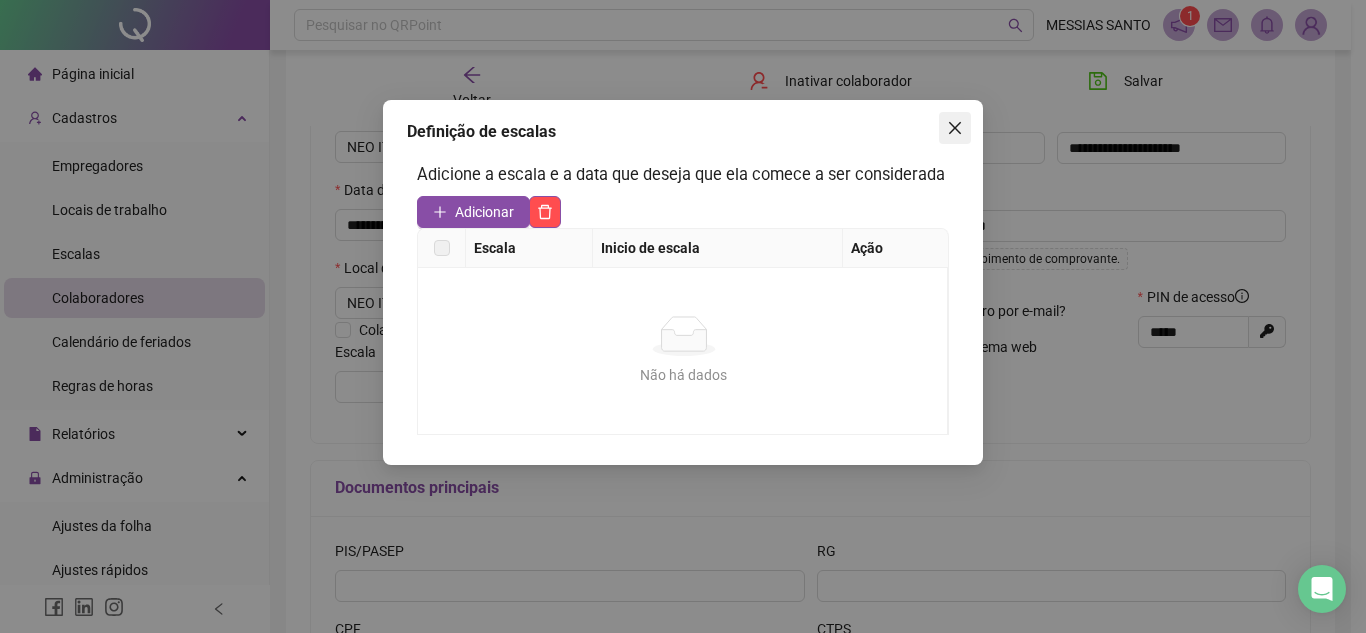 click 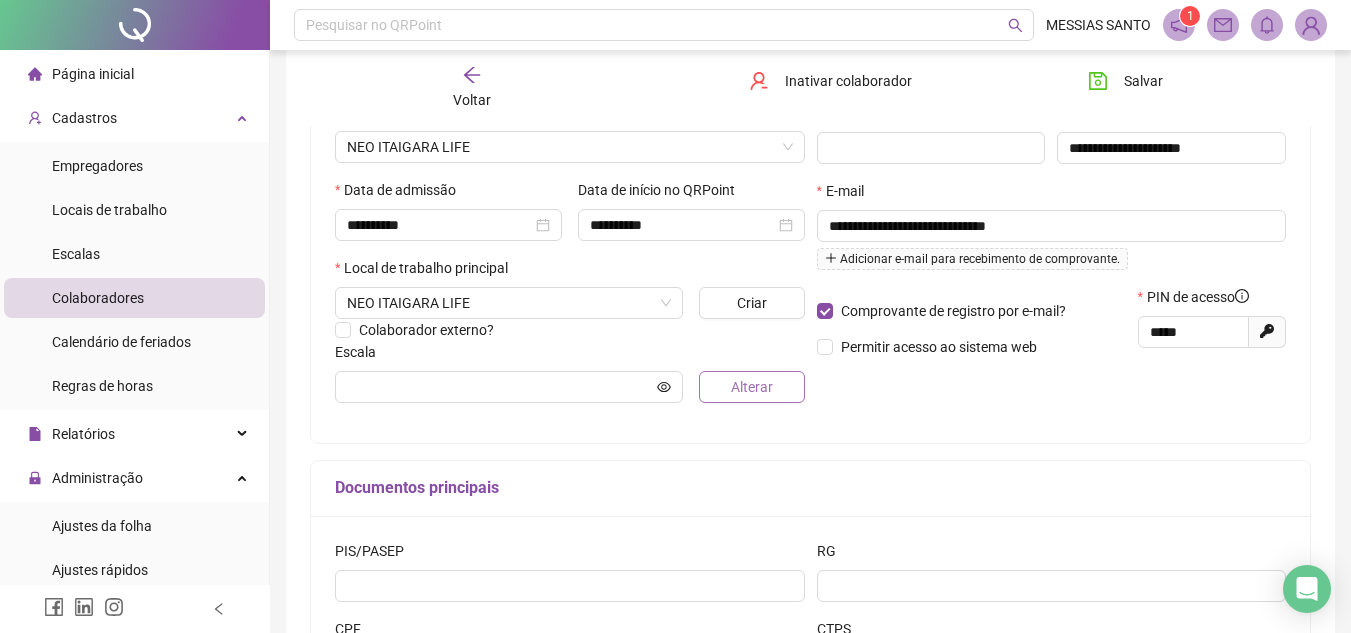click on "Alterar" at bounding box center [752, 387] 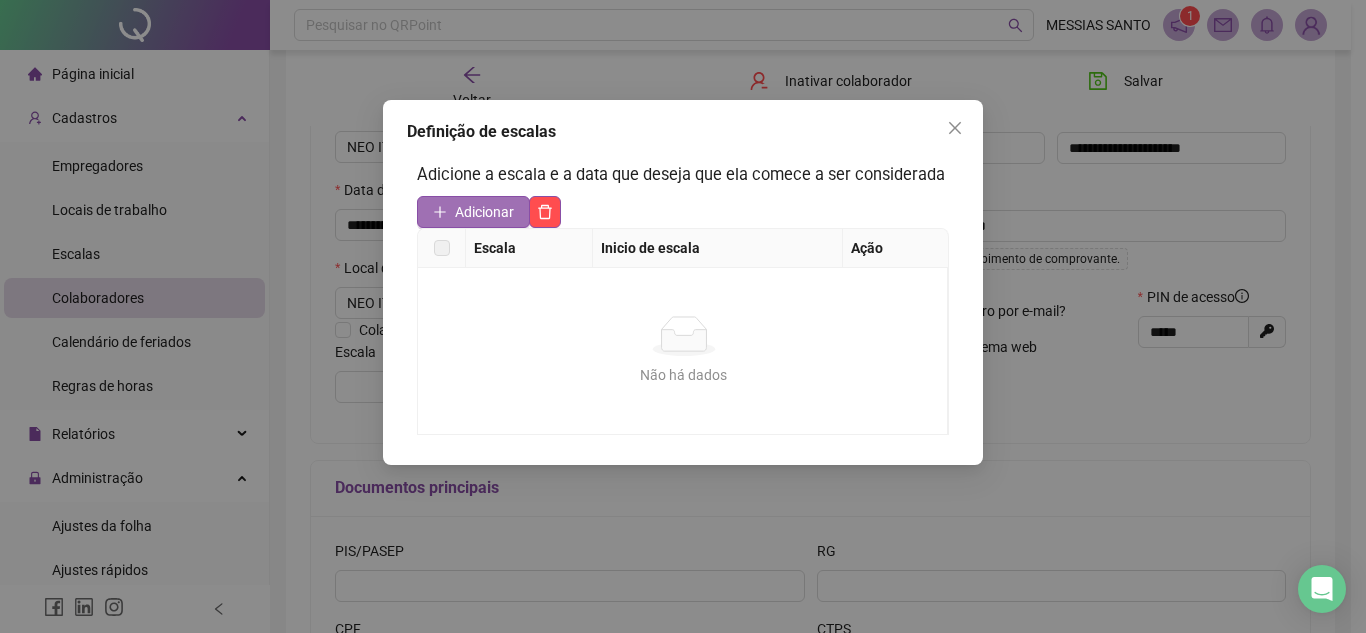 click on "Adicionar" at bounding box center (484, 212) 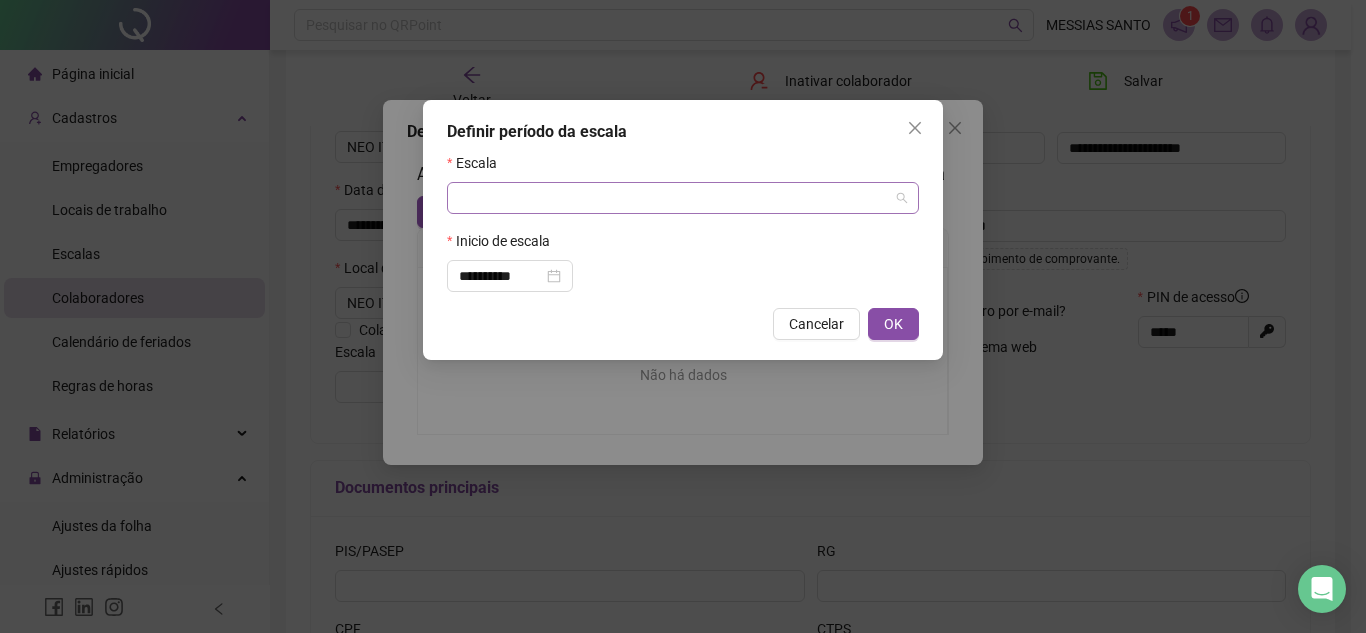 click at bounding box center (674, 198) 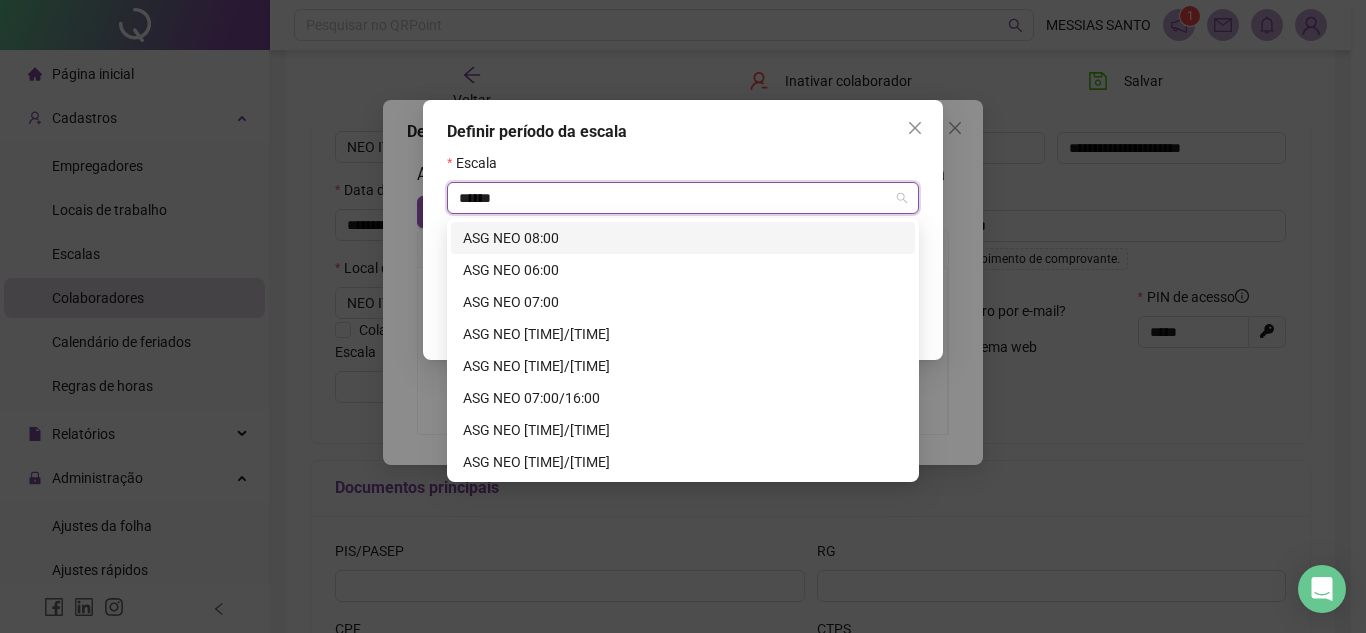 type on "*******" 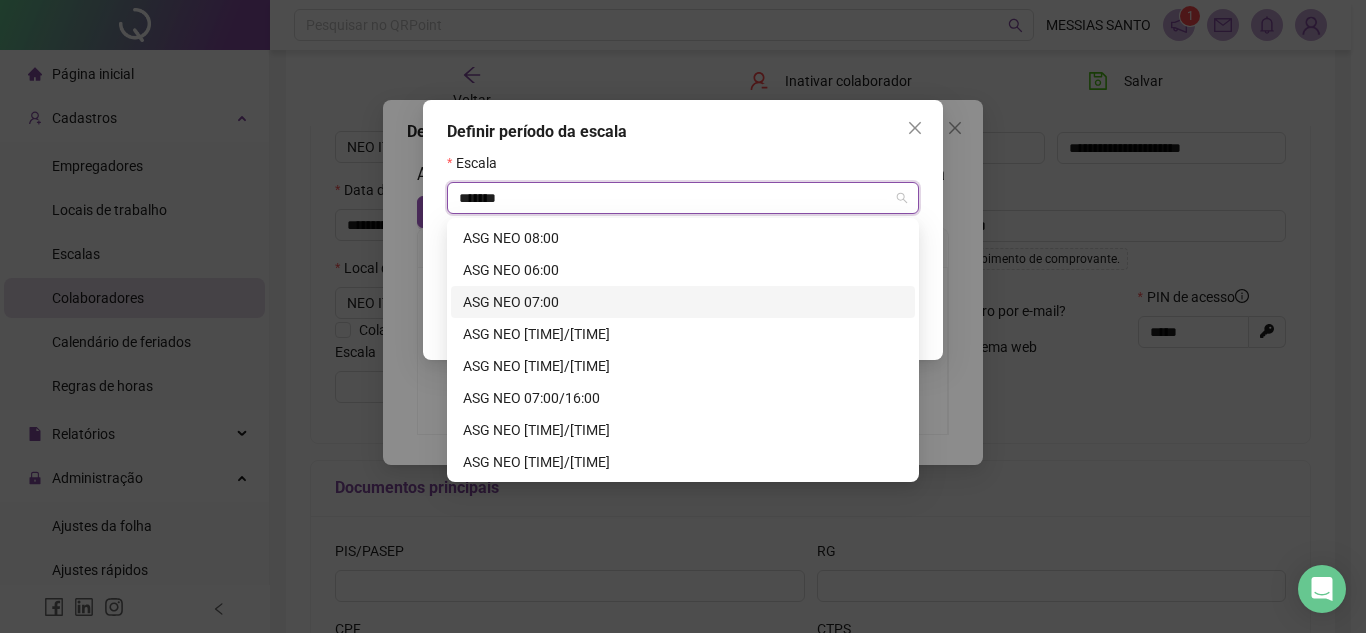 click on "ASG NEO 07:00" at bounding box center (683, 302) 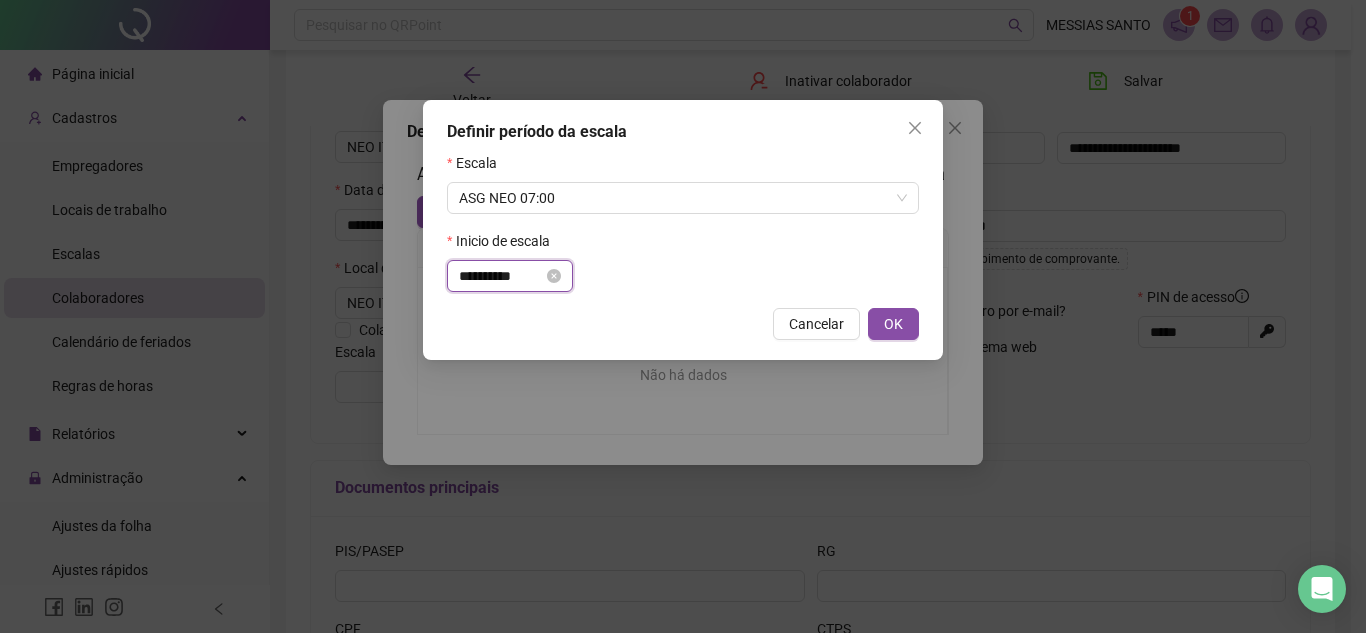 click on "**********" at bounding box center (501, 276) 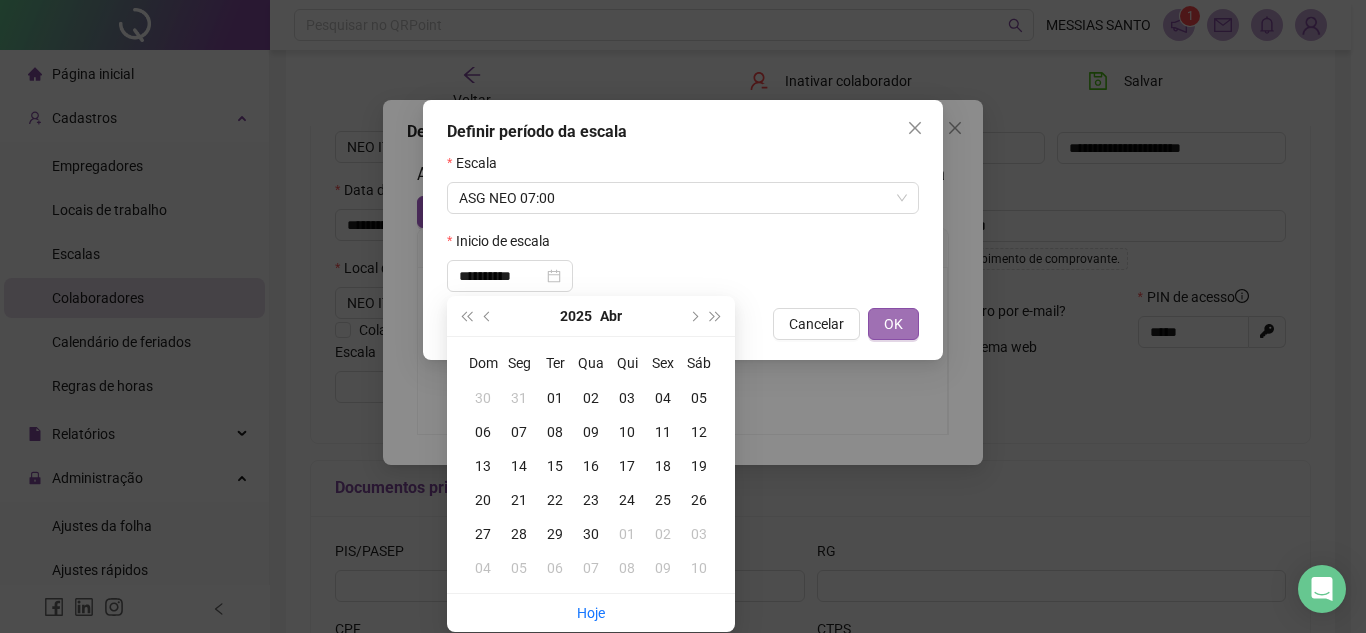 click on "OK" at bounding box center [893, 324] 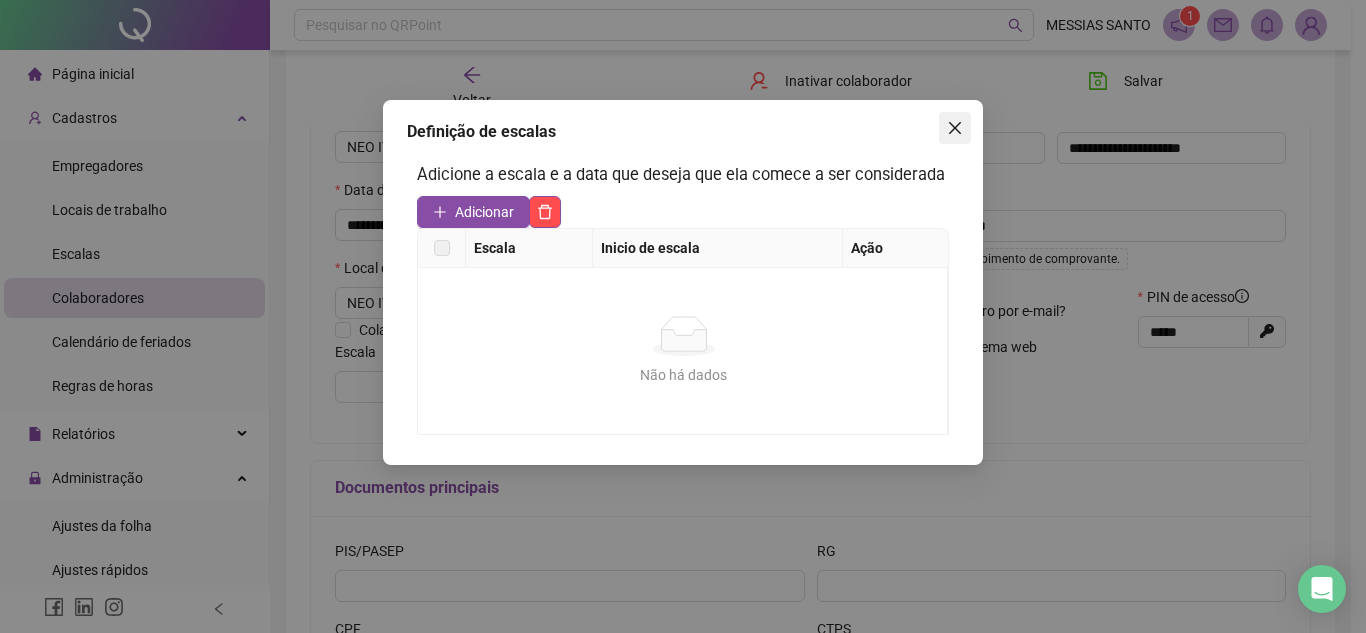 click 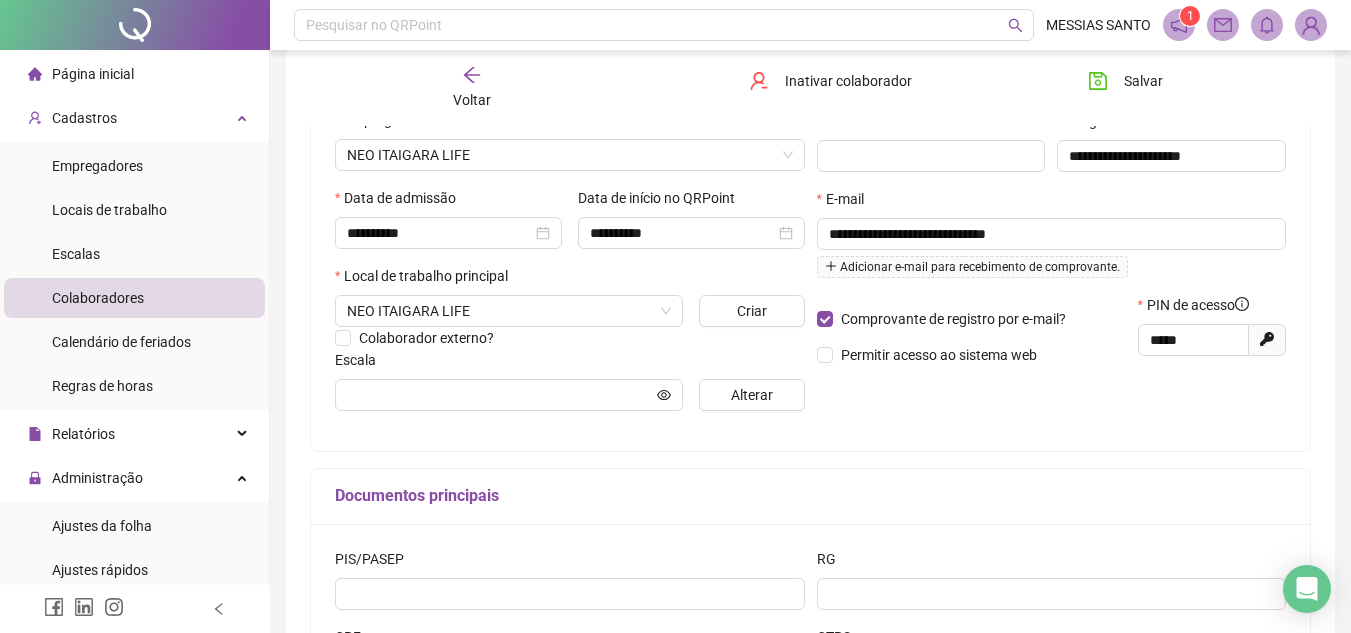 scroll, scrollTop: 310, scrollLeft: 0, axis: vertical 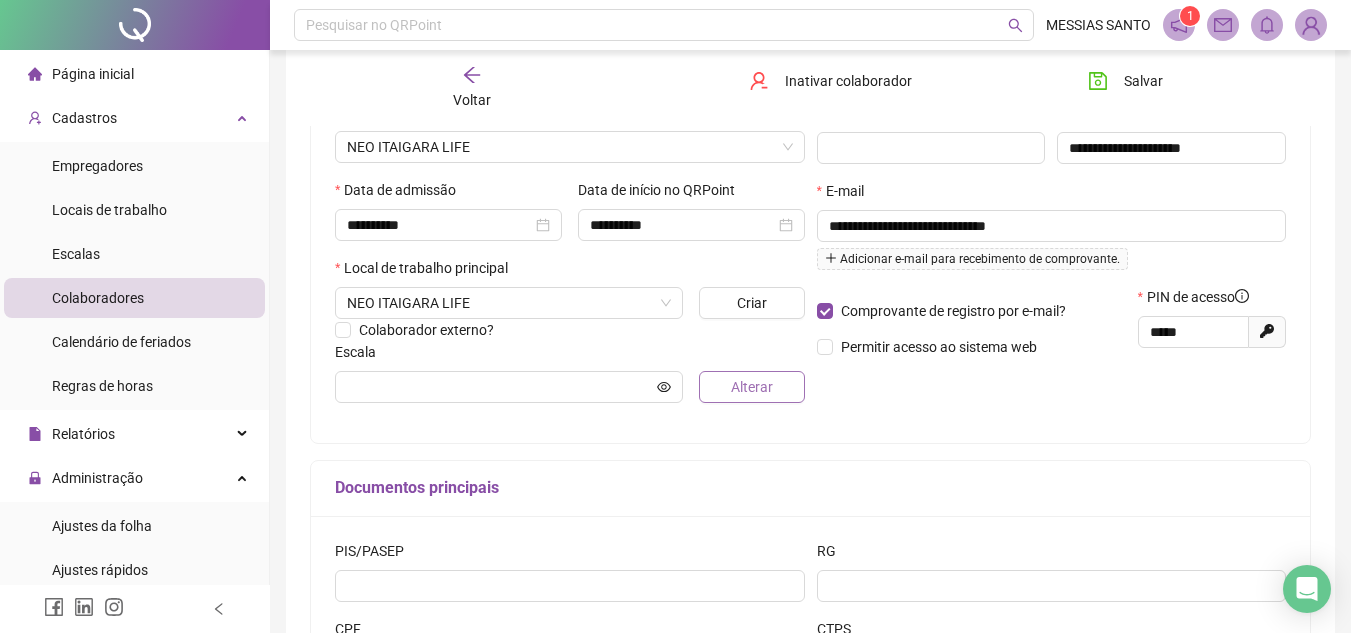 click on "Alterar" at bounding box center [752, 387] 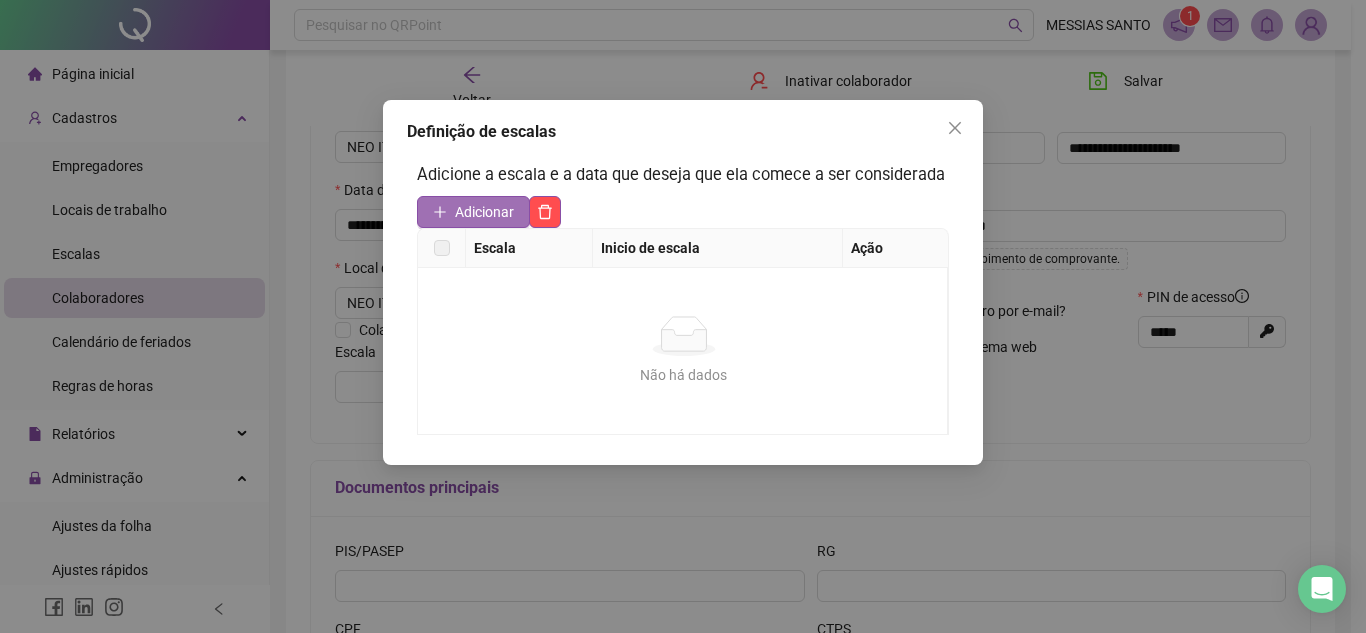 click on "Adicionar" at bounding box center [484, 212] 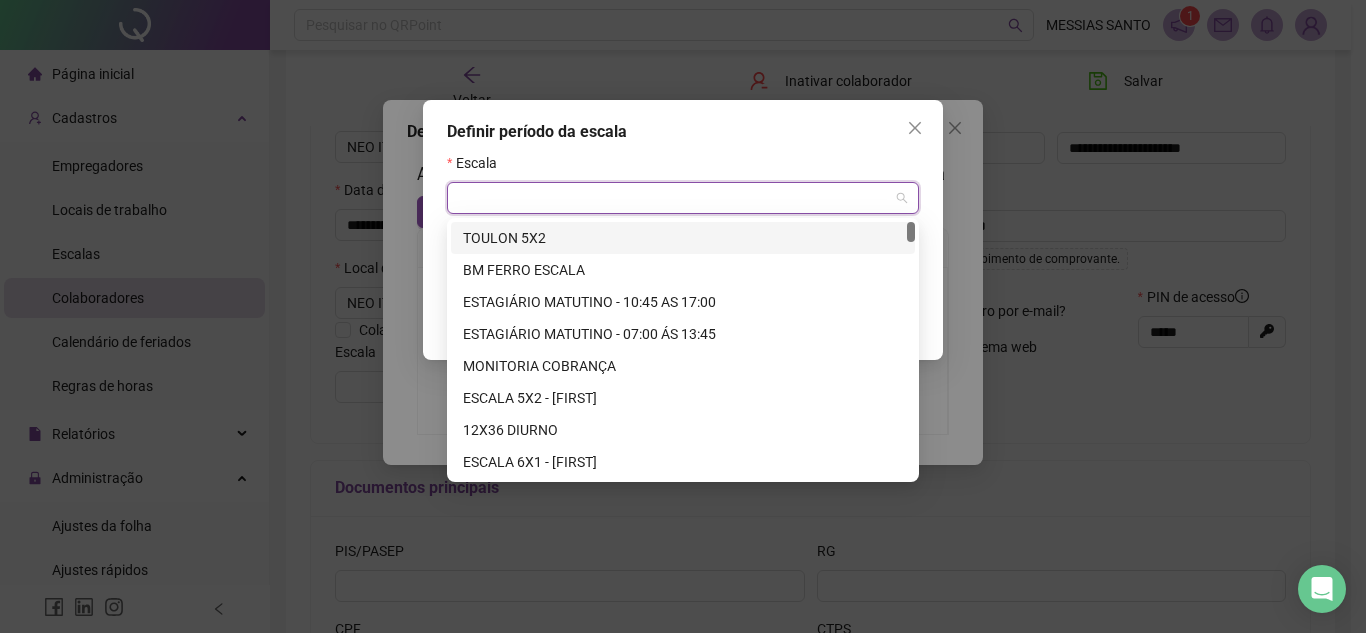 click at bounding box center (674, 198) 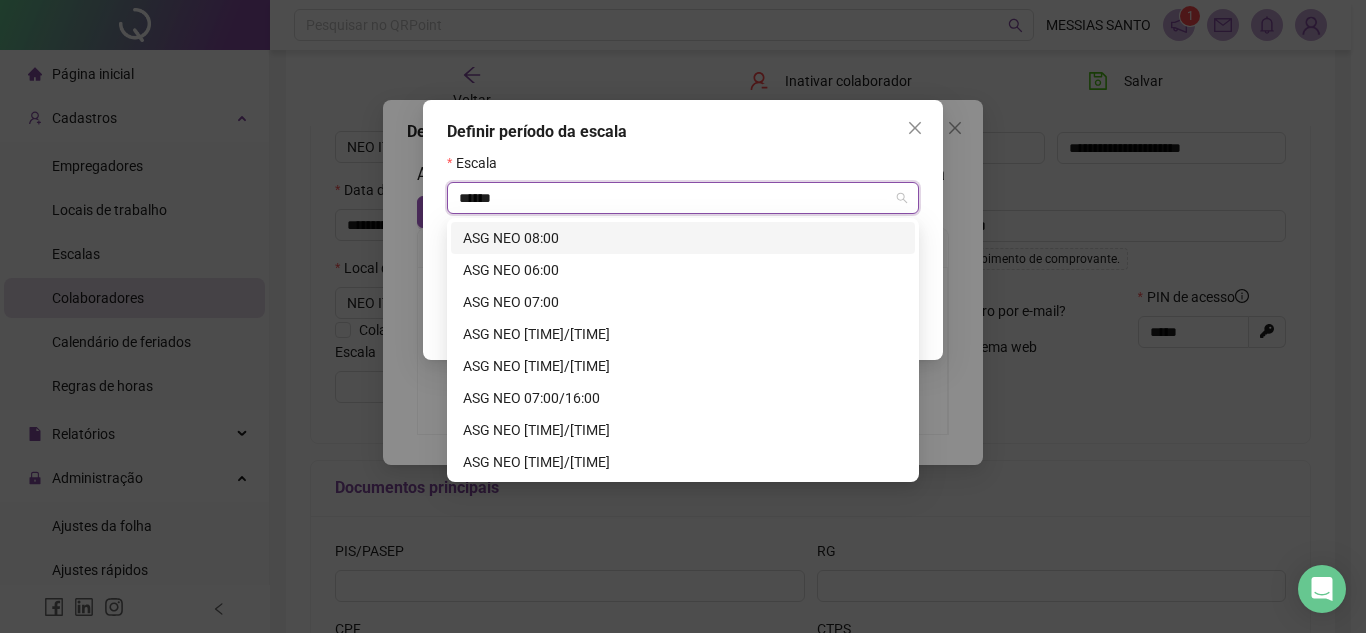 type on "*******" 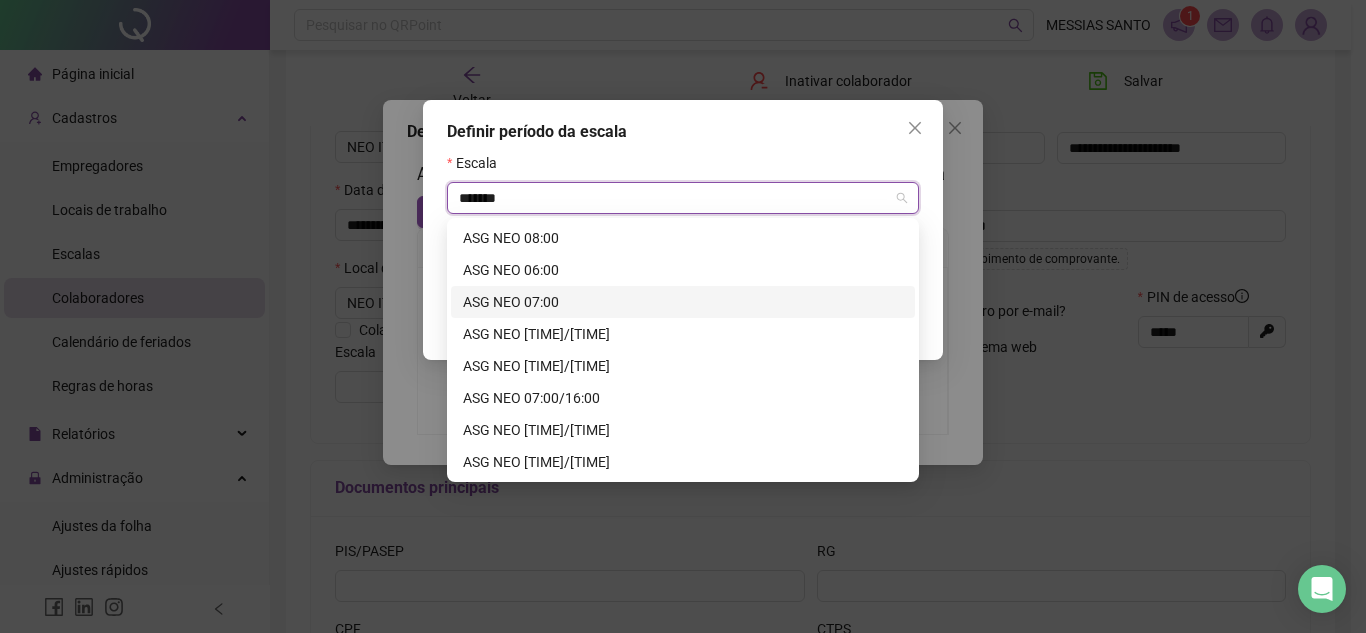 click on "ASG NEO 07:00" at bounding box center [683, 302] 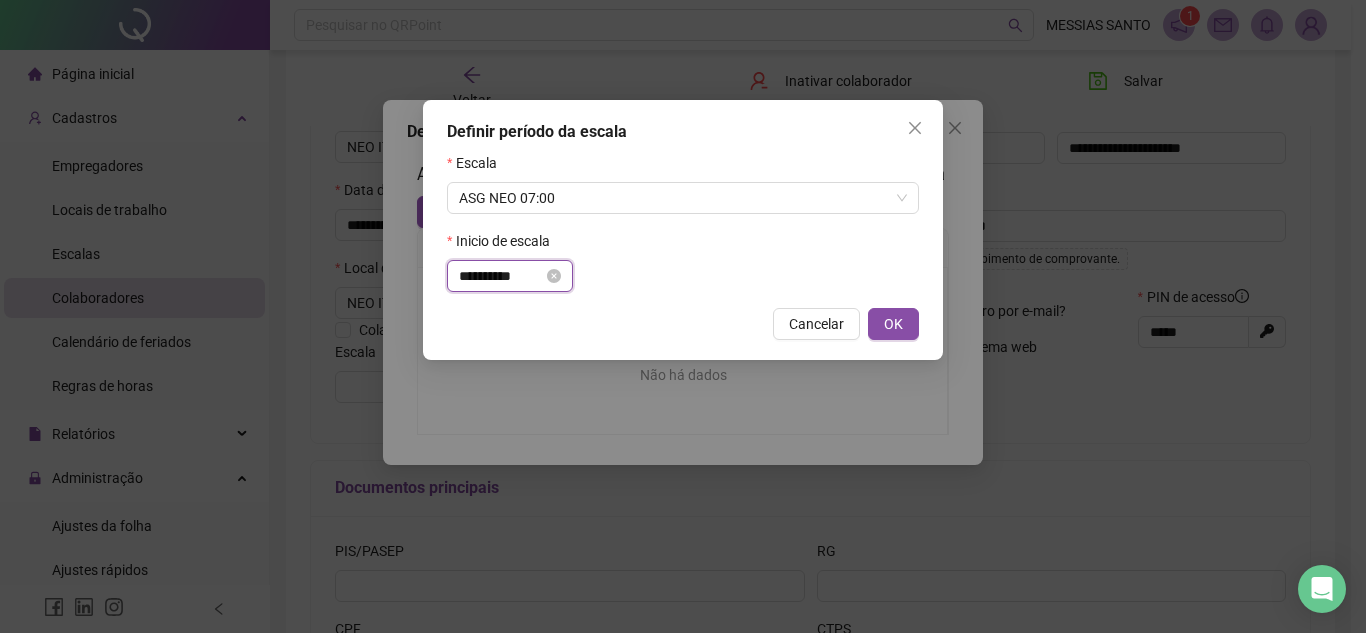 click on "**********" at bounding box center [501, 276] 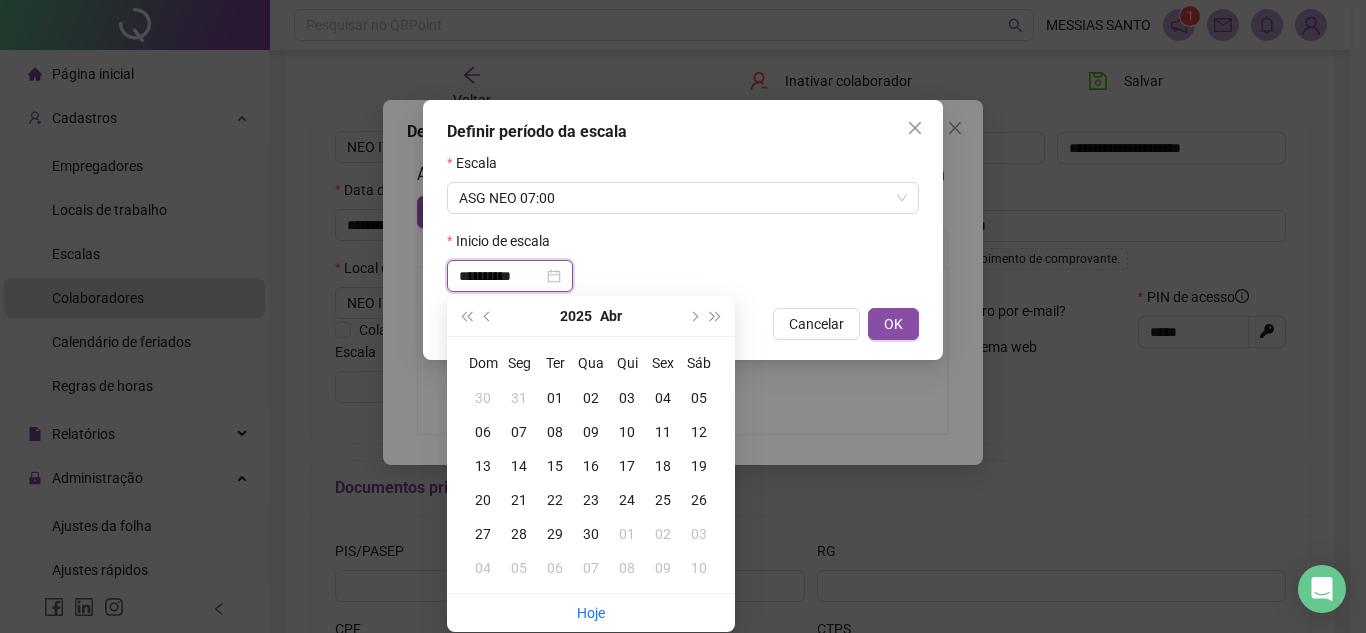 type on "**********" 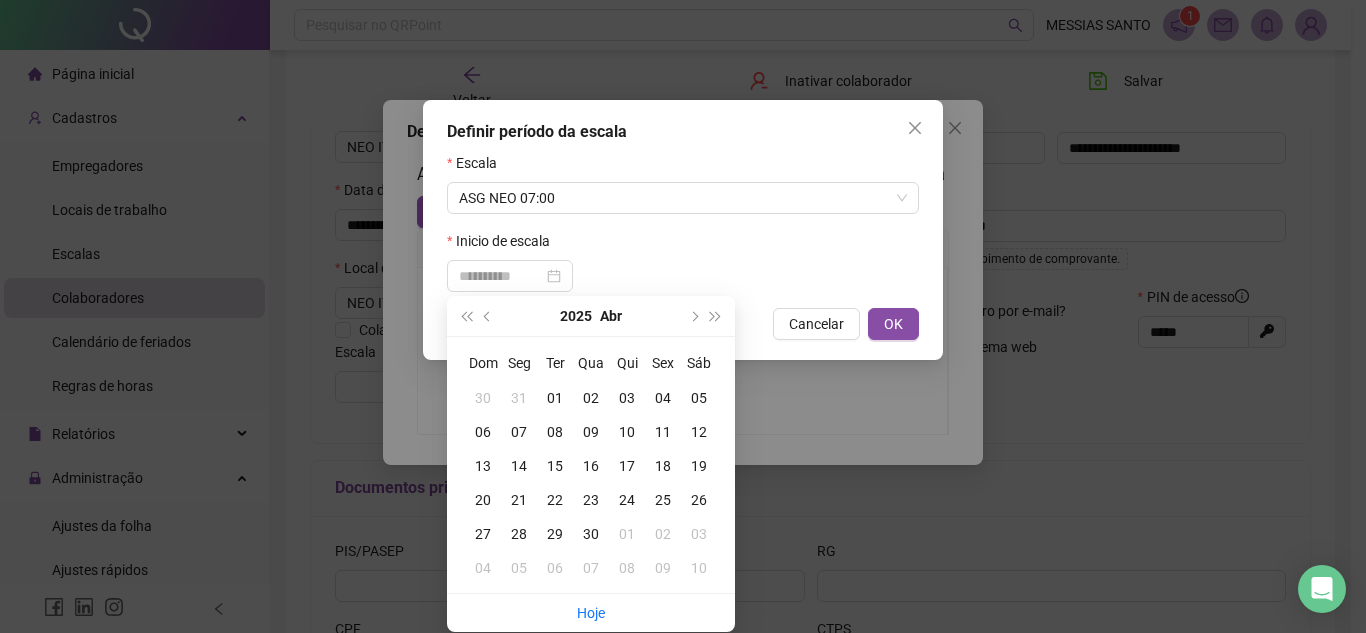 click on "01" at bounding box center [555, 398] 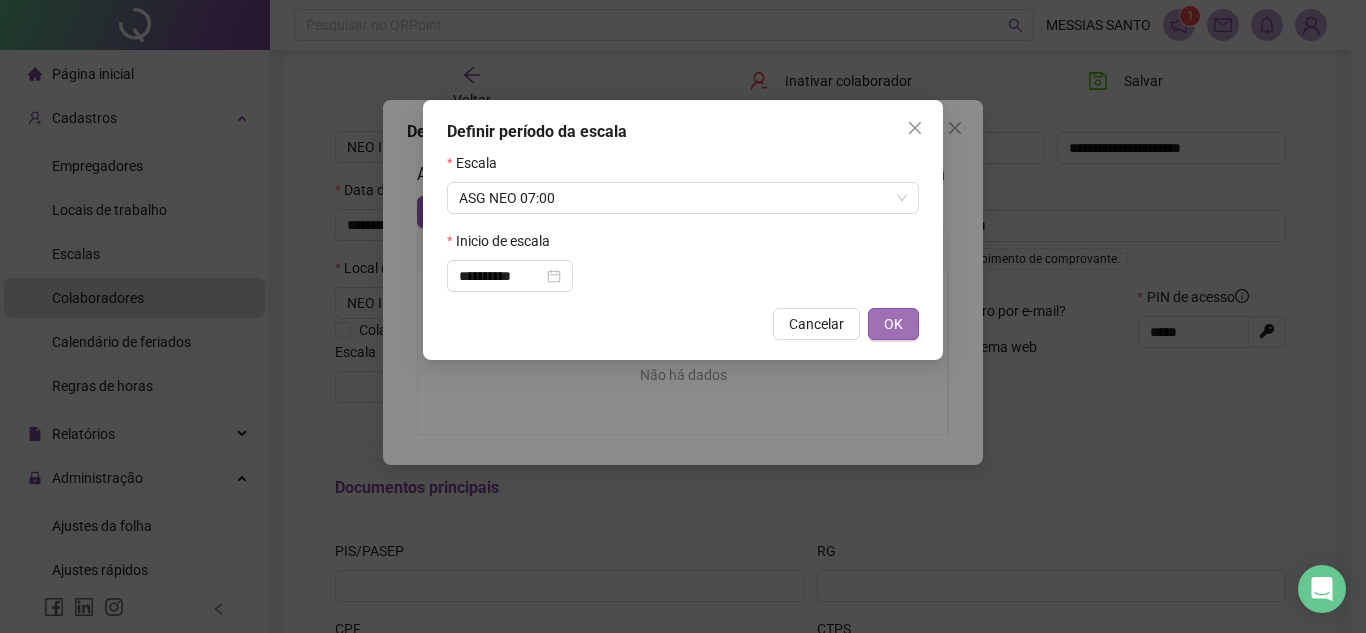 click on "OK" at bounding box center (893, 324) 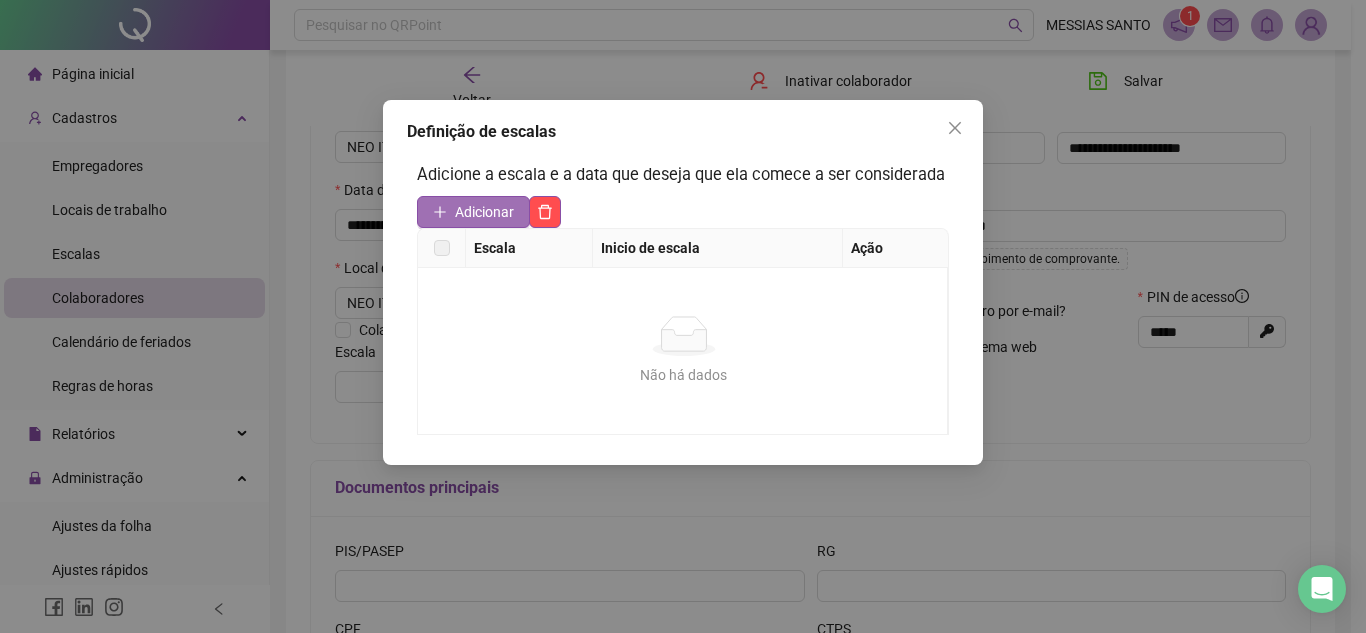 click on "Adicionar" at bounding box center (484, 212) 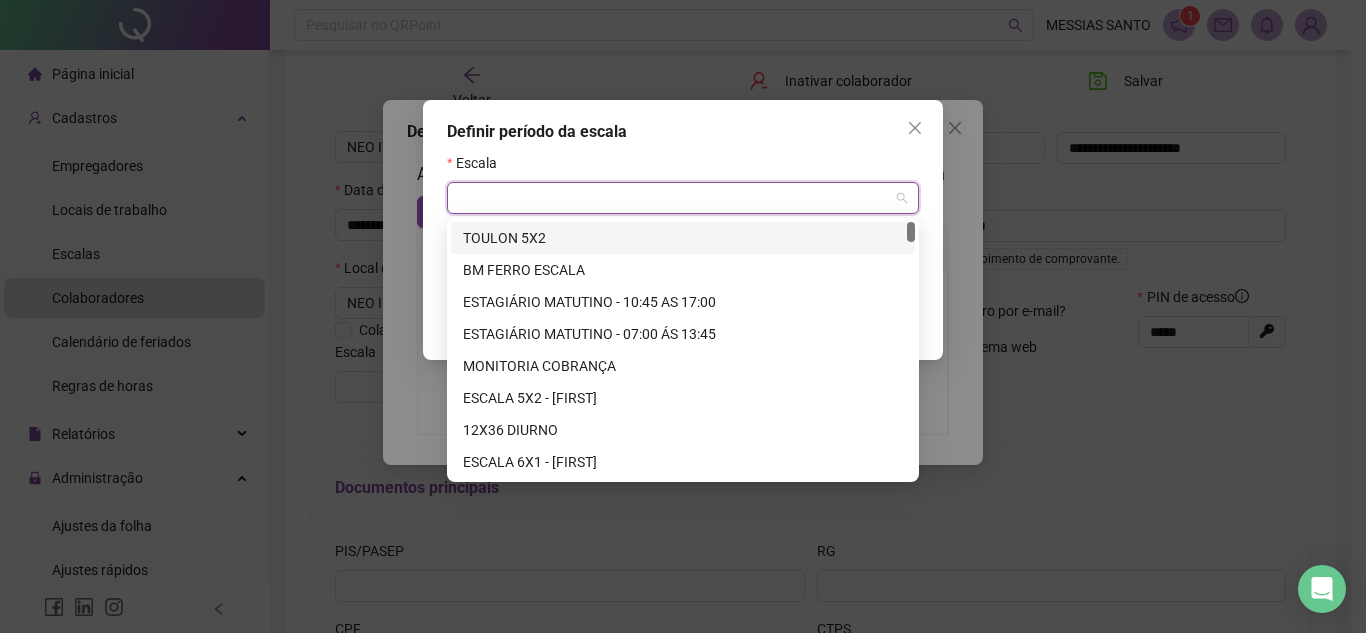click at bounding box center (674, 198) 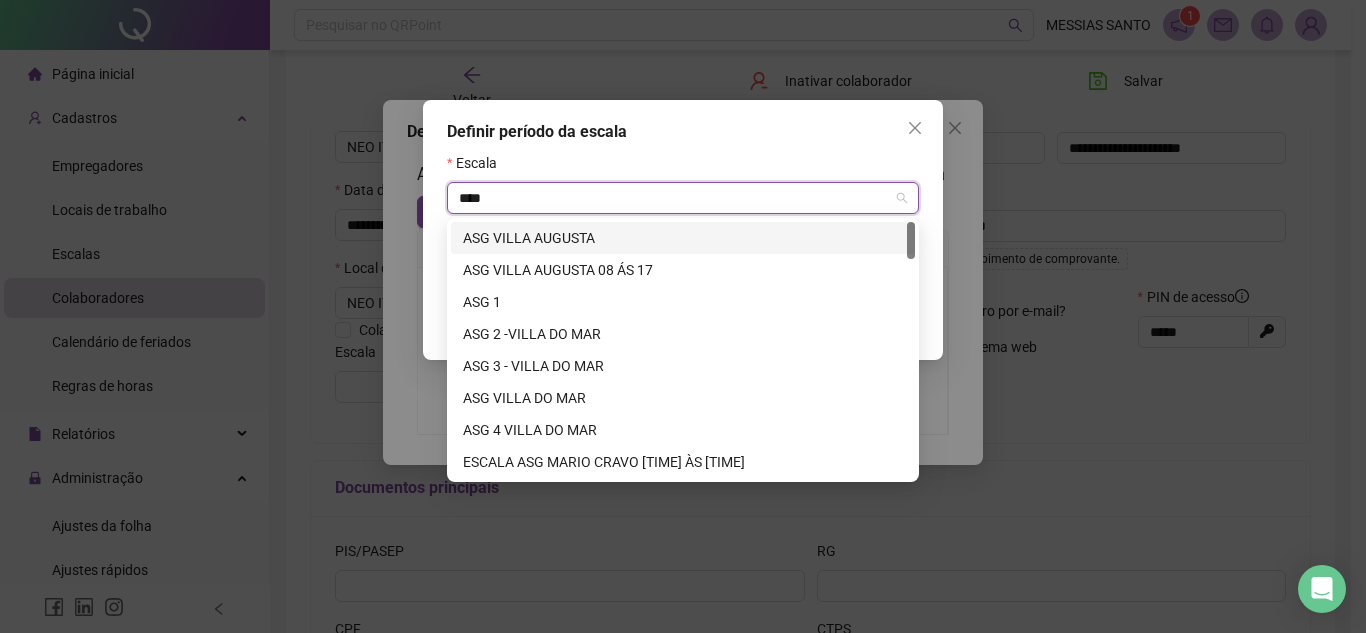 type on "*****" 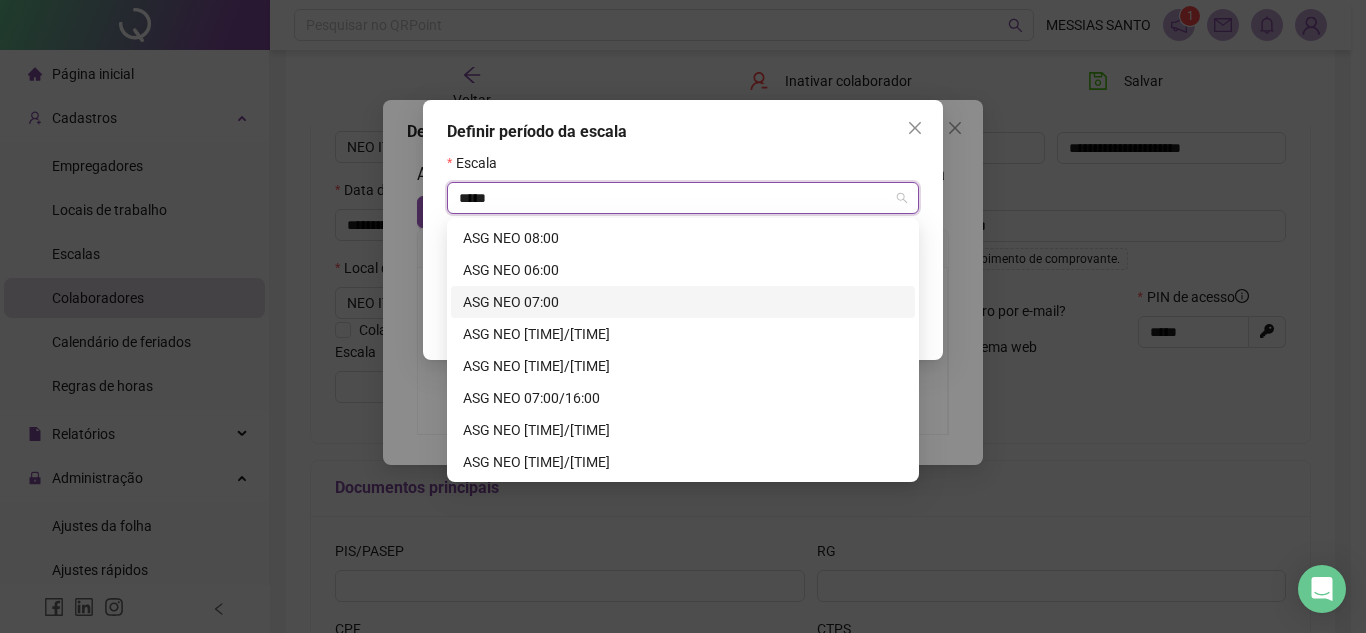 click on "ASG NEO 07:00" at bounding box center [683, 302] 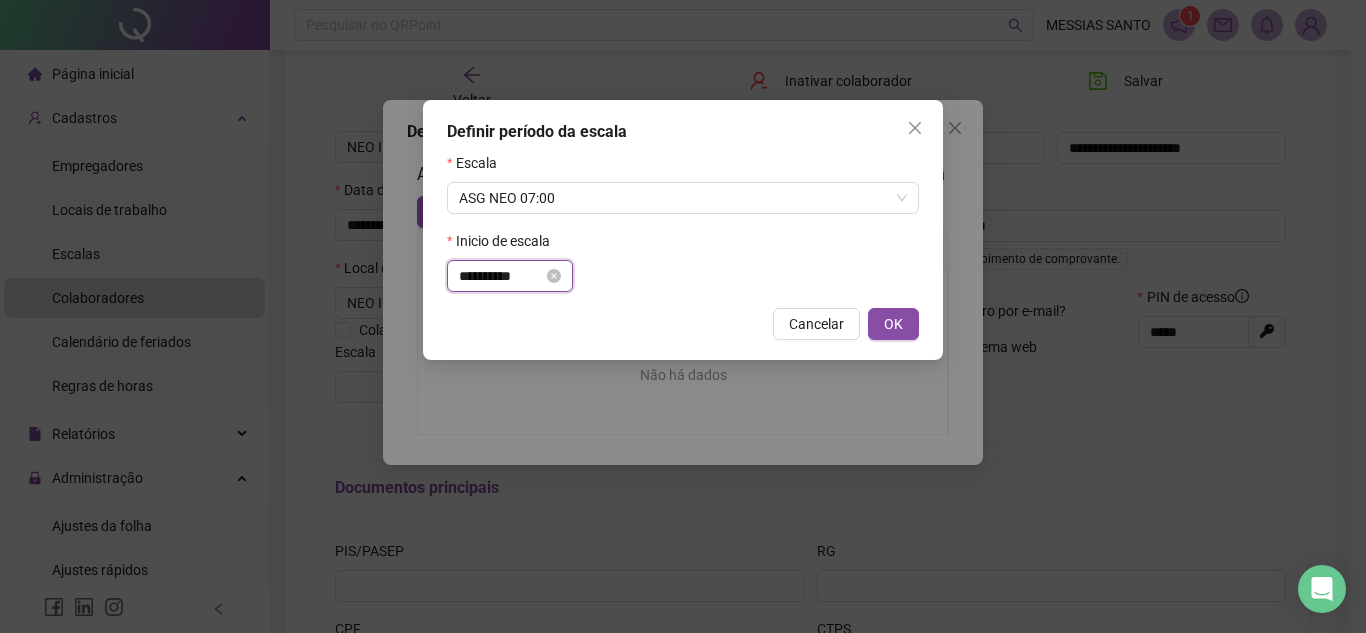 click on "**********" at bounding box center (501, 276) 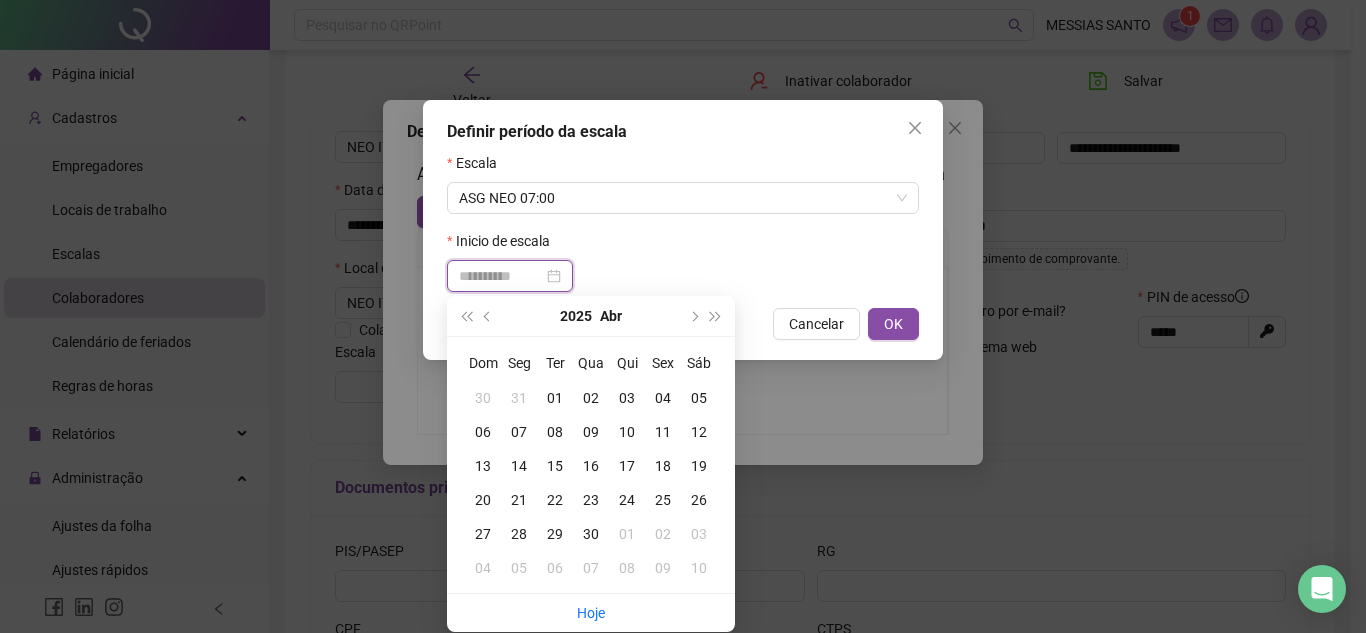 type on "**********" 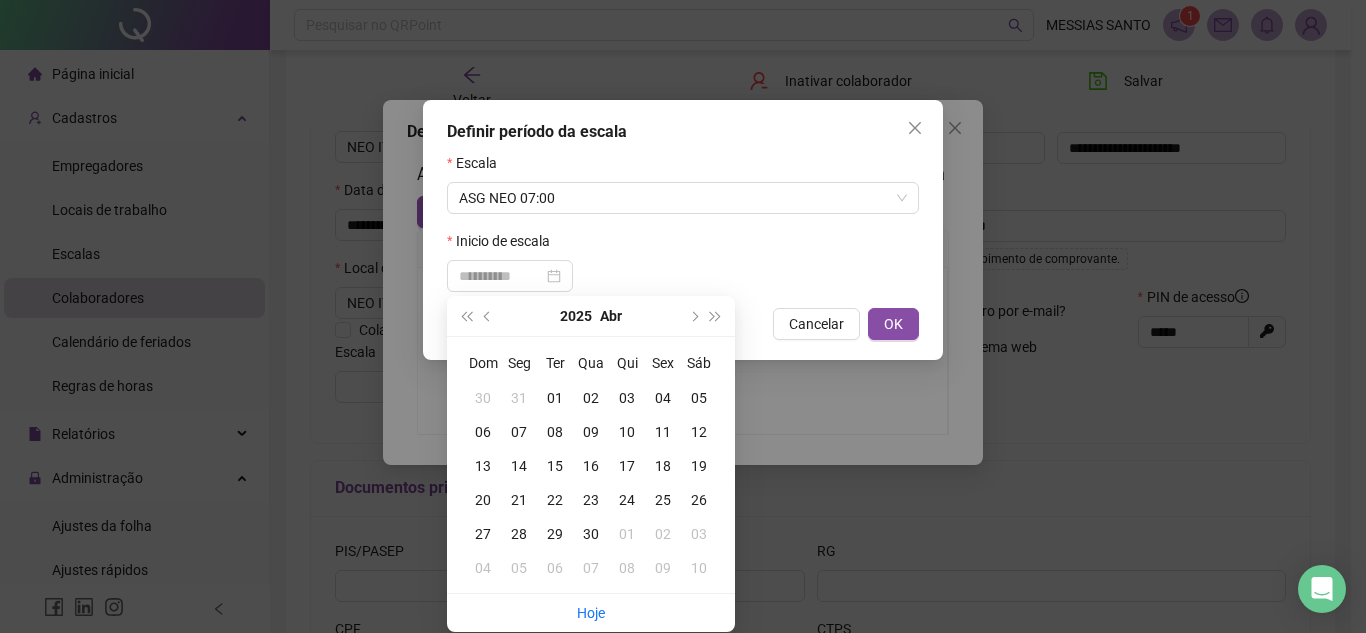 click on "05" at bounding box center [699, 398] 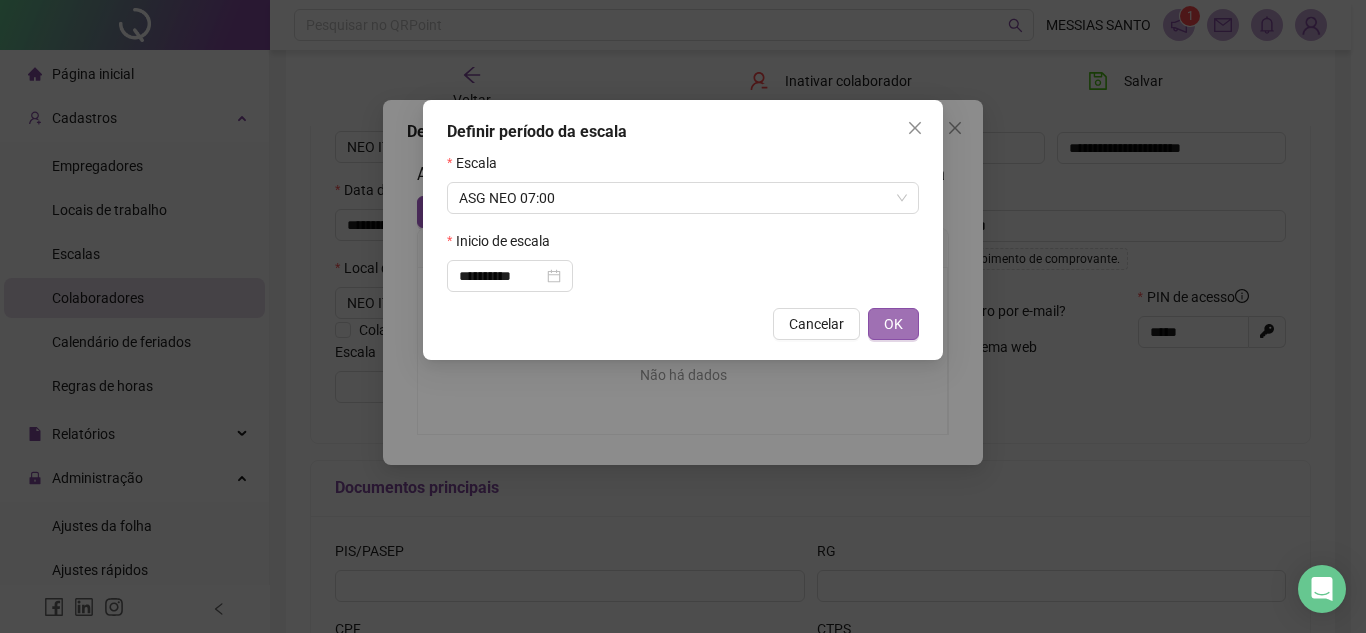 click on "OK" at bounding box center (893, 324) 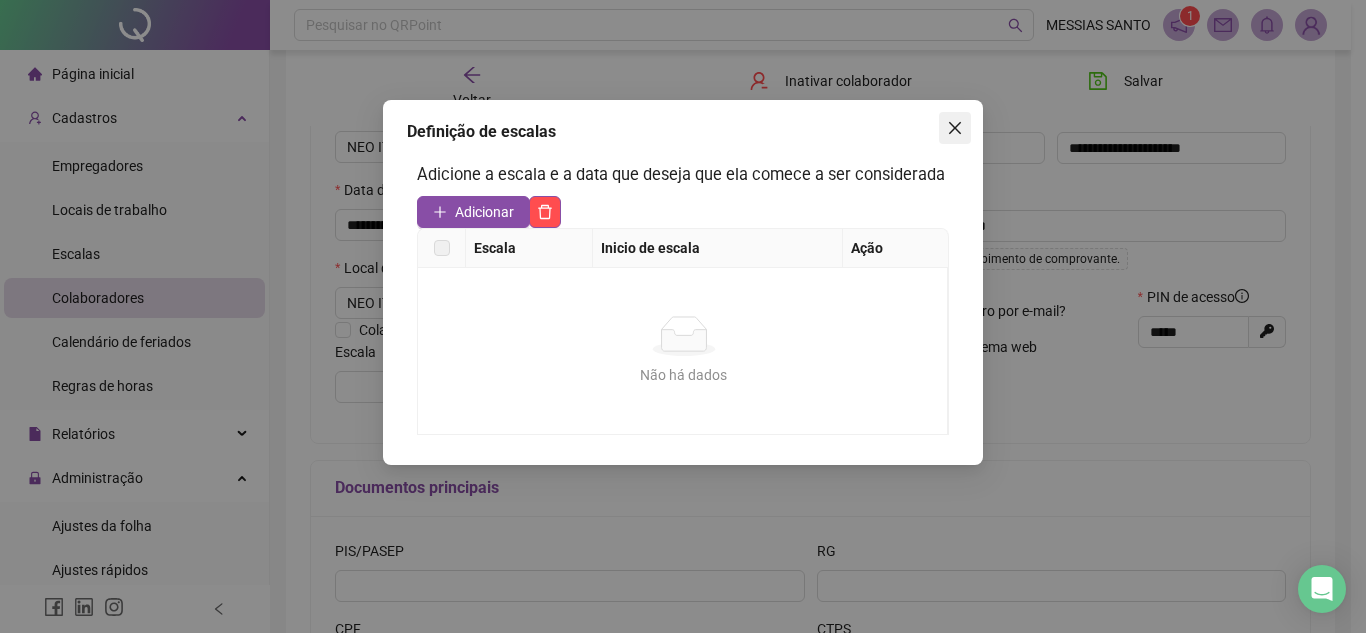 click at bounding box center [955, 128] 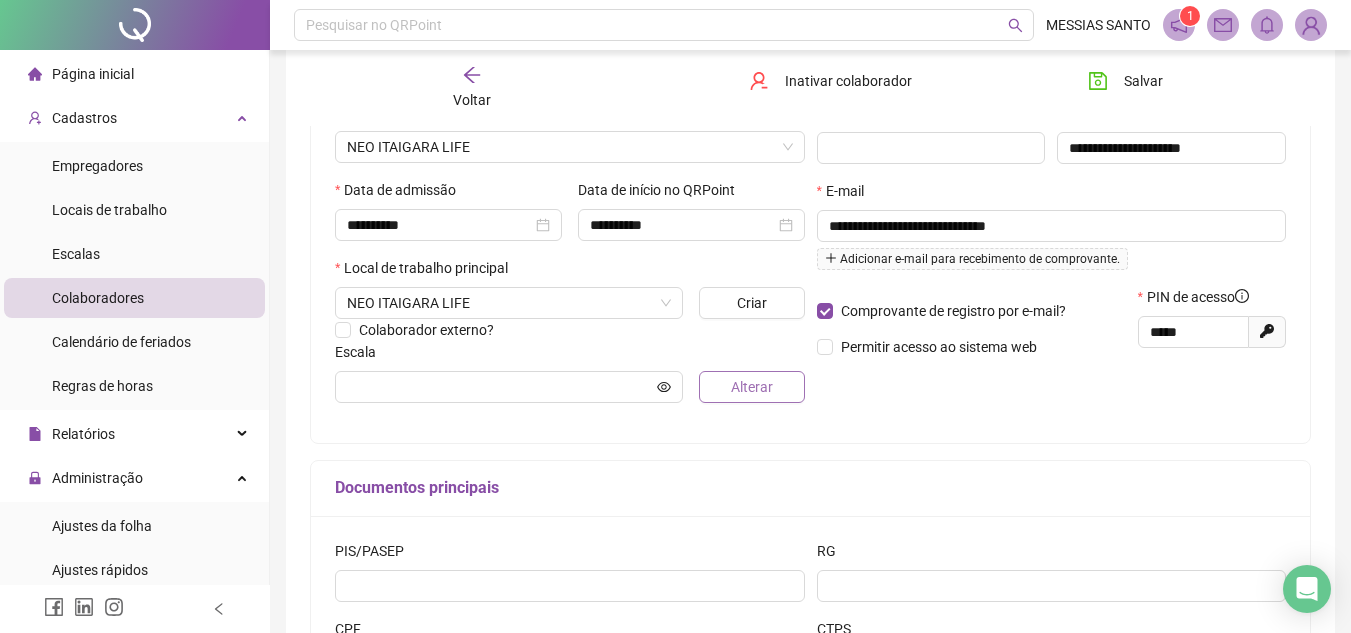 click on "Alterar" at bounding box center [751, 387] 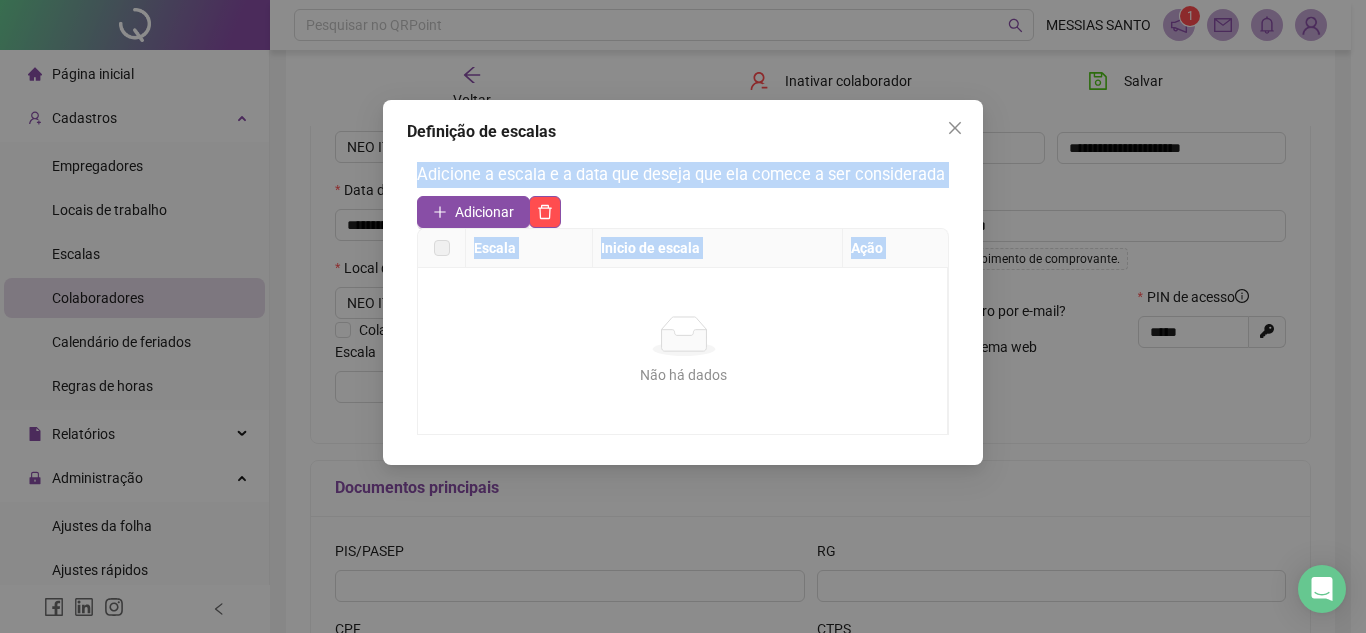 drag, startPoint x: 803, startPoint y: 112, endPoint x: 846, endPoint y: 325, distance: 217.29703 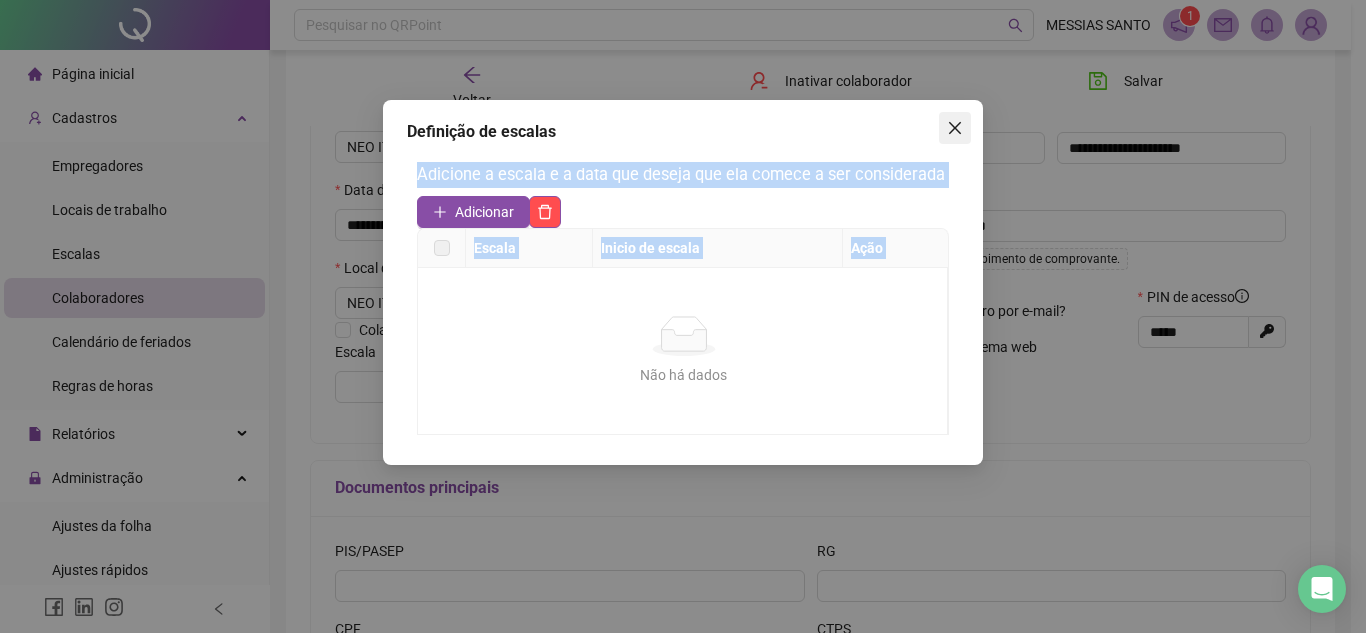 click 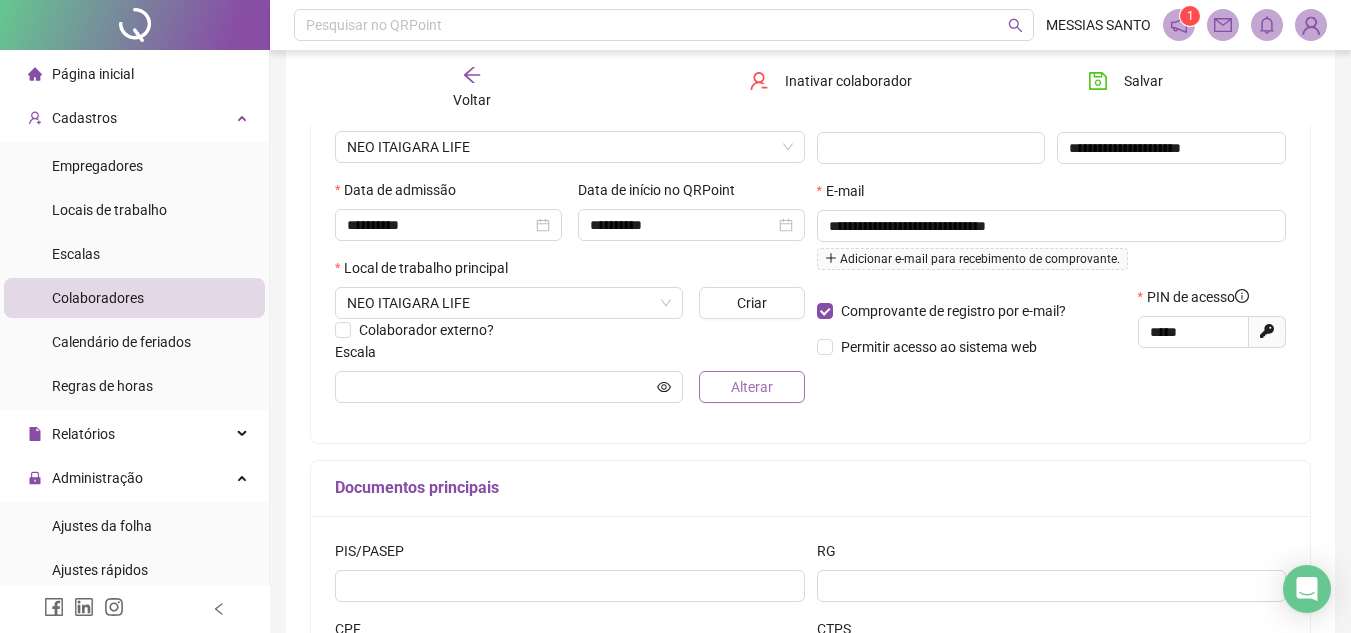 click on "Alterar" at bounding box center (751, 387) 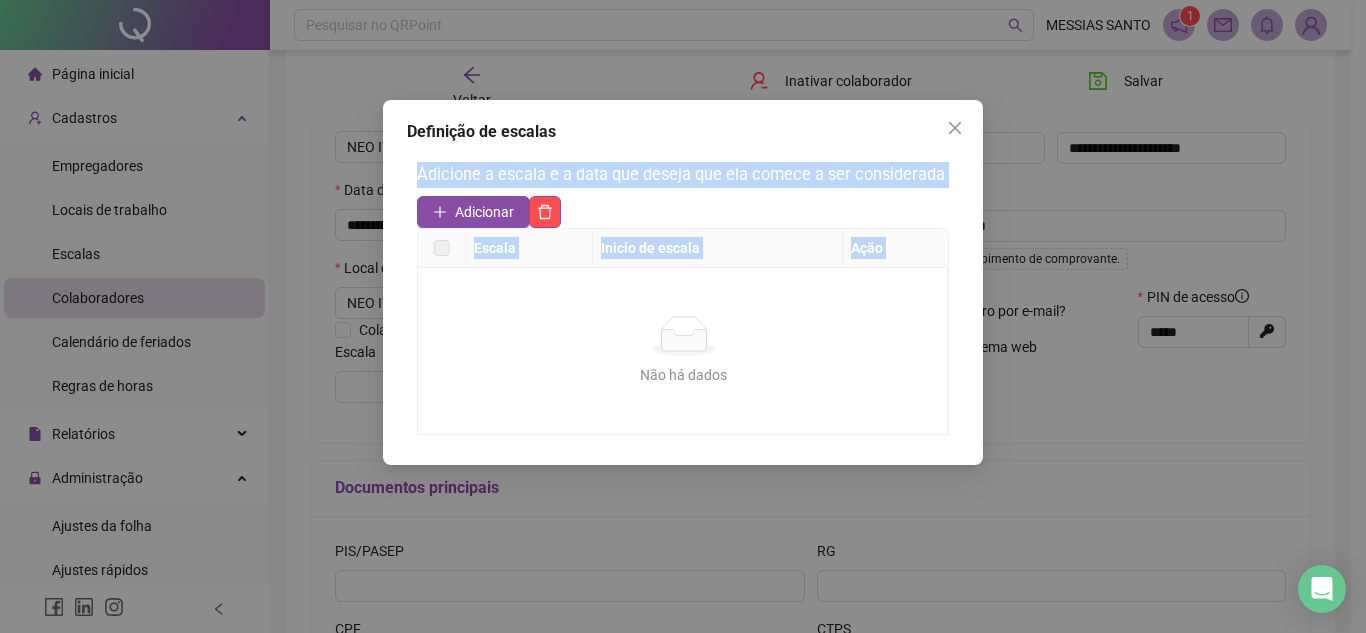 click on "Adicionar" at bounding box center [683, 212] 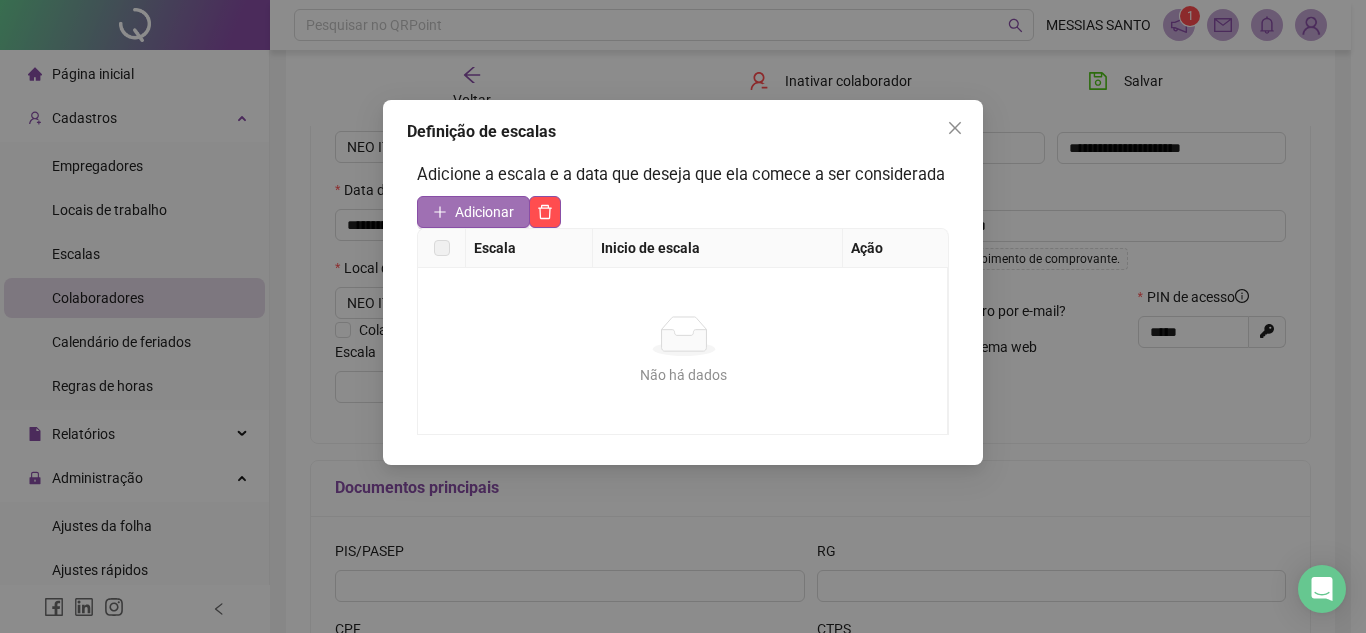 click on "Adicionar" at bounding box center (484, 212) 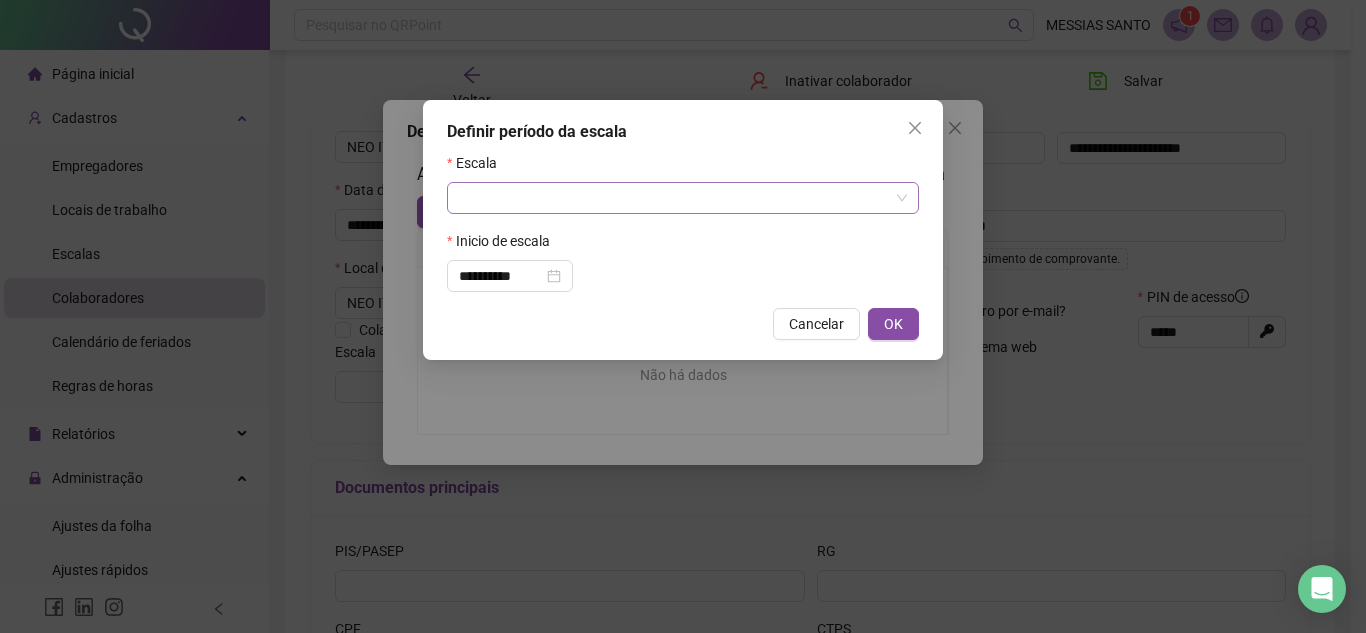 click at bounding box center [674, 198] 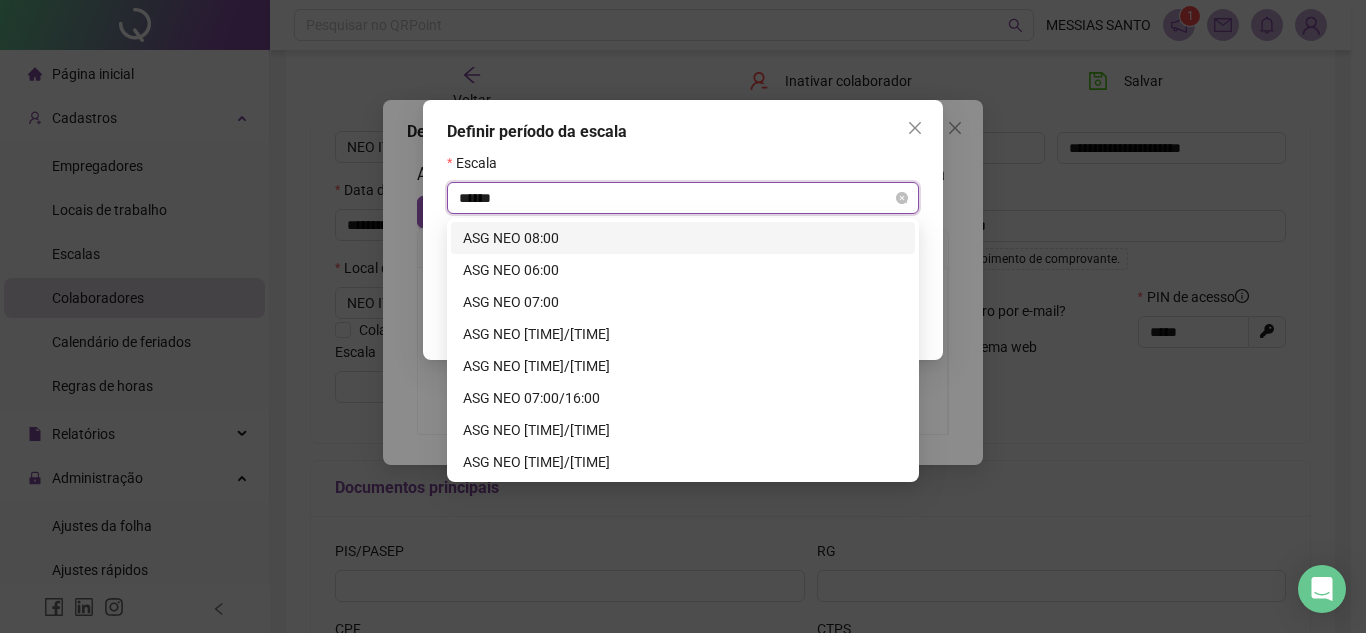 type on "*******" 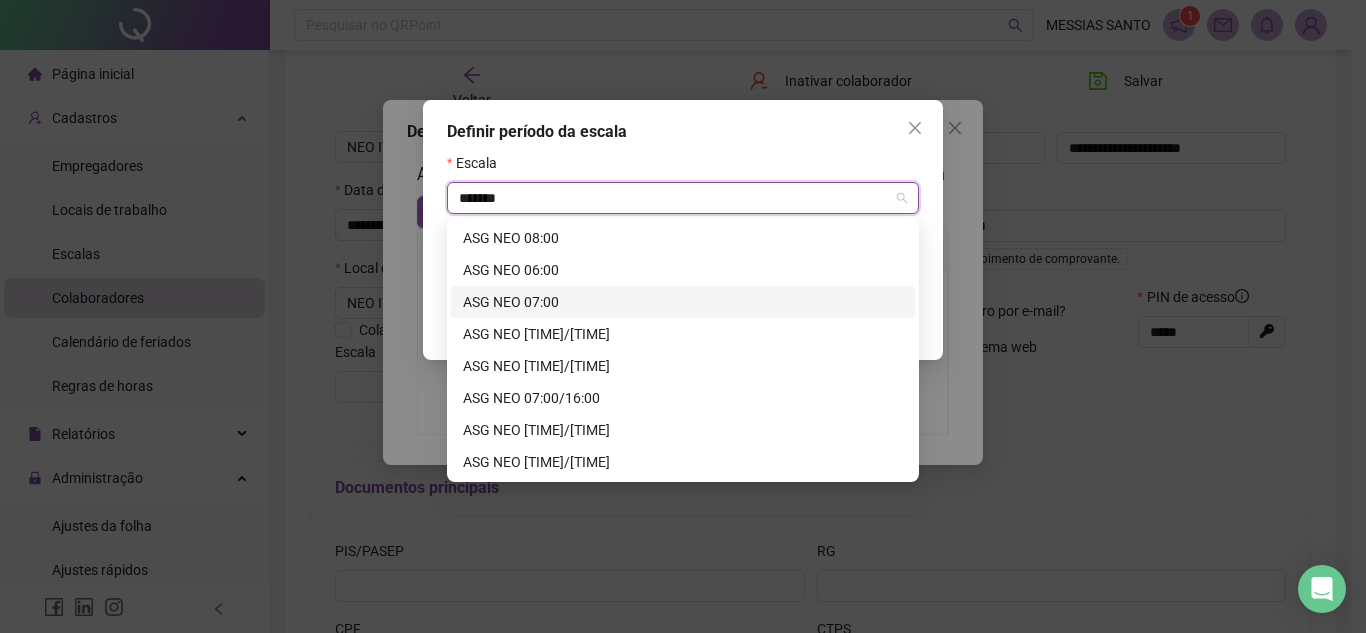 click on "ASG NEO 07:00" at bounding box center [683, 302] 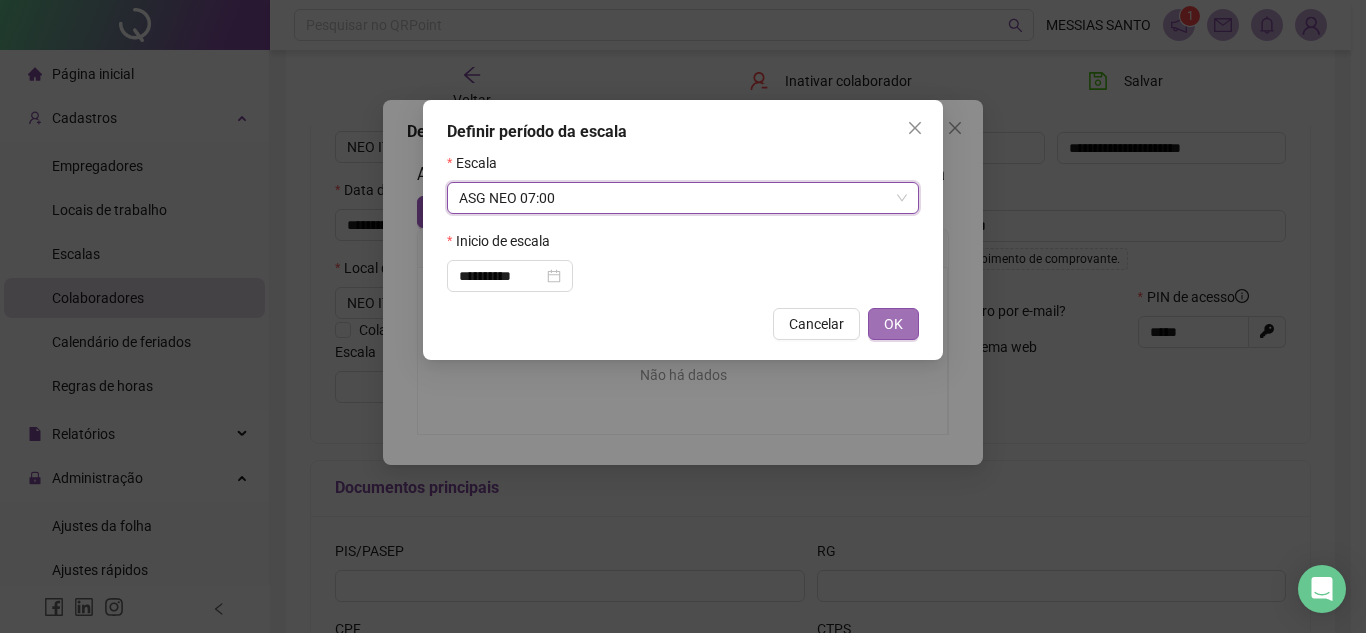 click on "OK" at bounding box center [893, 324] 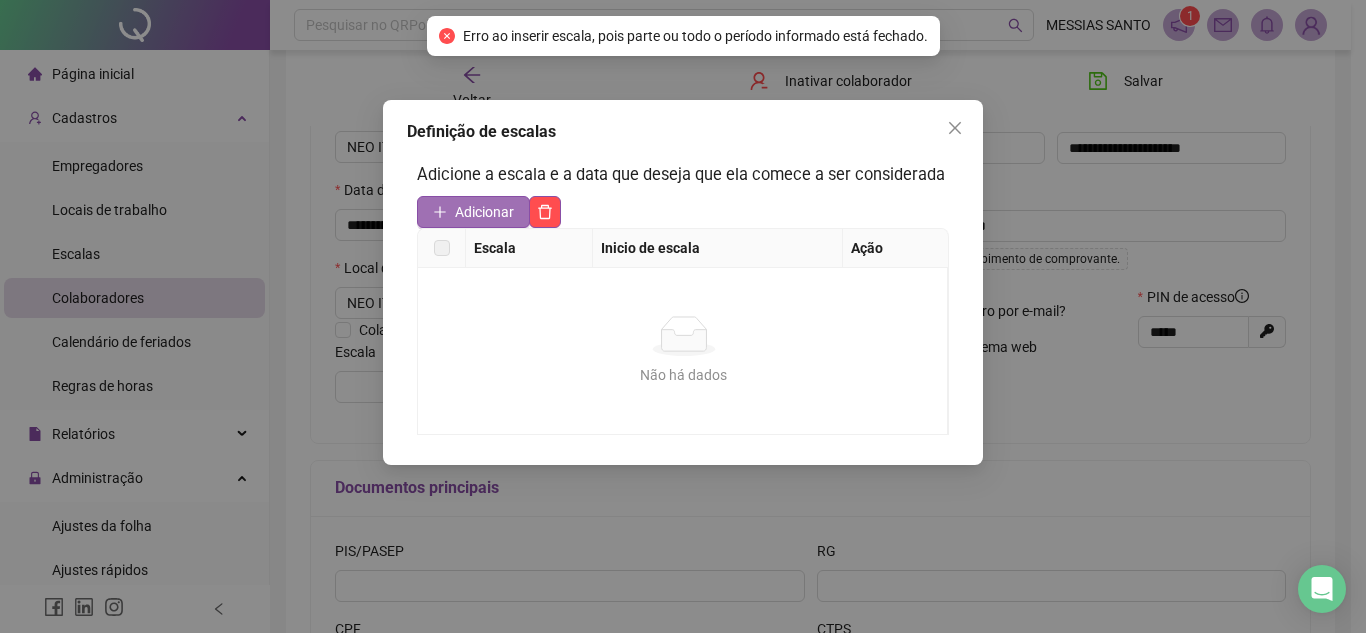 click on "Adicionar" at bounding box center [484, 212] 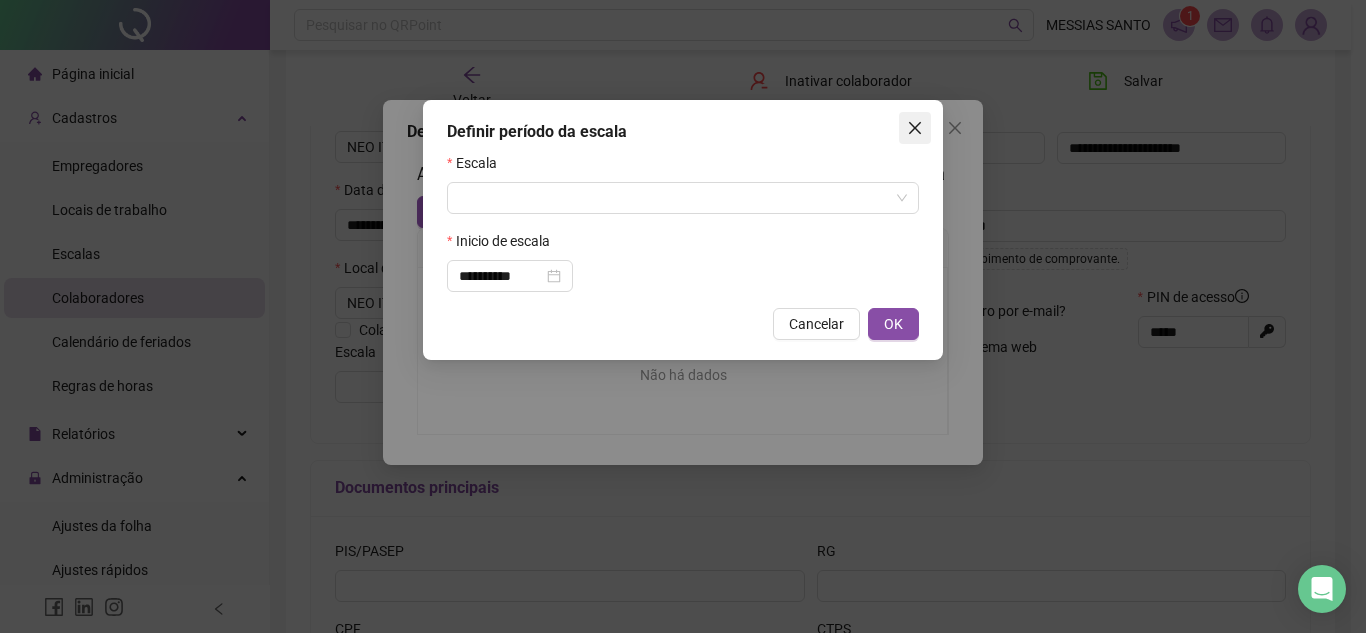 click 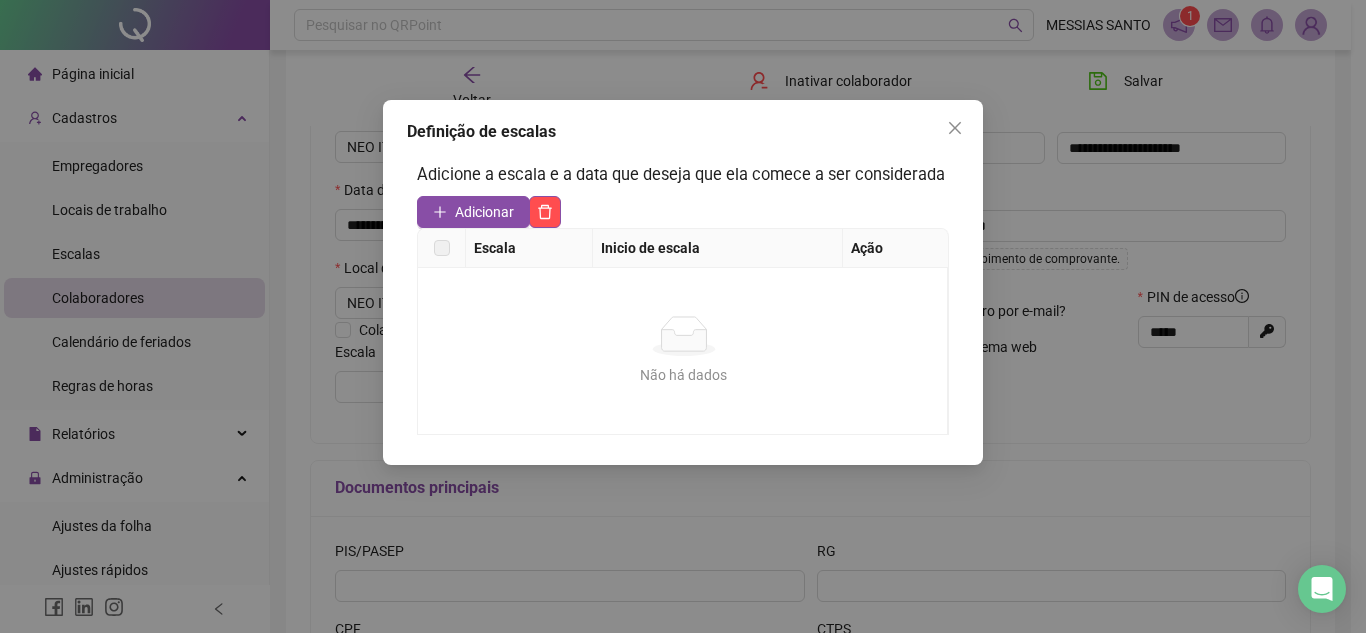 click 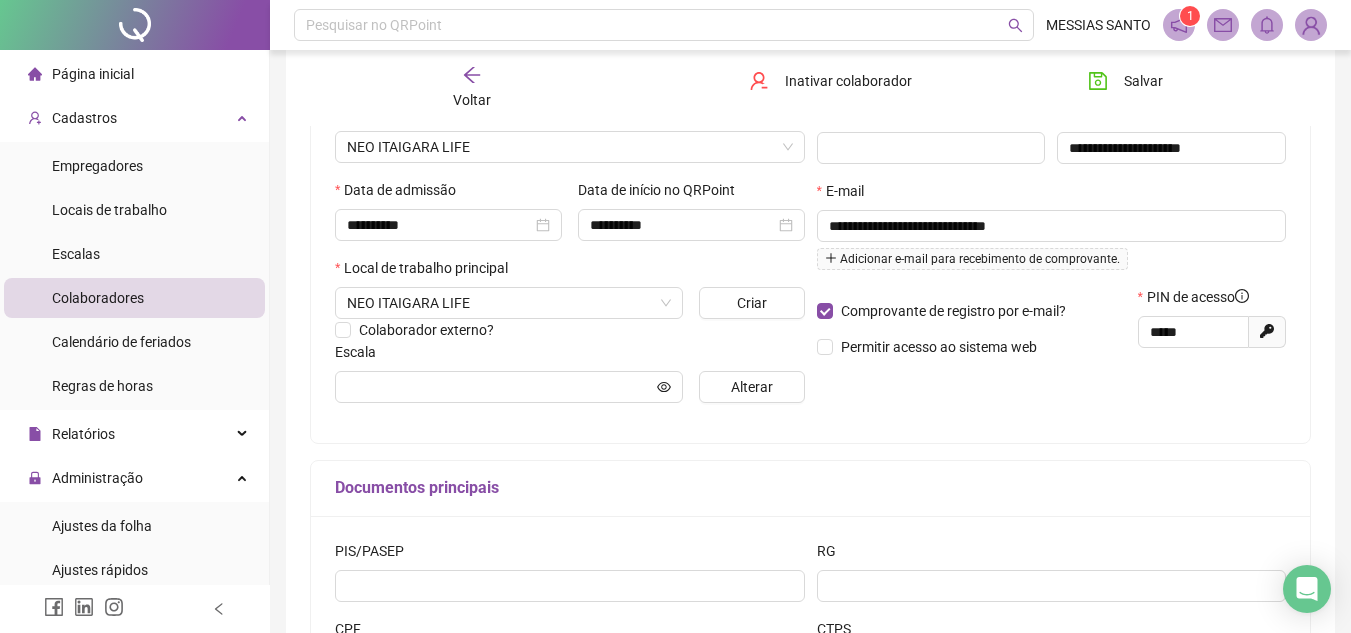 click 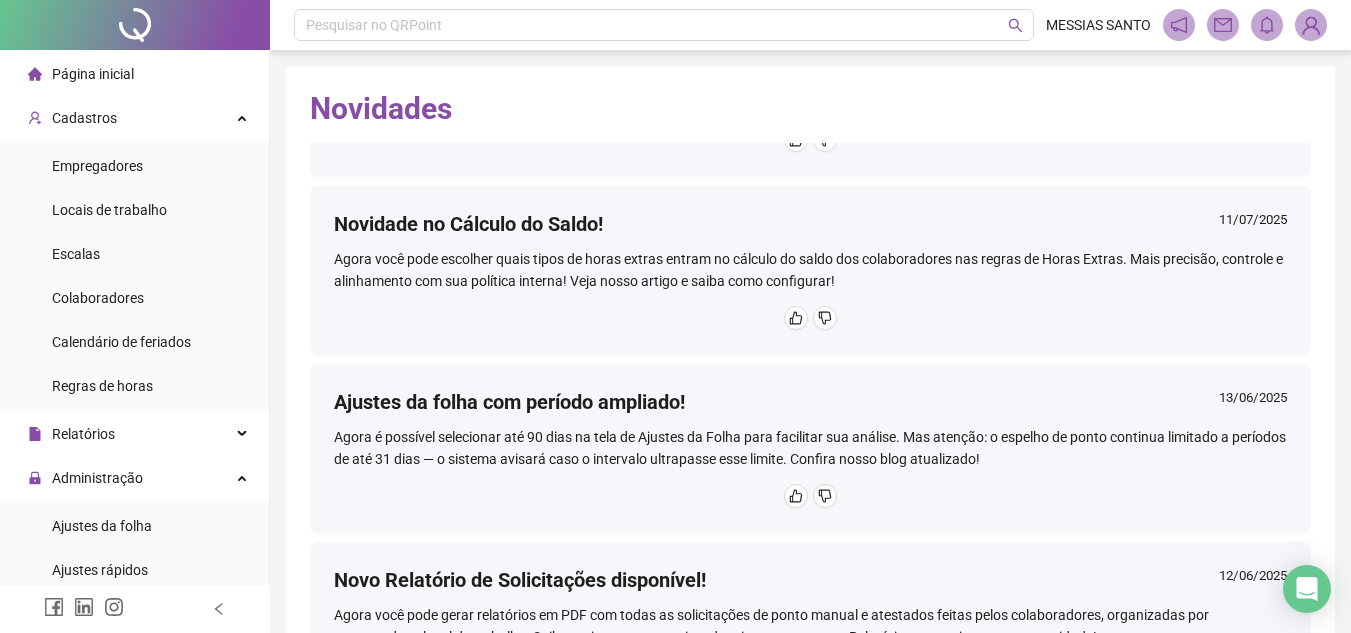 scroll, scrollTop: 0, scrollLeft: 0, axis: both 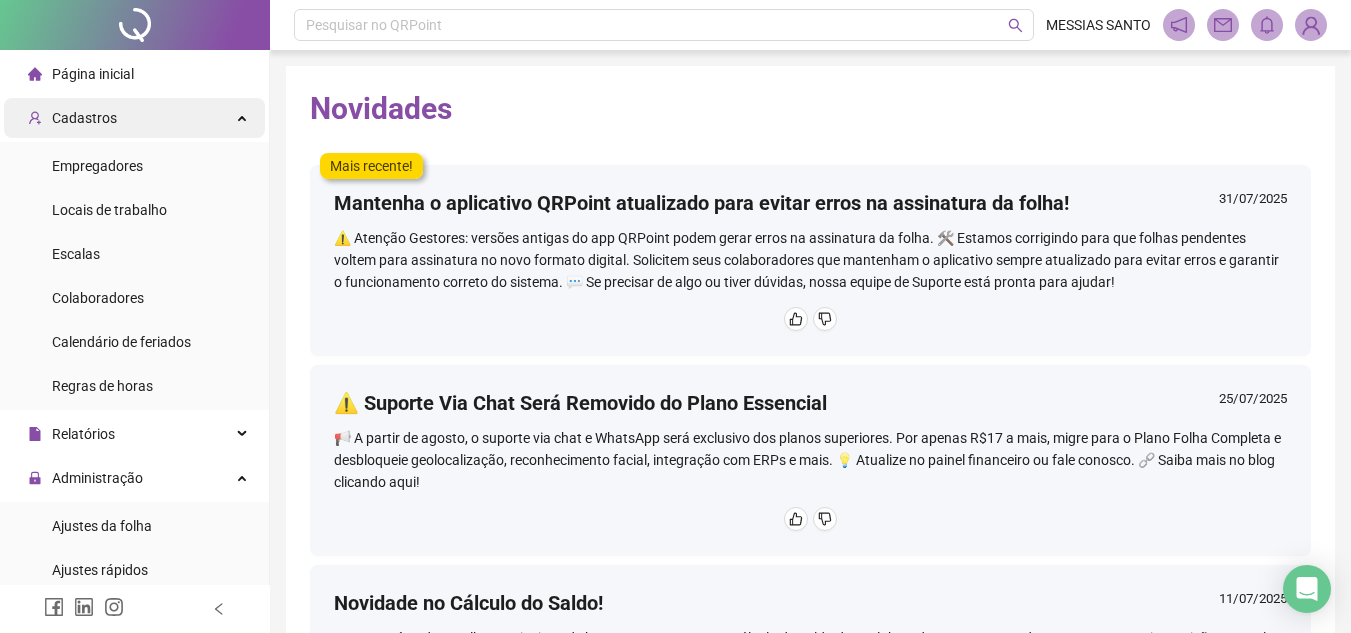 click on "Cadastros" at bounding box center (134, 118) 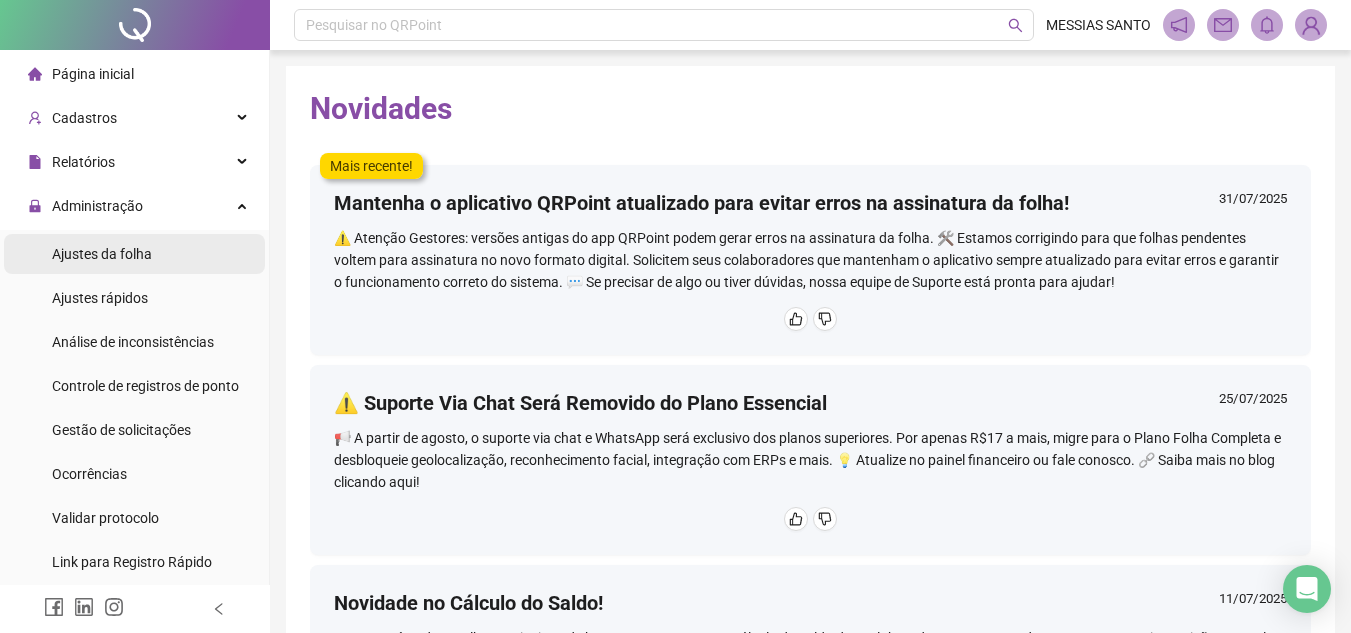 click on "Ajustes da folha" at bounding box center [134, 254] 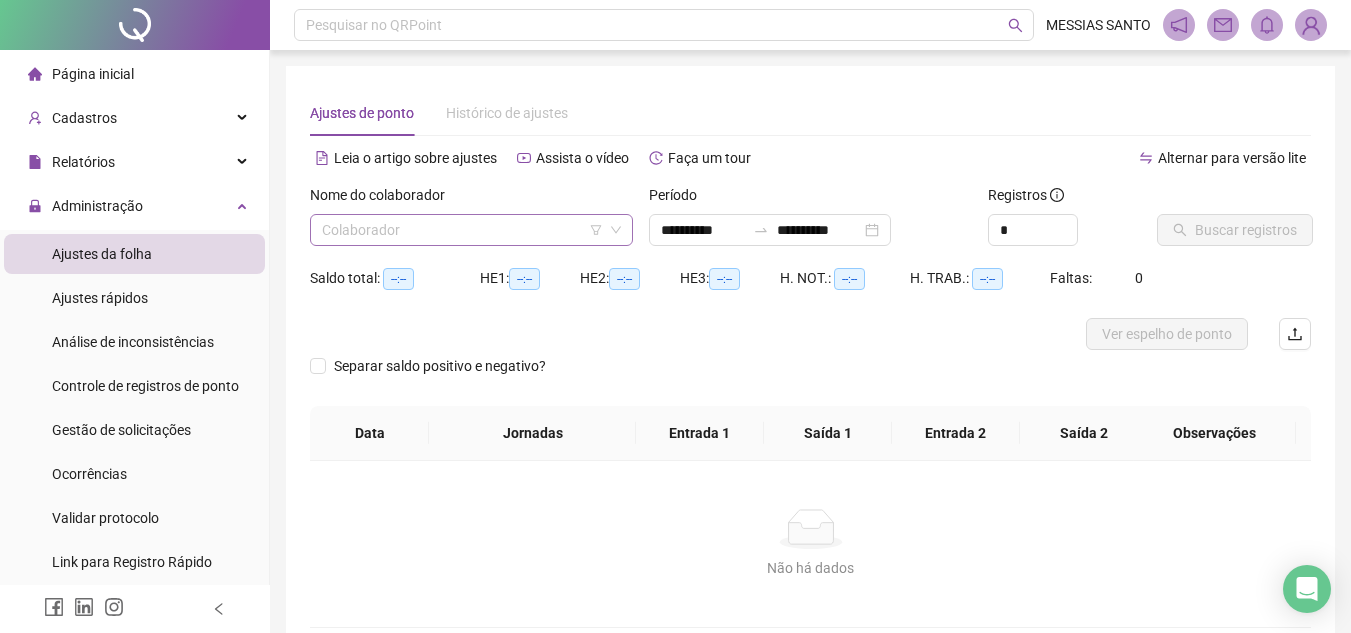 click at bounding box center (462, 230) 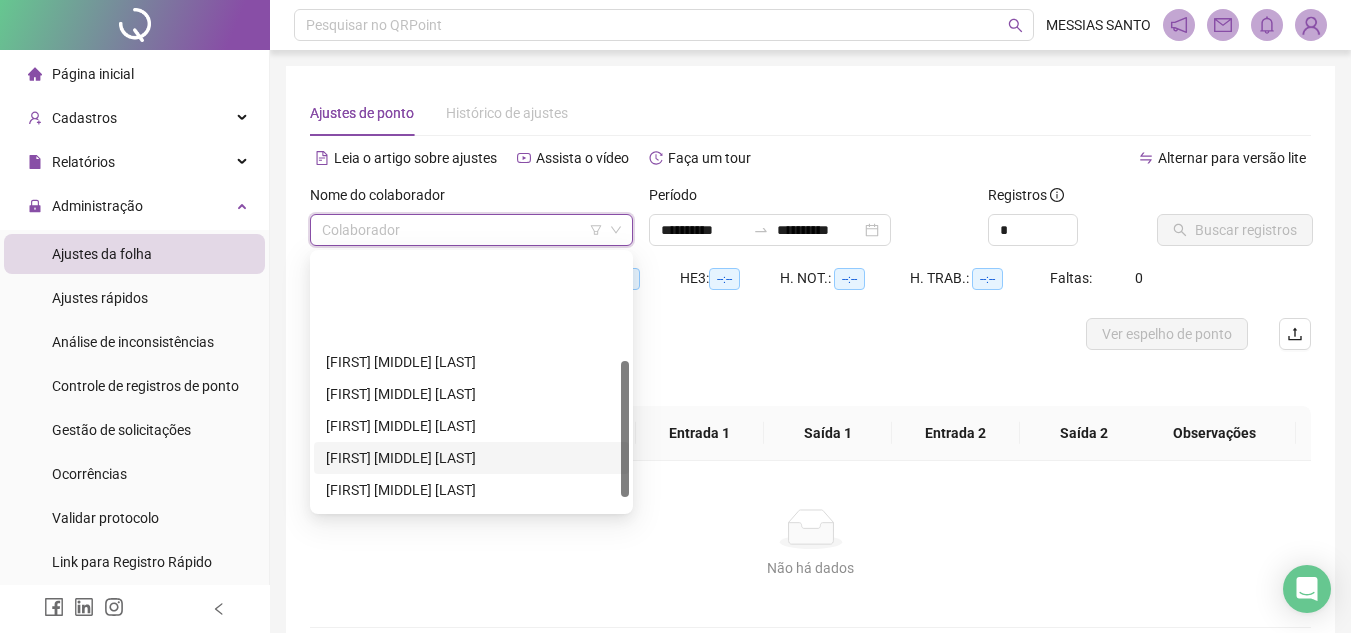 scroll, scrollTop: 200, scrollLeft: 0, axis: vertical 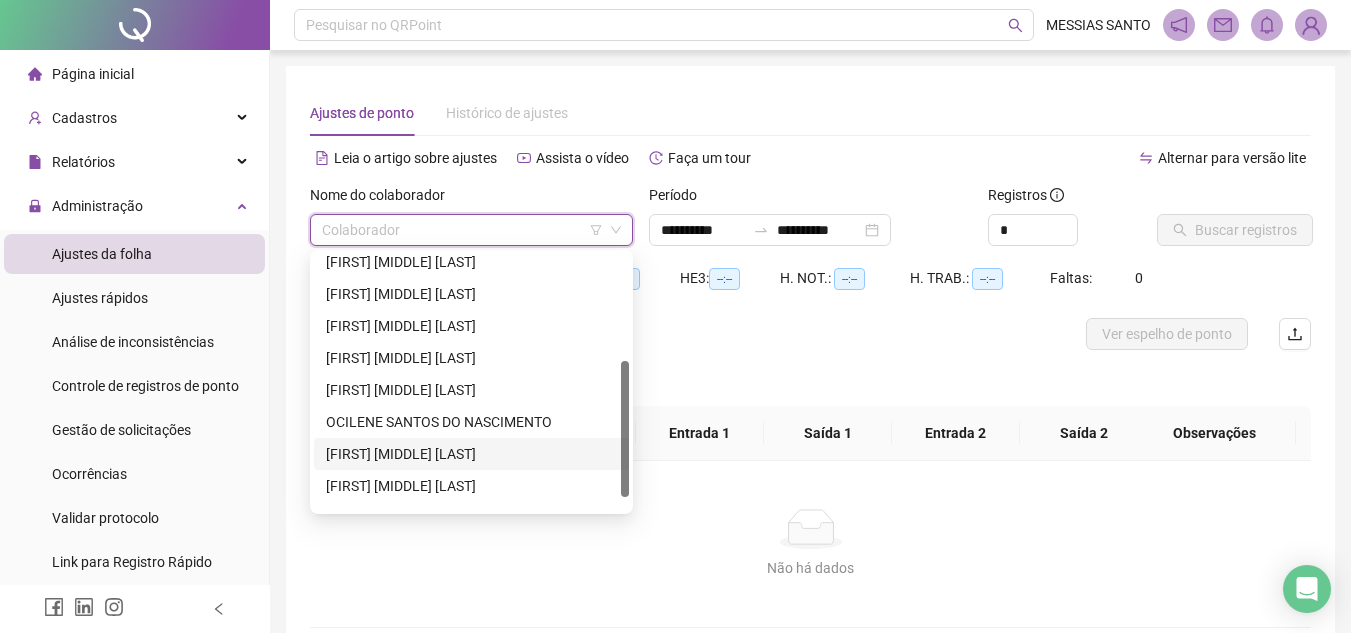 click on "[FIRST] [MIDDLE] [LAST]" at bounding box center (471, 454) 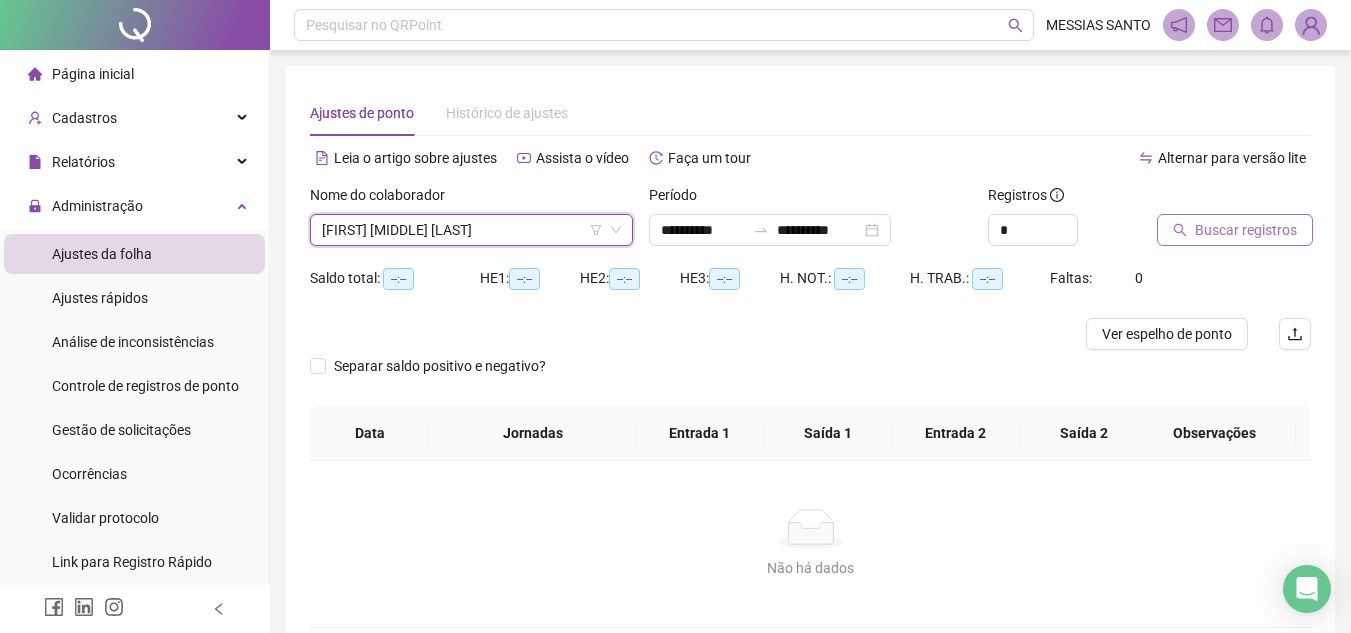 click on "Buscar registros" at bounding box center (1246, 230) 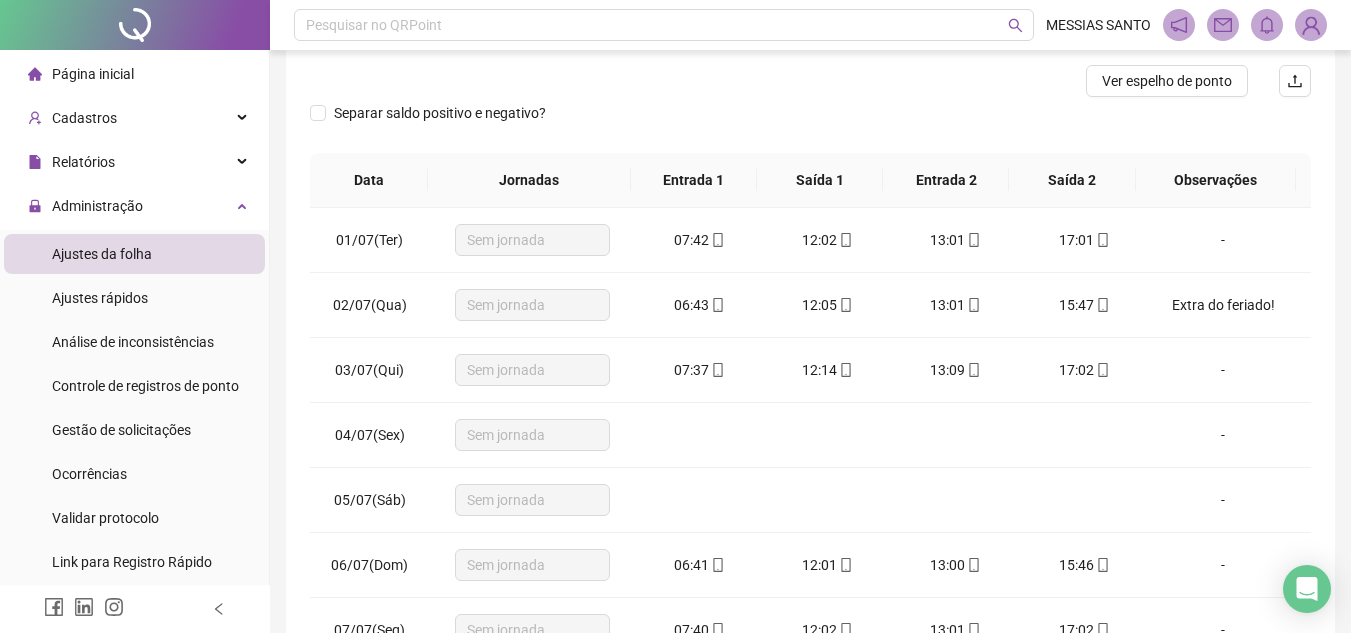 scroll, scrollTop: 300, scrollLeft: 0, axis: vertical 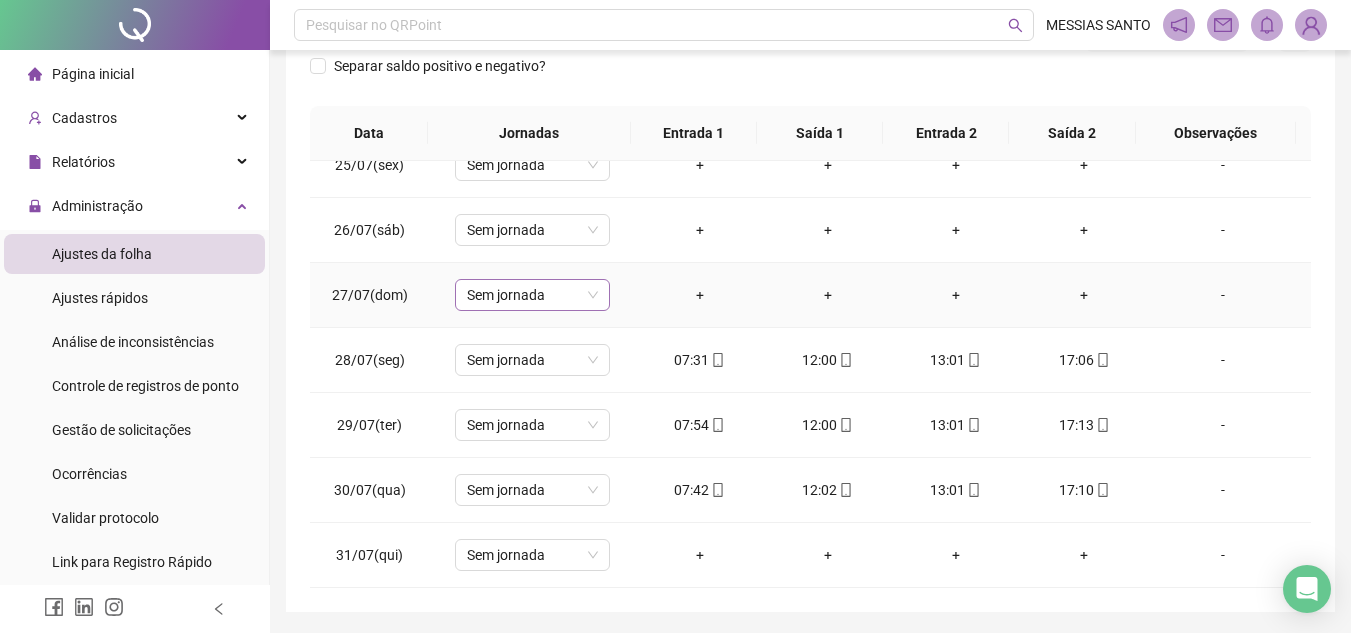 click on "Sem jornada" at bounding box center [532, 295] 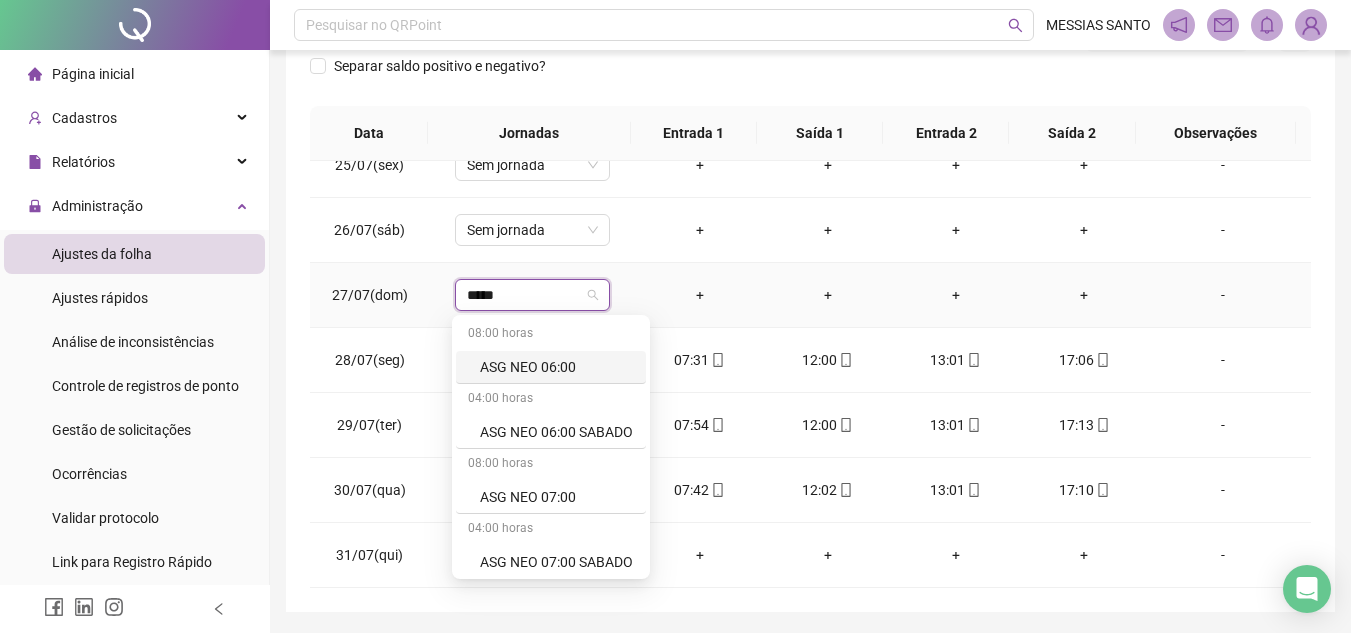 type on "******" 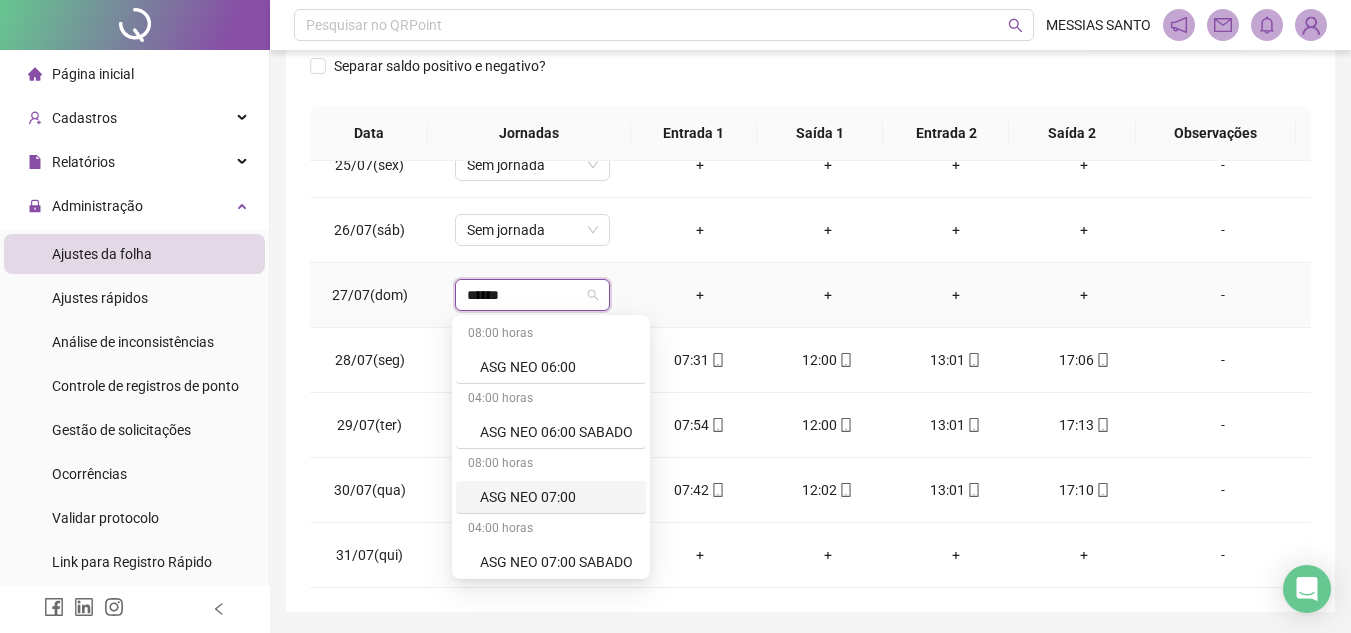 click on "ASG NEO 07:00" at bounding box center (557, 497) 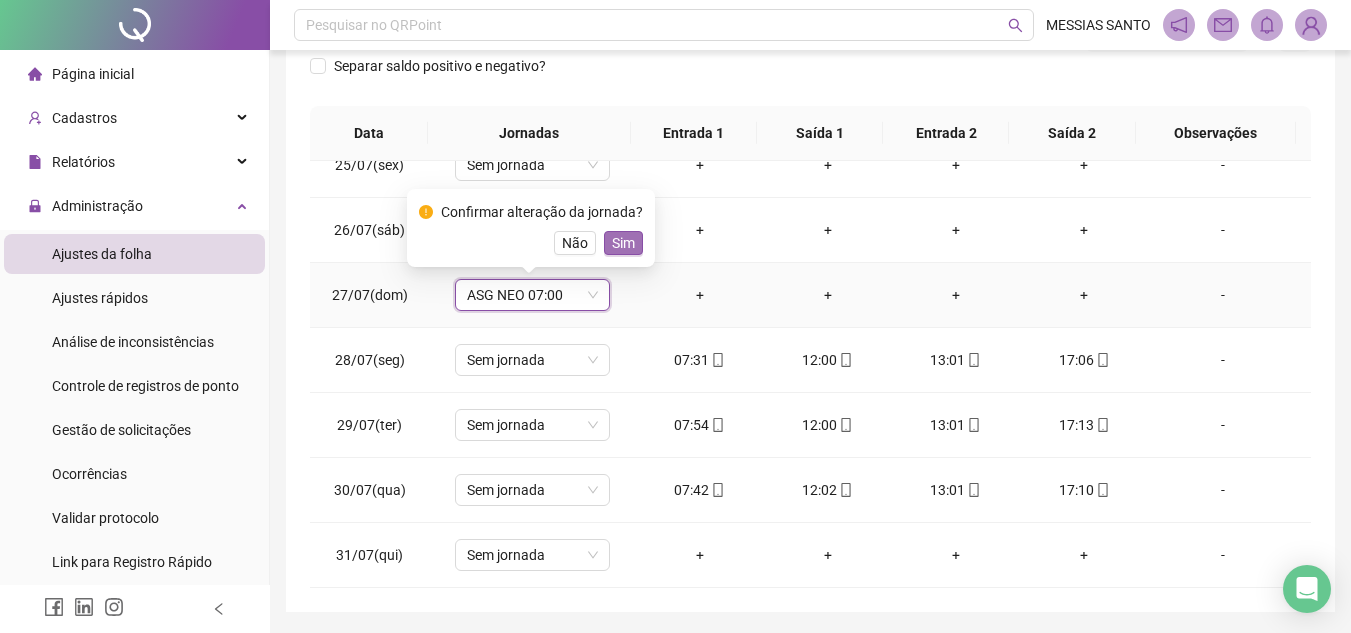 click on "Sim" at bounding box center (623, 243) 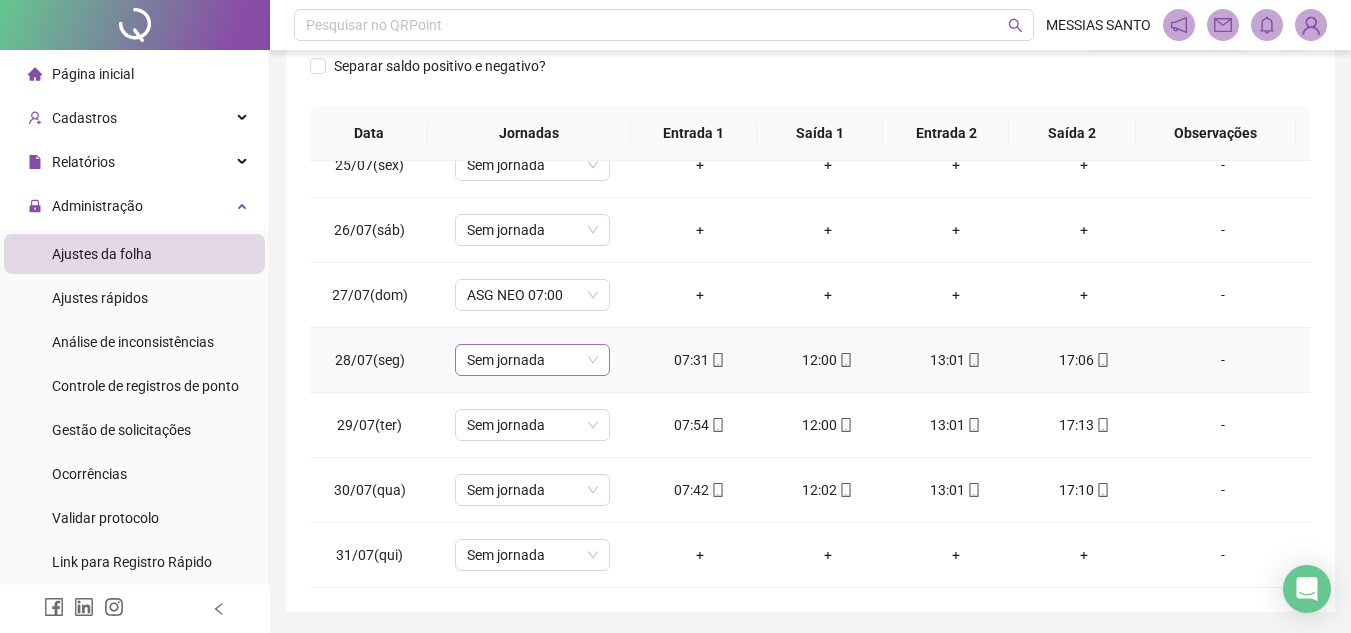 click on "Sem jornada" at bounding box center (532, 360) 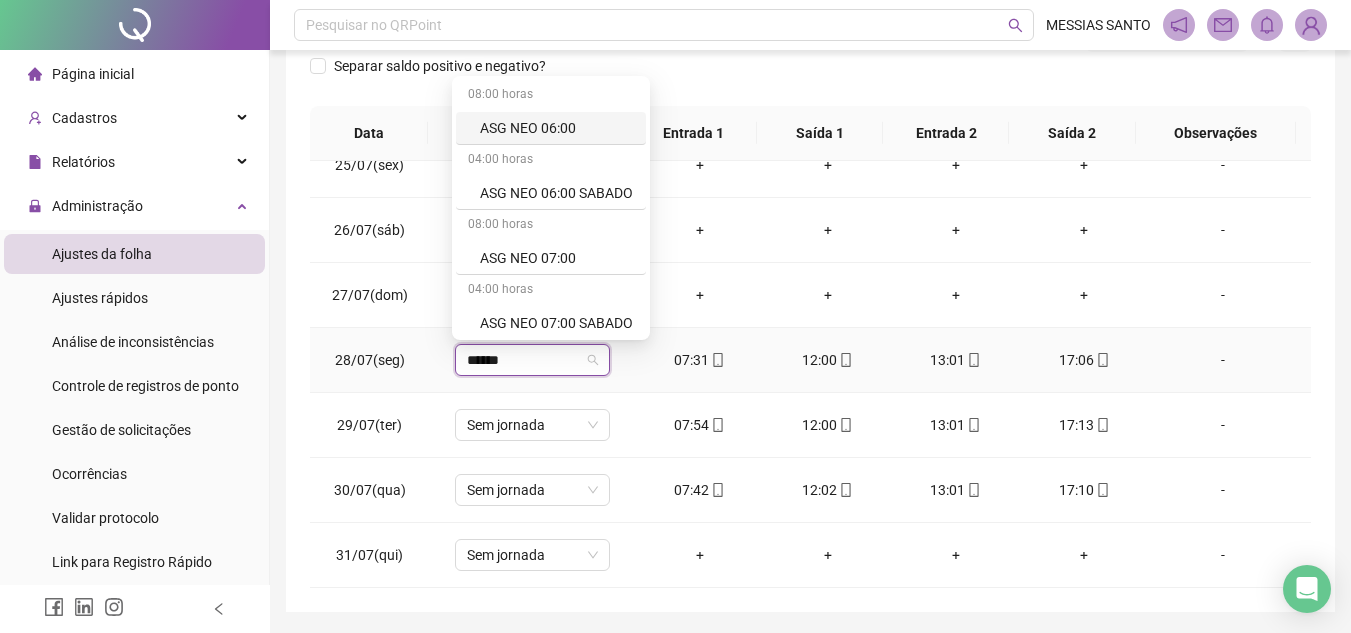 type on "*******" 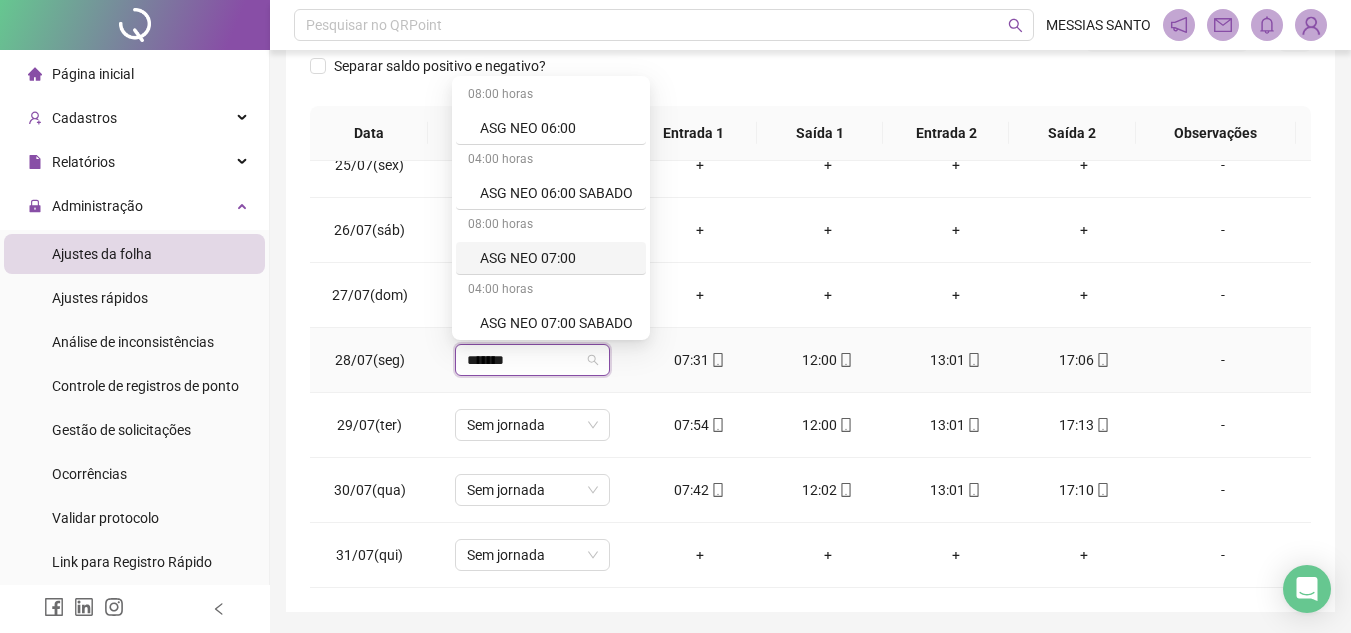click on "ASG NEO 07:00" at bounding box center [551, 258] 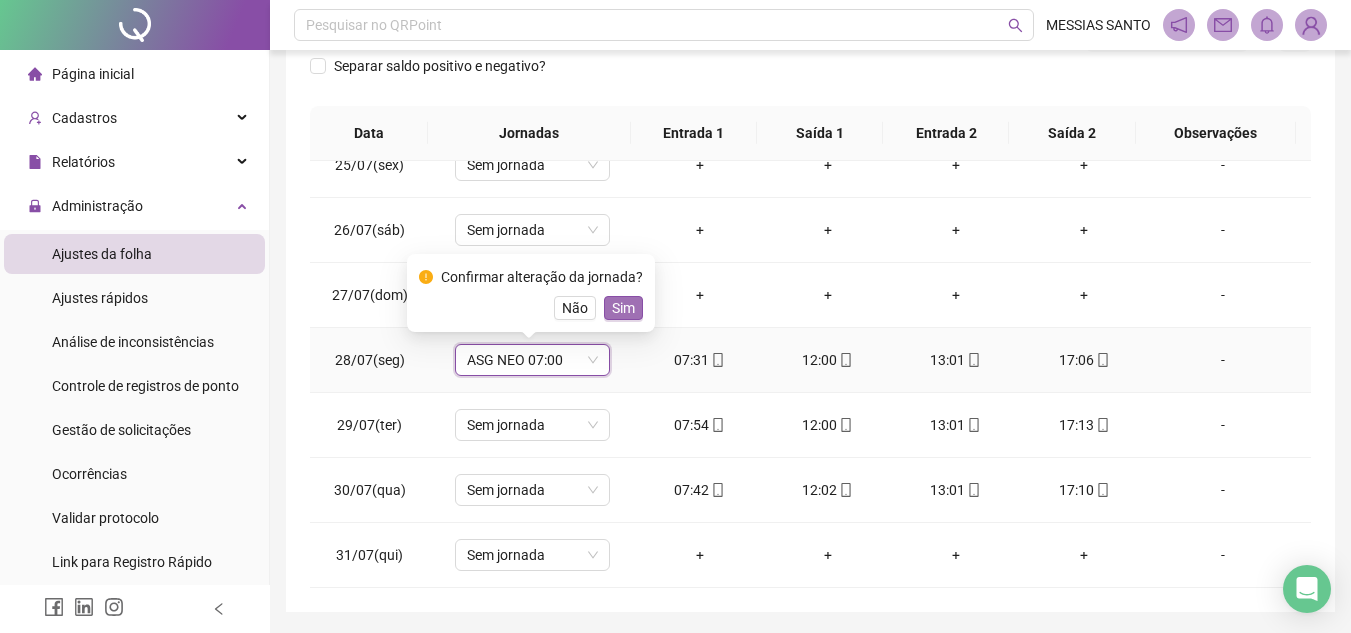 click on "Sim" at bounding box center (623, 308) 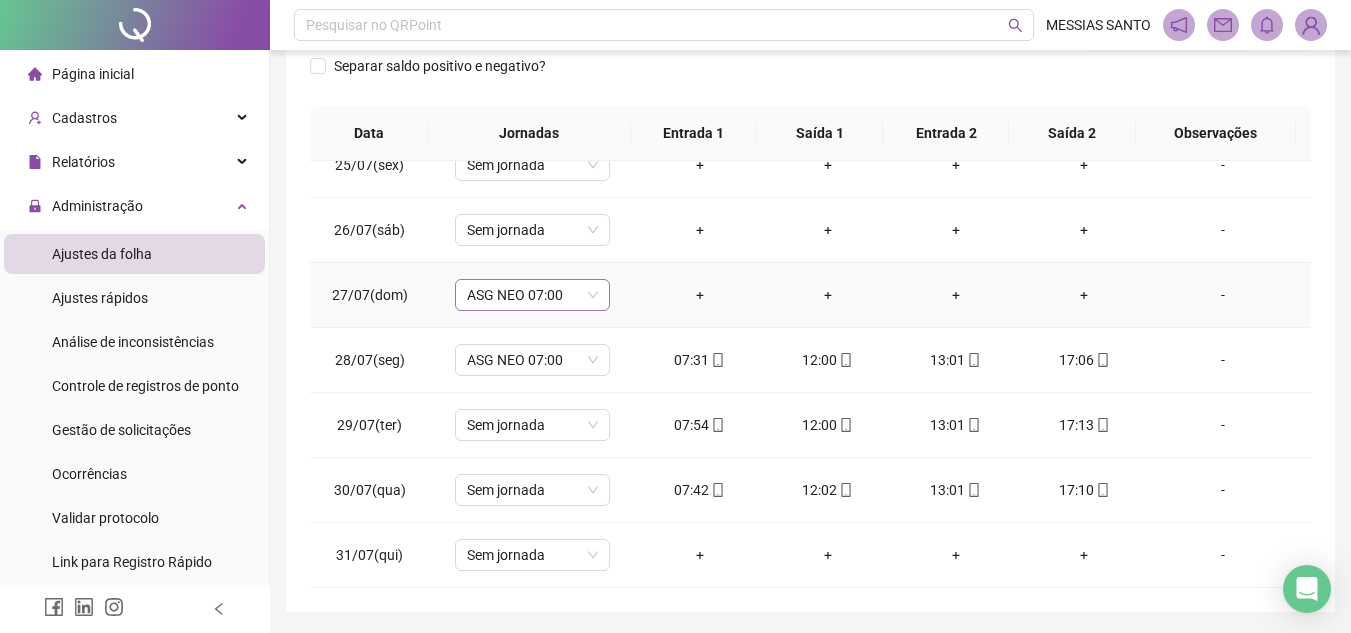 scroll, scrollTop: 365, scrollLeft: 0, axis: vertical 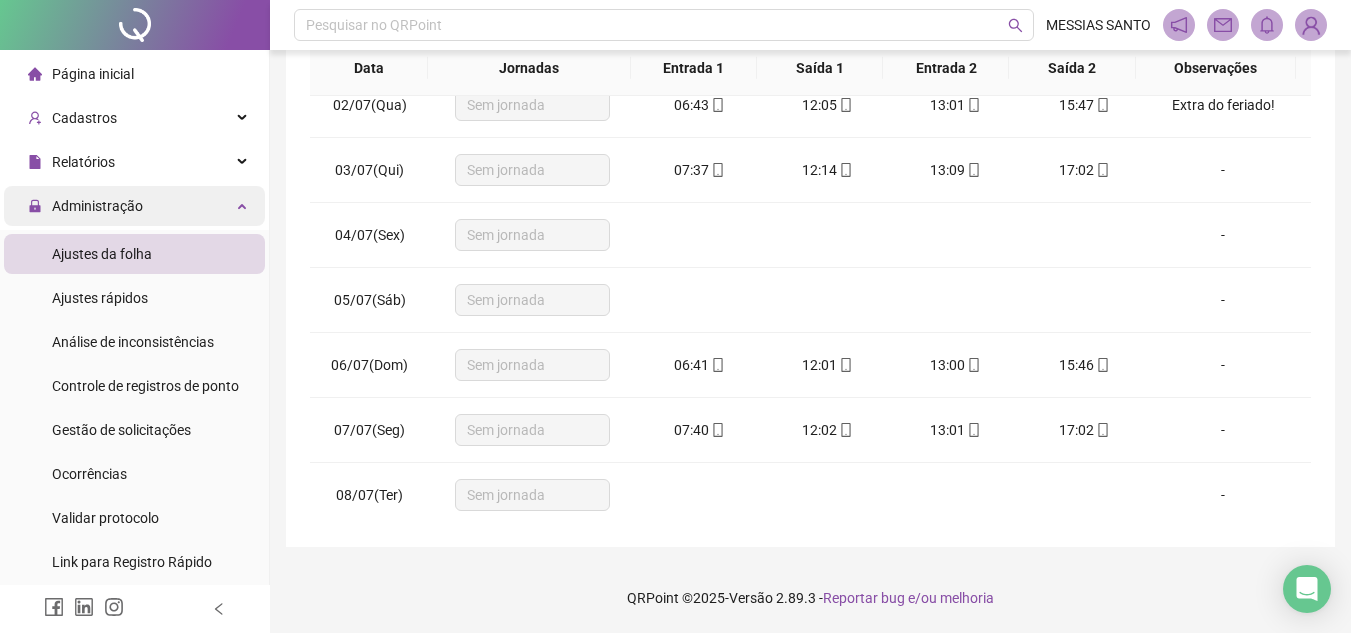 click on "Administração" at bounding box center [134, 206] 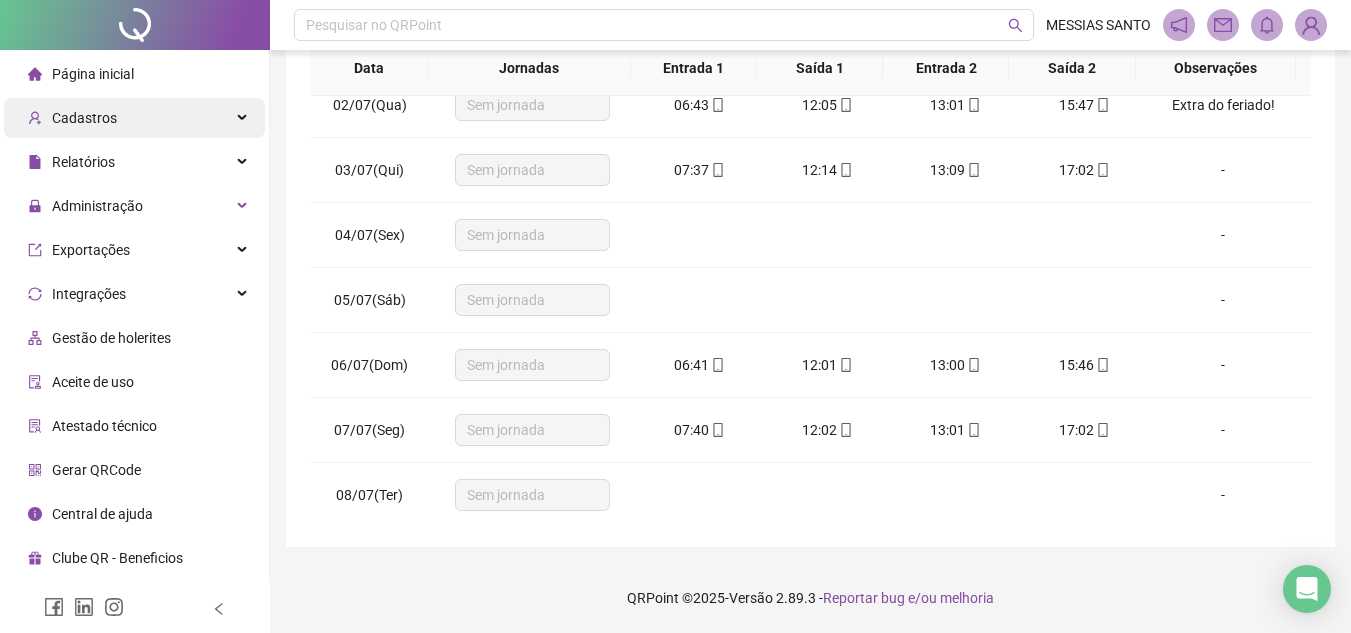 click on "Cadastros" at bounding box center (134, 118) 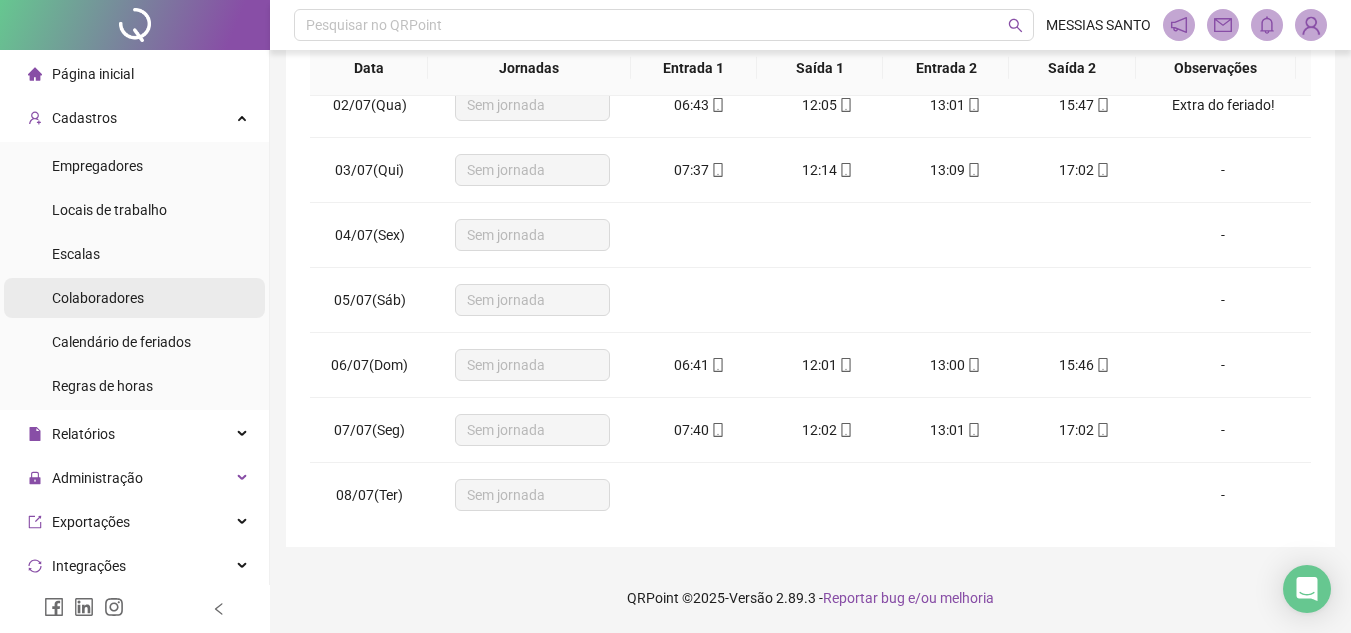 click on "Colaboradores" at bounding box center [134, 298] 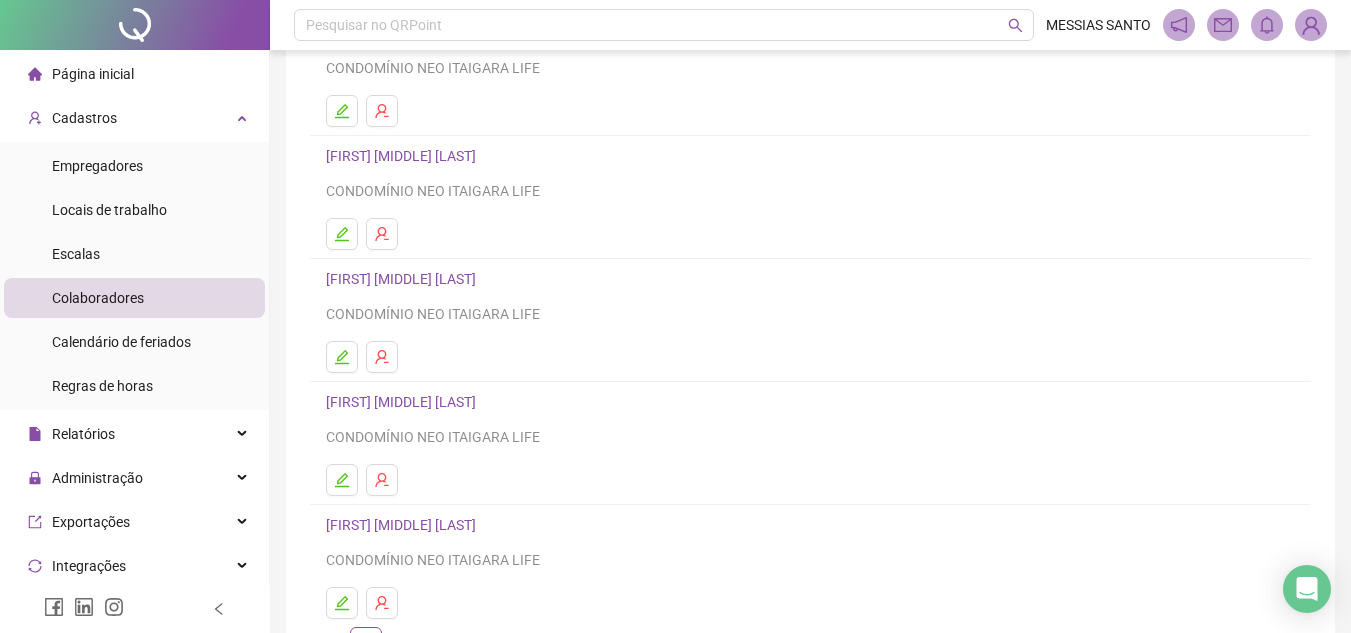 scroll, scrollTop: 334, scrollLeft: 0, axis: vertical 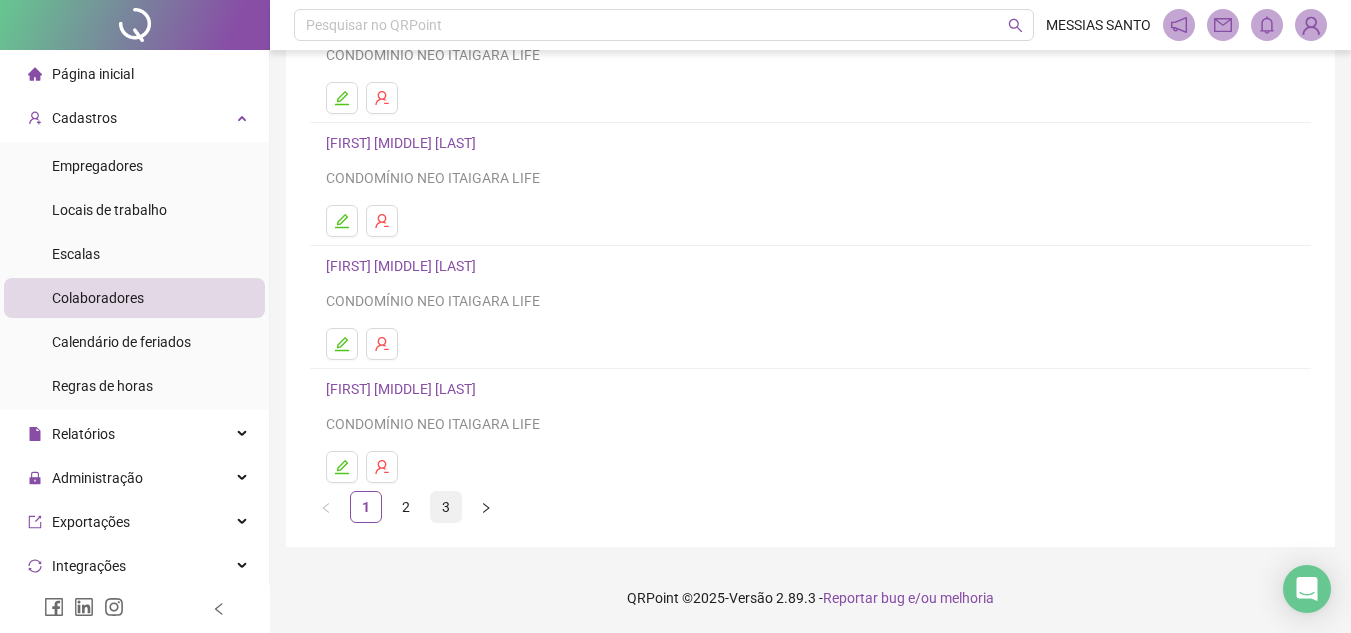 click on "3" at bounding box center [446, 507] 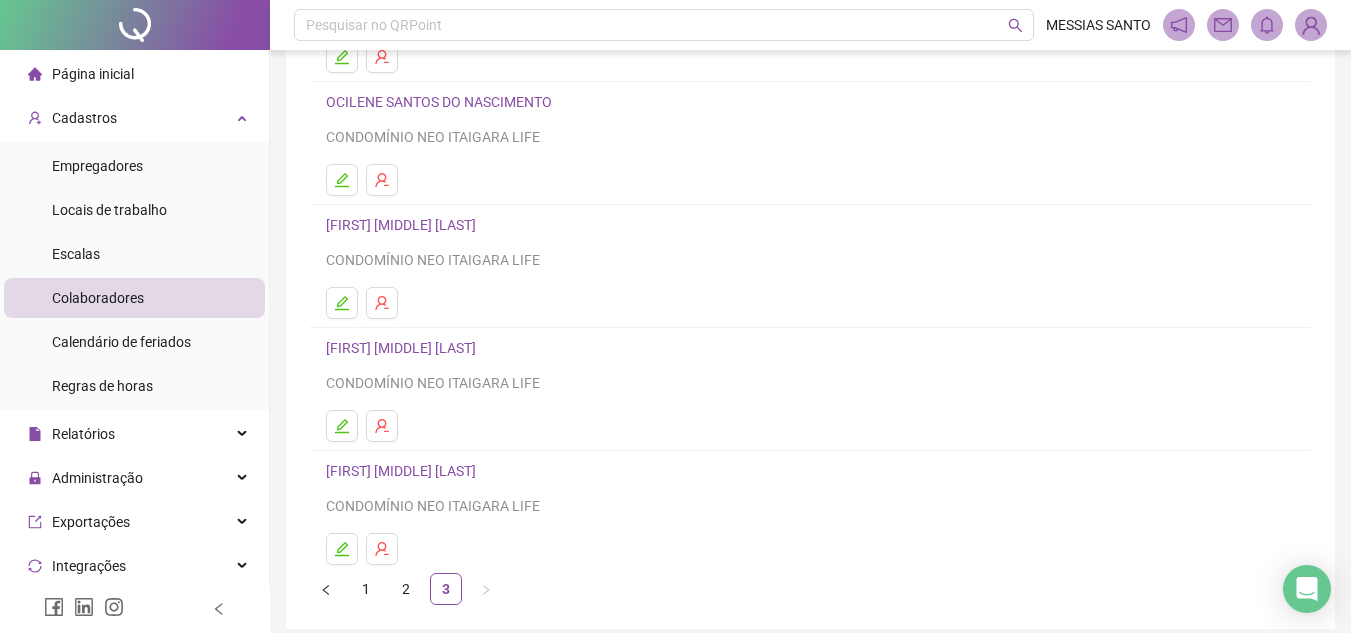 scroll, scrollTop: 300, scrollLeft: 0, axis: vertical 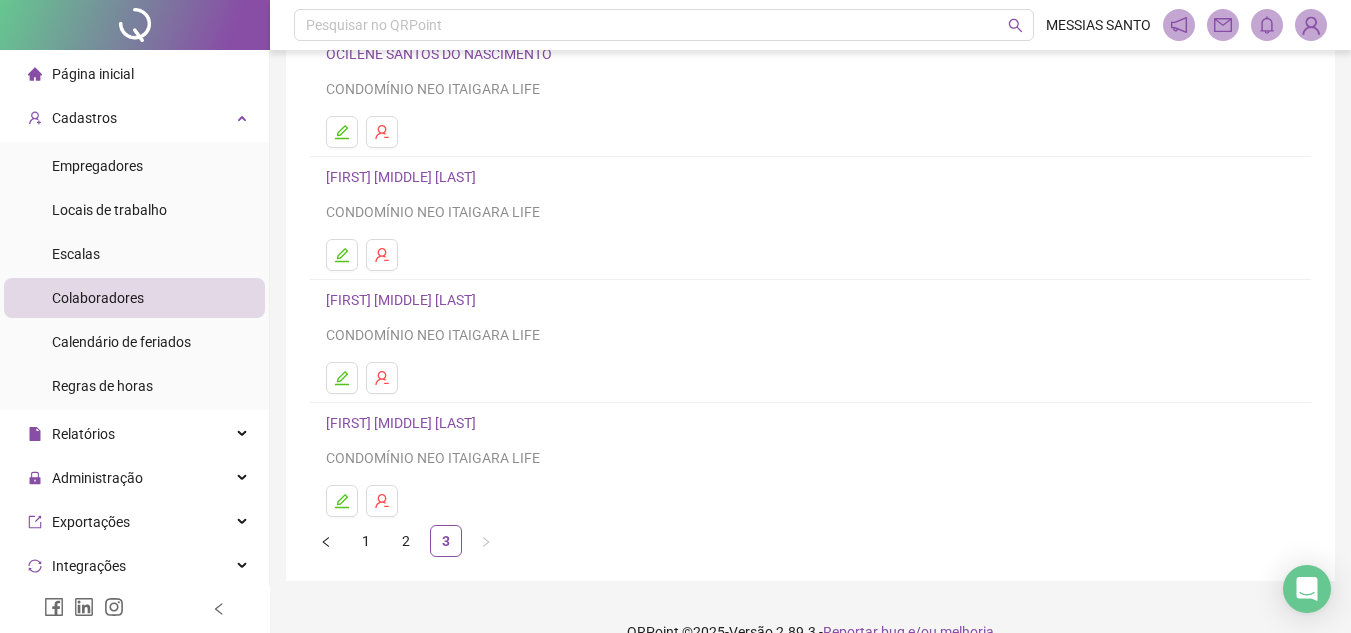 click on "[FIRST] [MIDDLE] [LAST]" at bounding box center (404, 177) 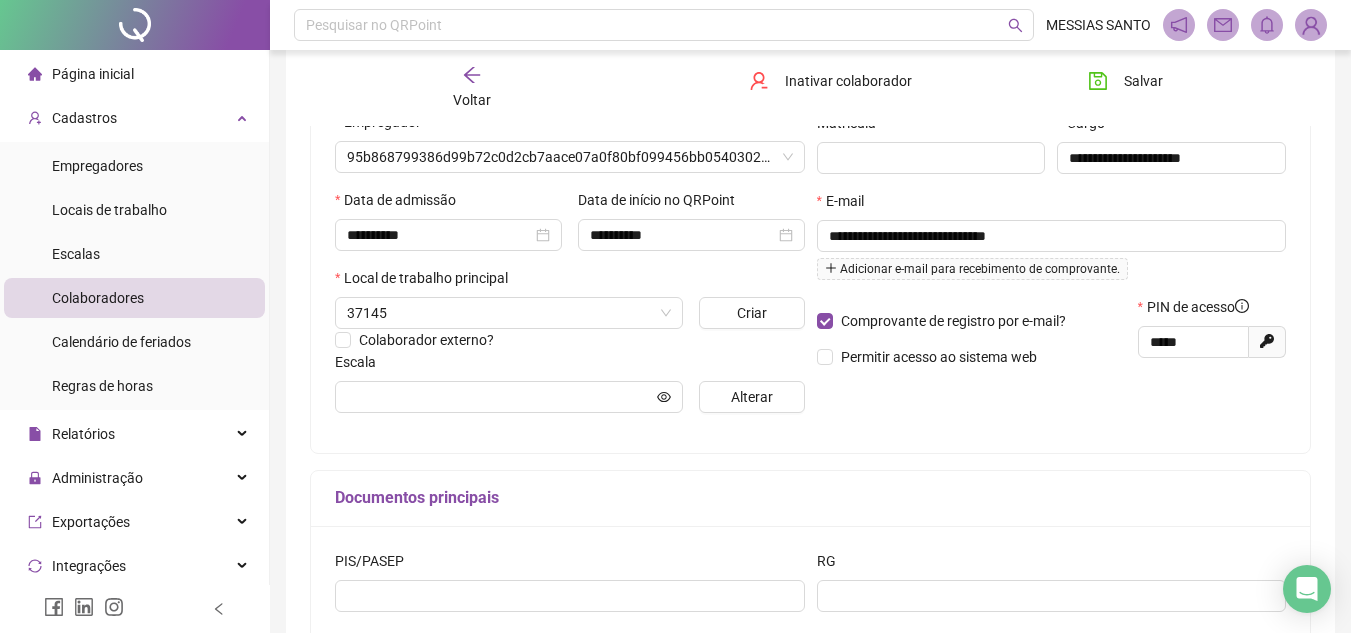 scroll, scrollTop: 310, scrollLeft: 0, axis: vertical 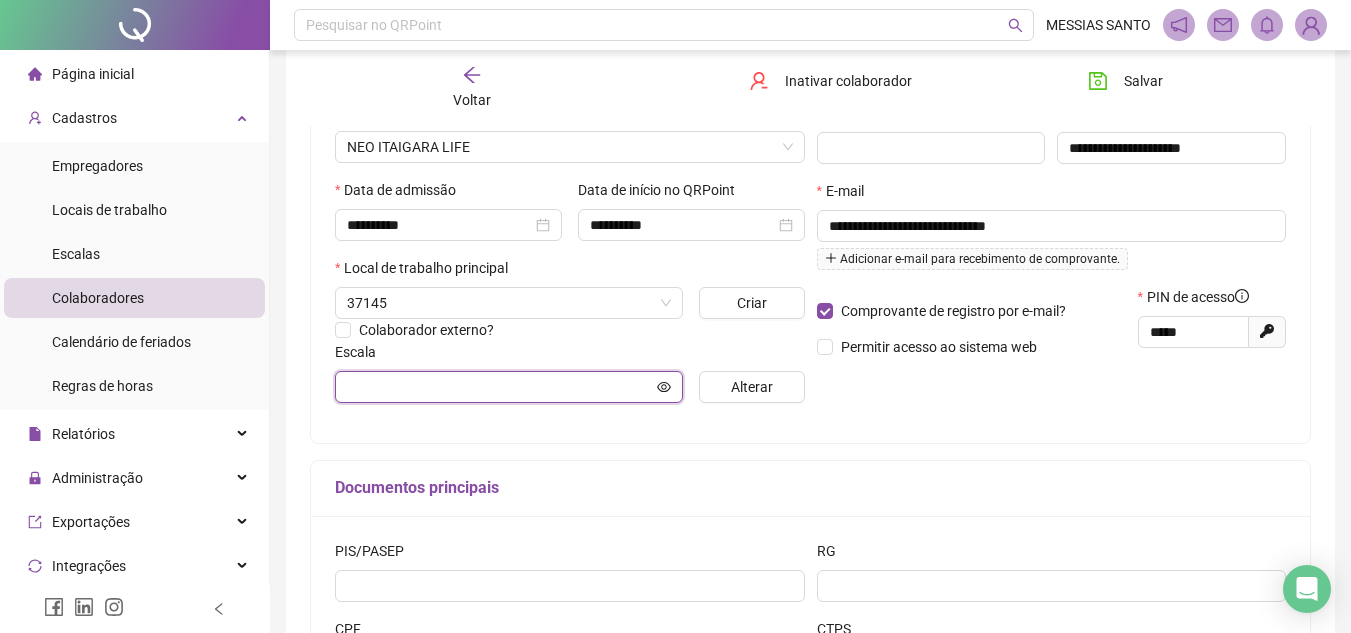 click at bounding box center (500, 387) 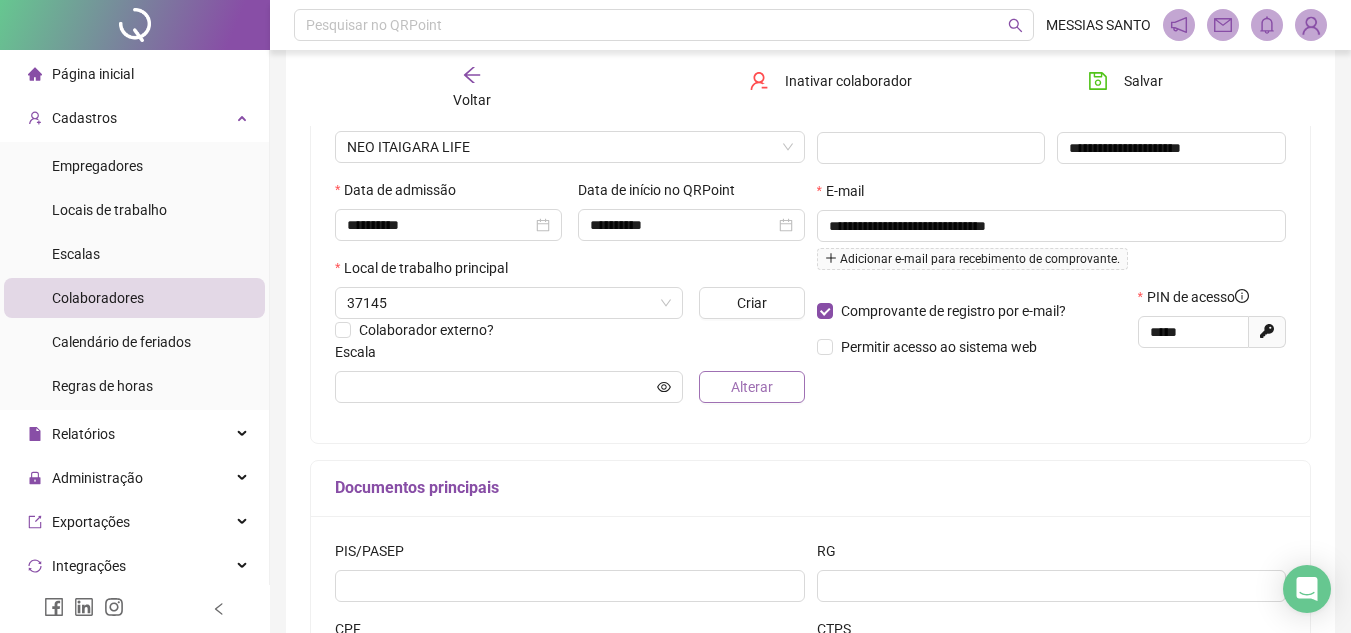 click on "Alterar" at bounding box center [752, 387] 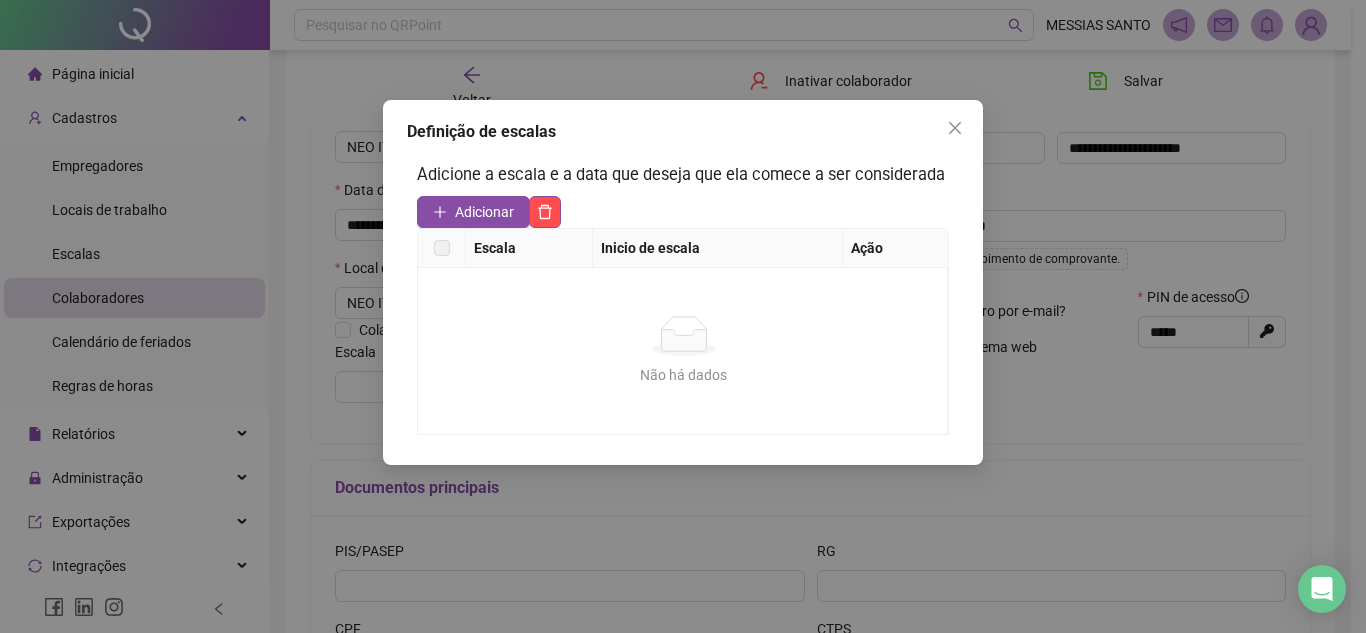 click at bounding box center [442, 248] 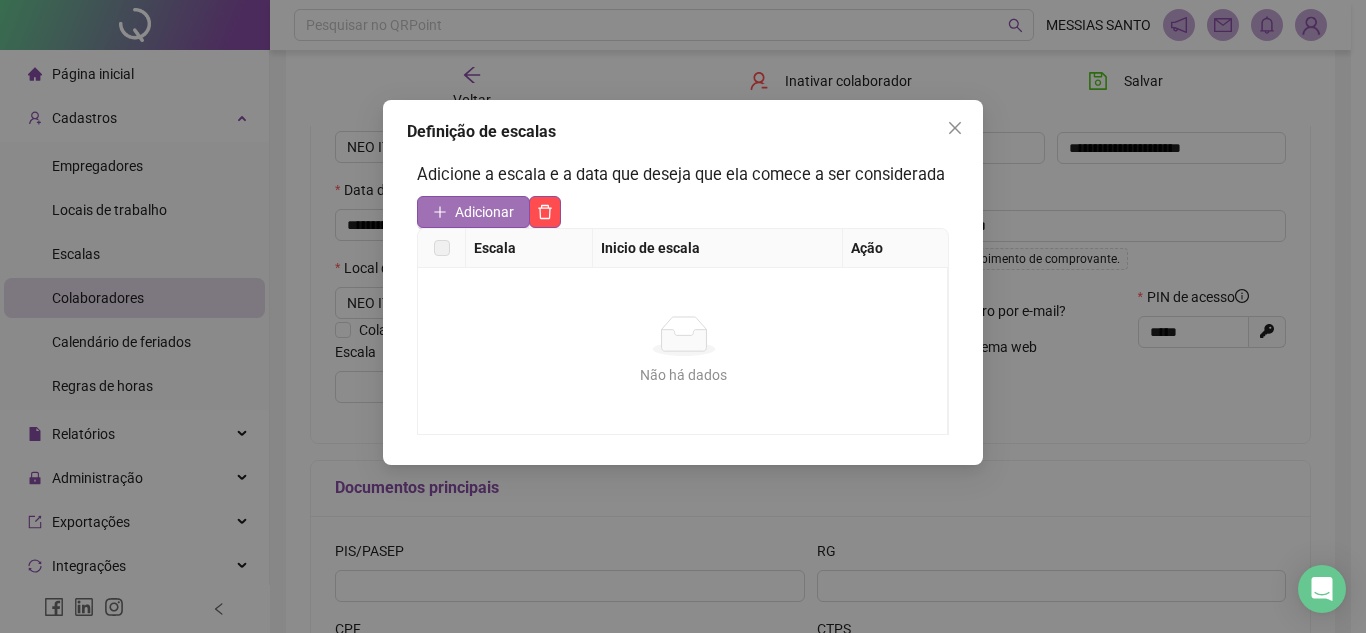 click on "Adicionar" at bounding box center [473, 212] 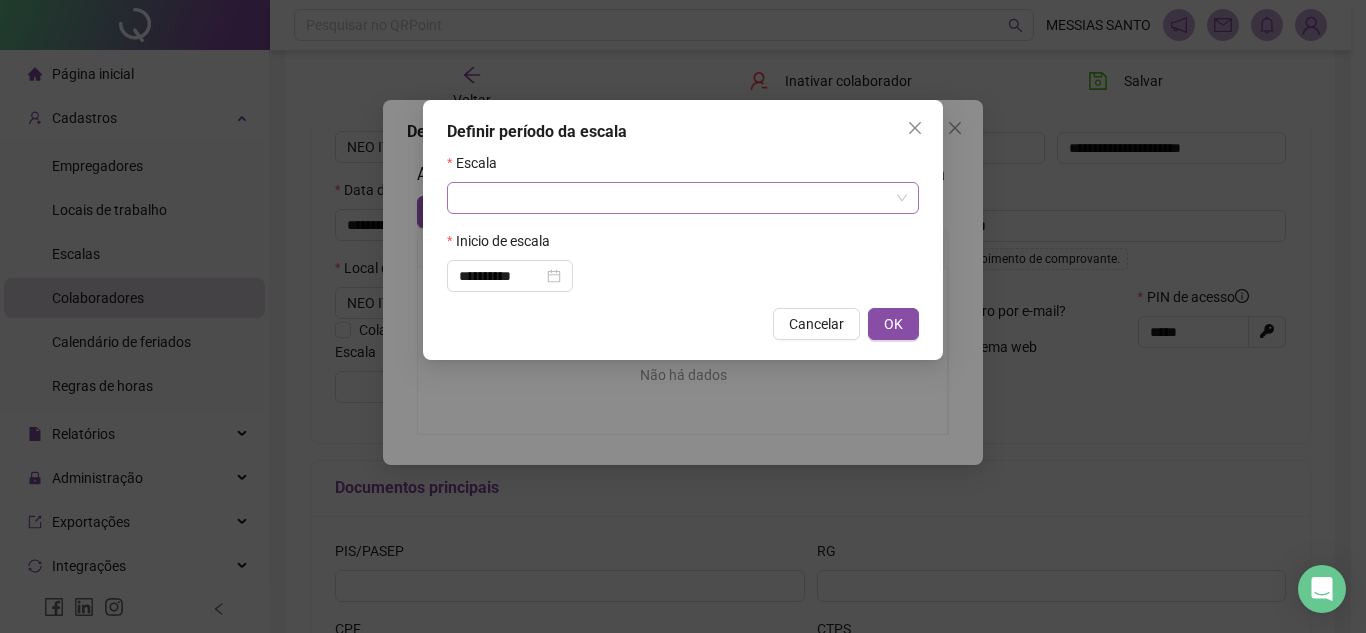 click at bounding box center (674, 198) 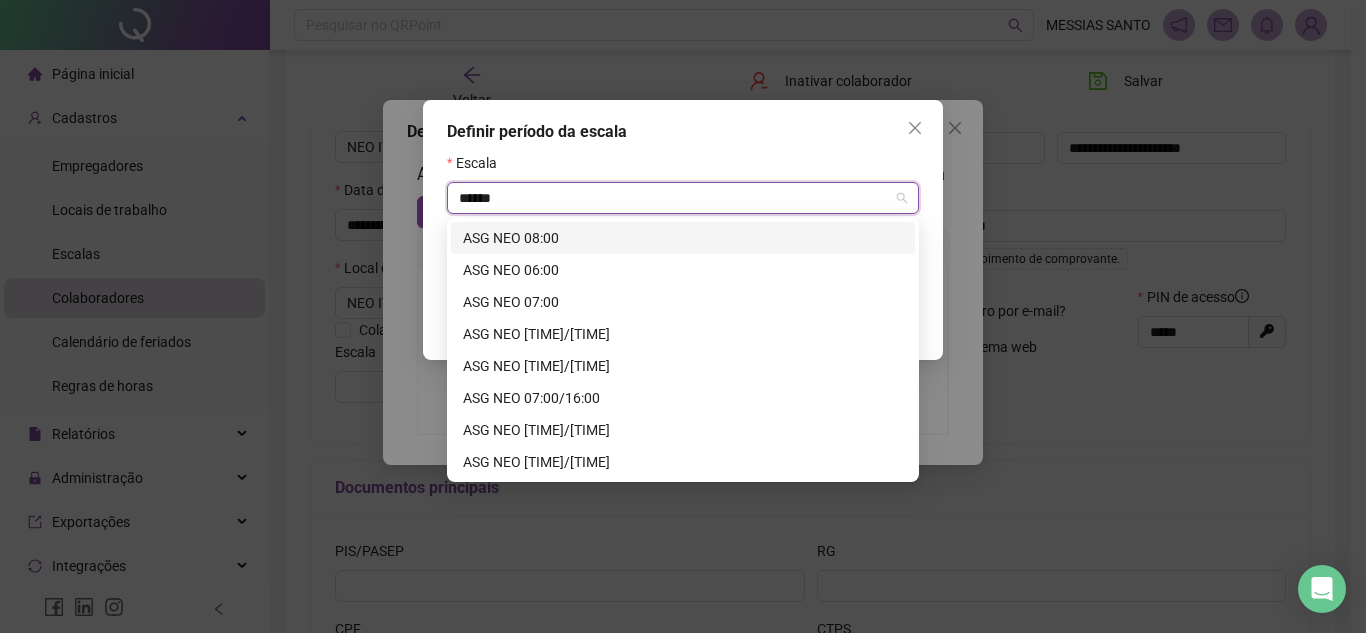 type on "*******" 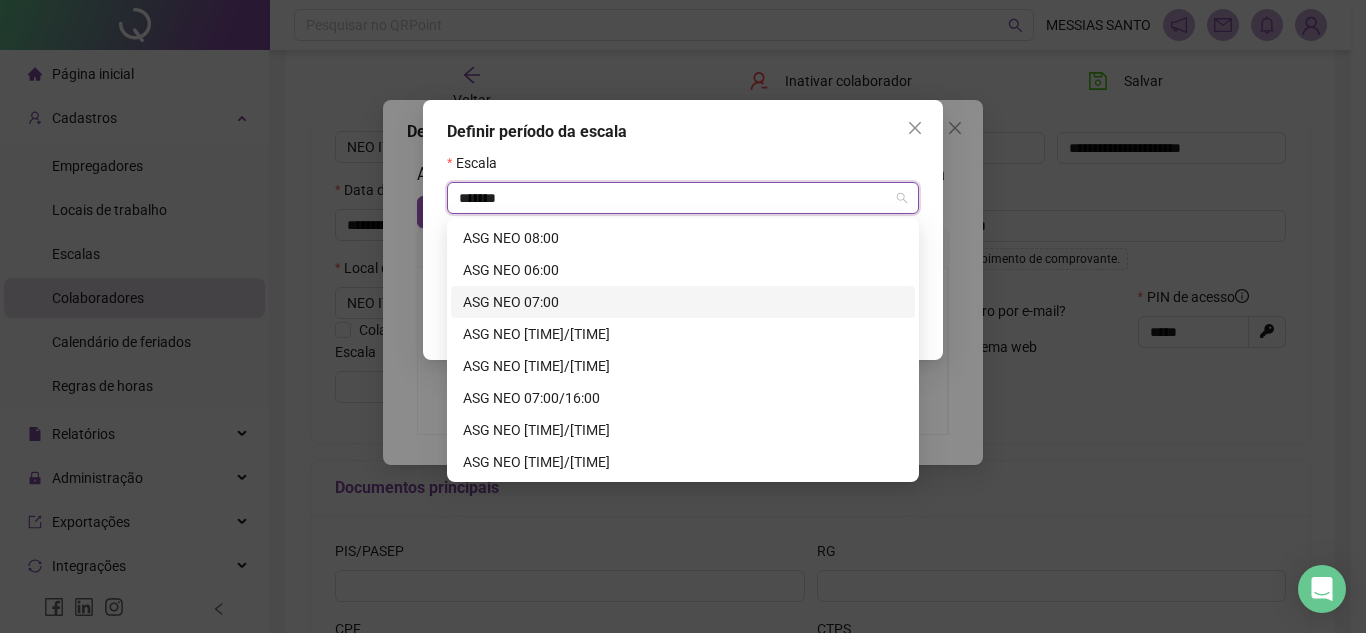 click on "ASG NEO 07:00" at bounding box center (683, 302) 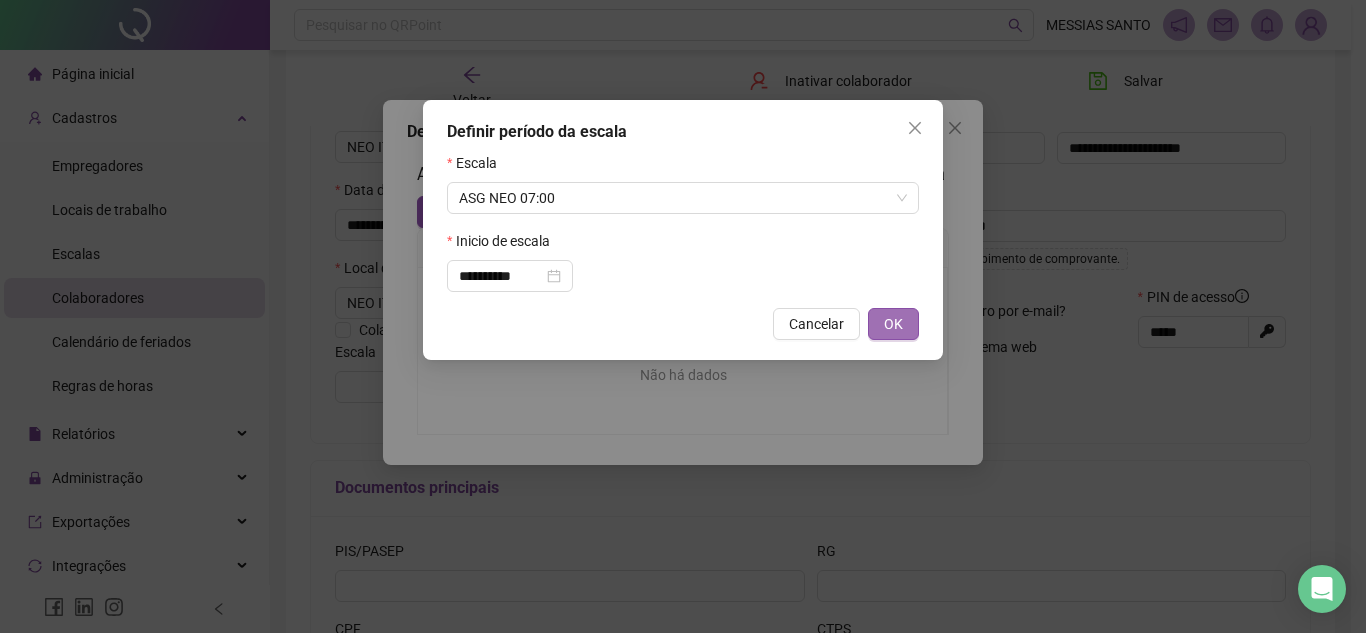 click on "OK" at bounding box center [893, 324] 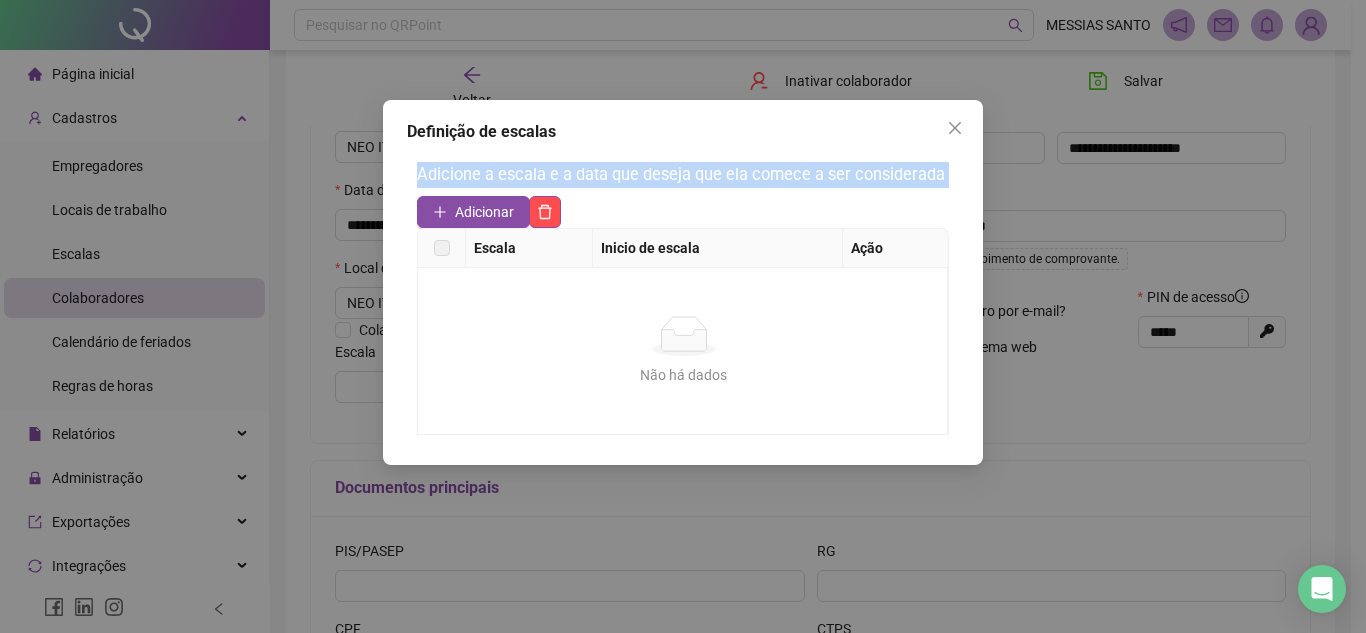 drag, startPoint x: 888, startPoint y: 132, endPoint x: 965, endPoint y: 384, distance: 263.50143 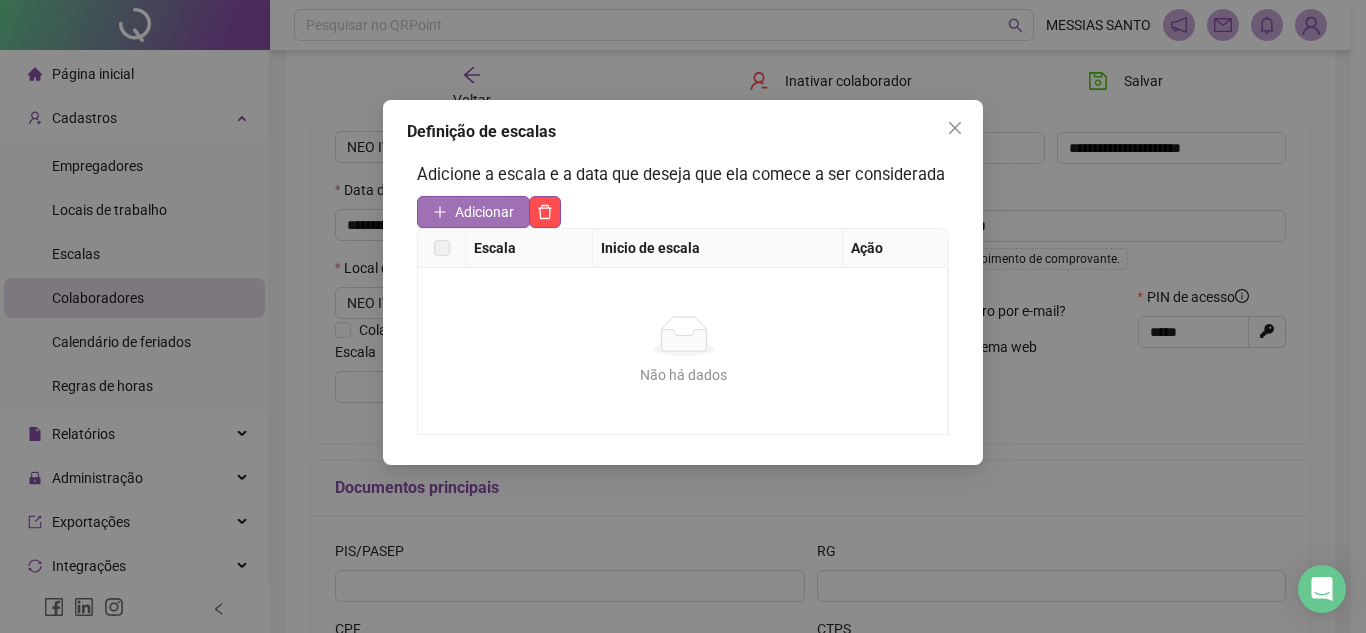 click on "Adicionar" at bounding box center [473, 212] 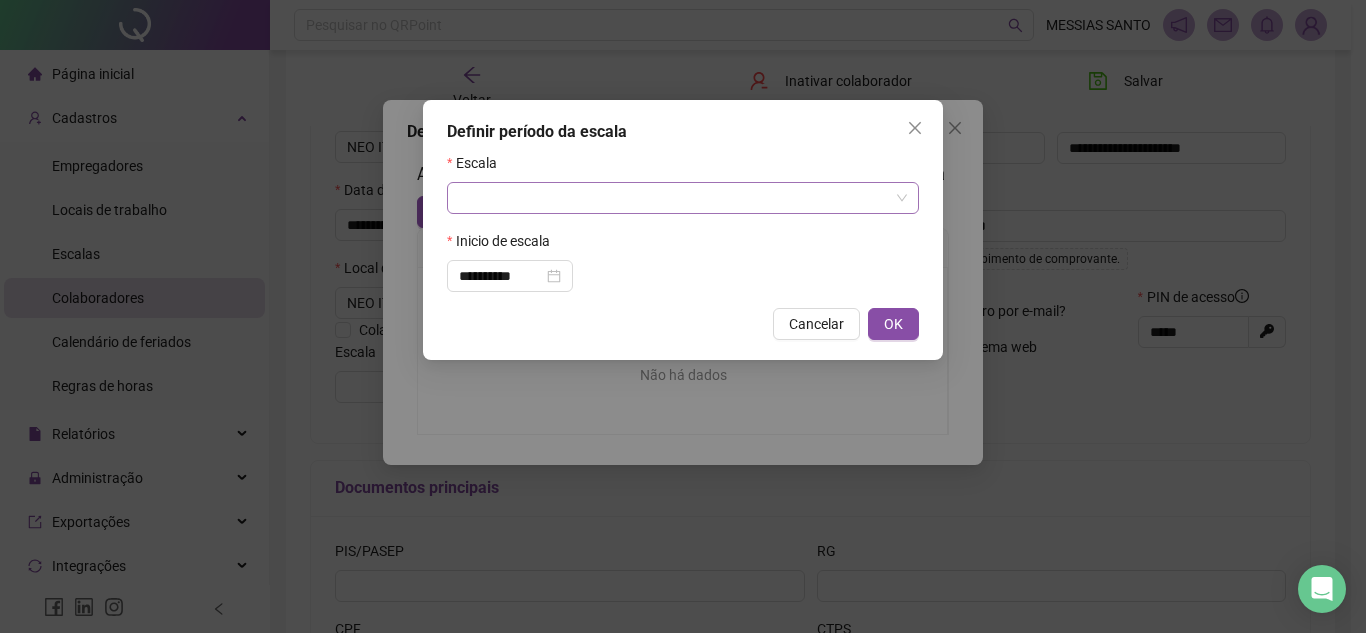 click at bounding box center [674, 198] 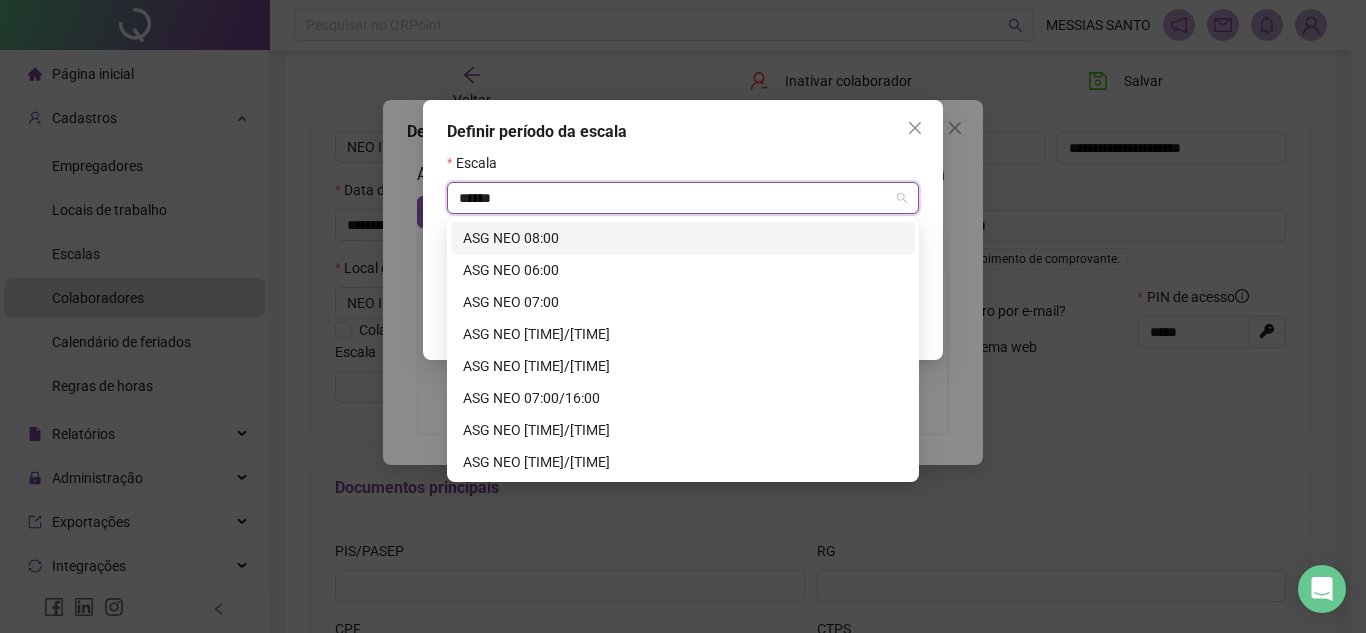type on "*******" 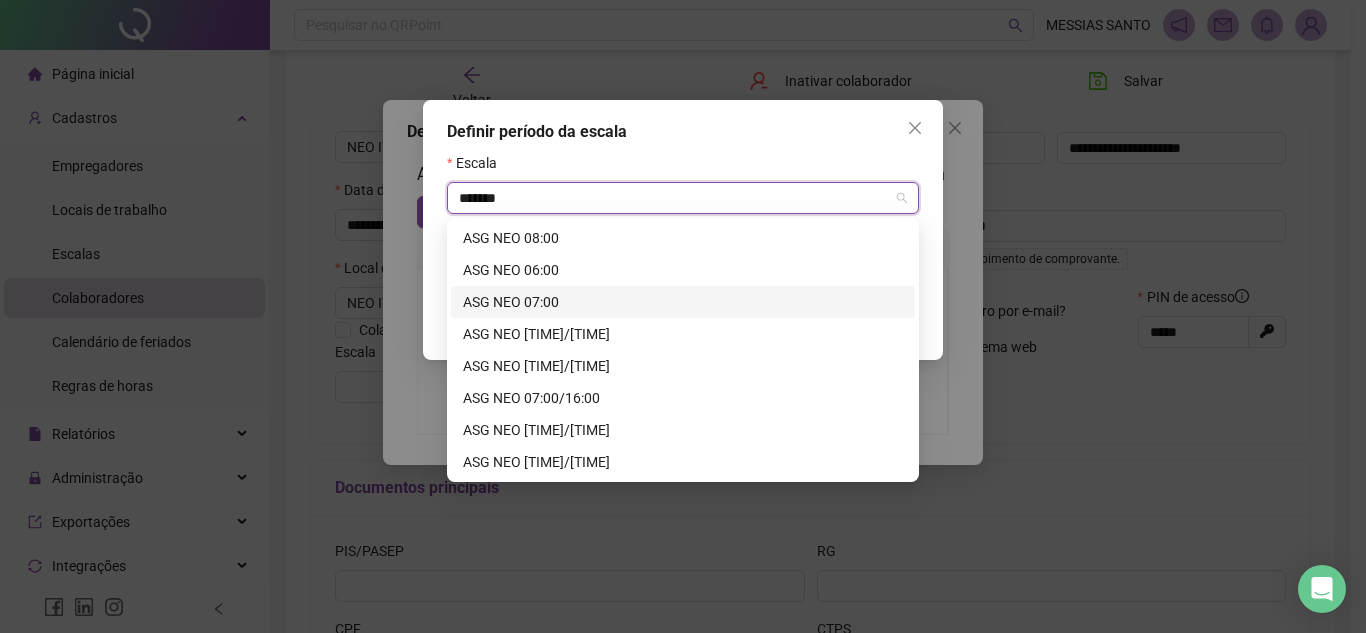 click on "ASG NEO 07:00" at bounding box center (683, 302) 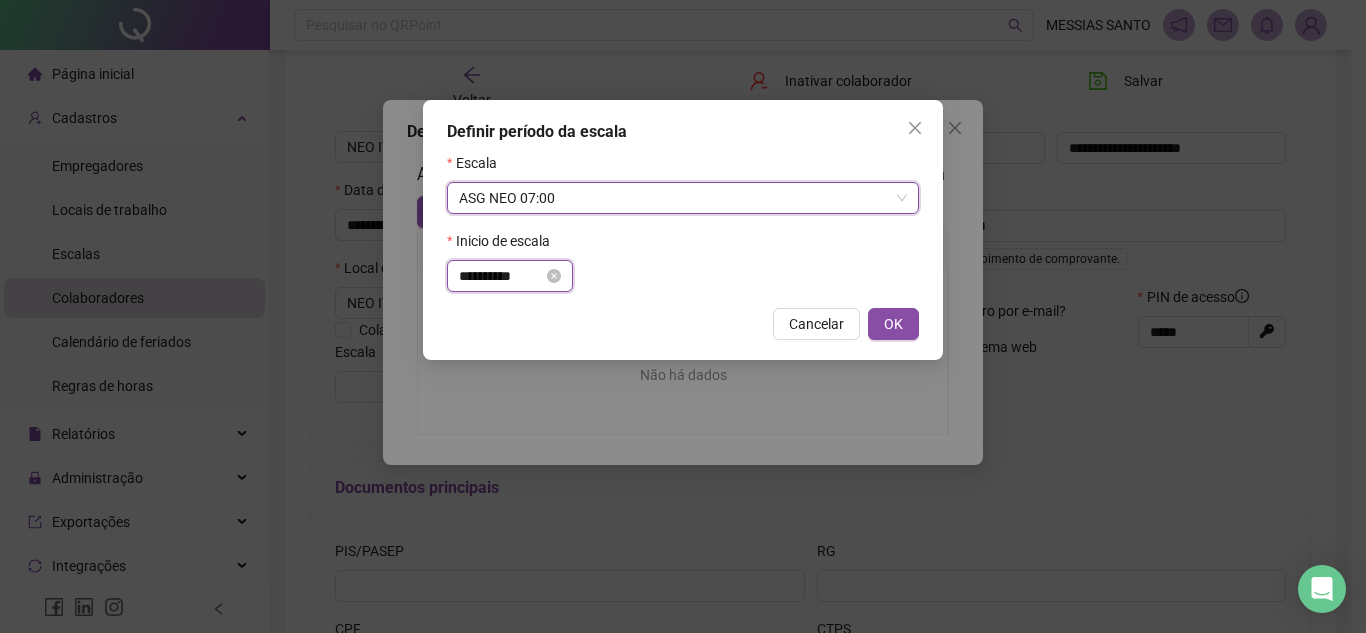 click on "**********" at bounding box center (501, 276) 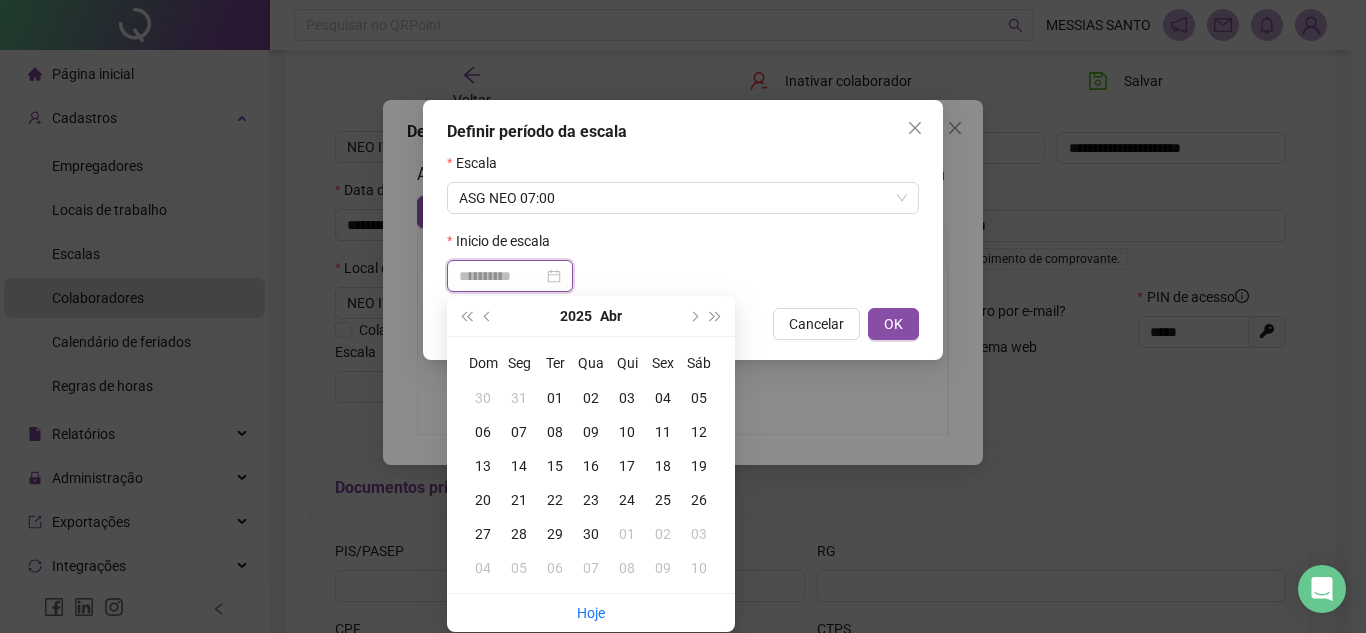 type on "**********" 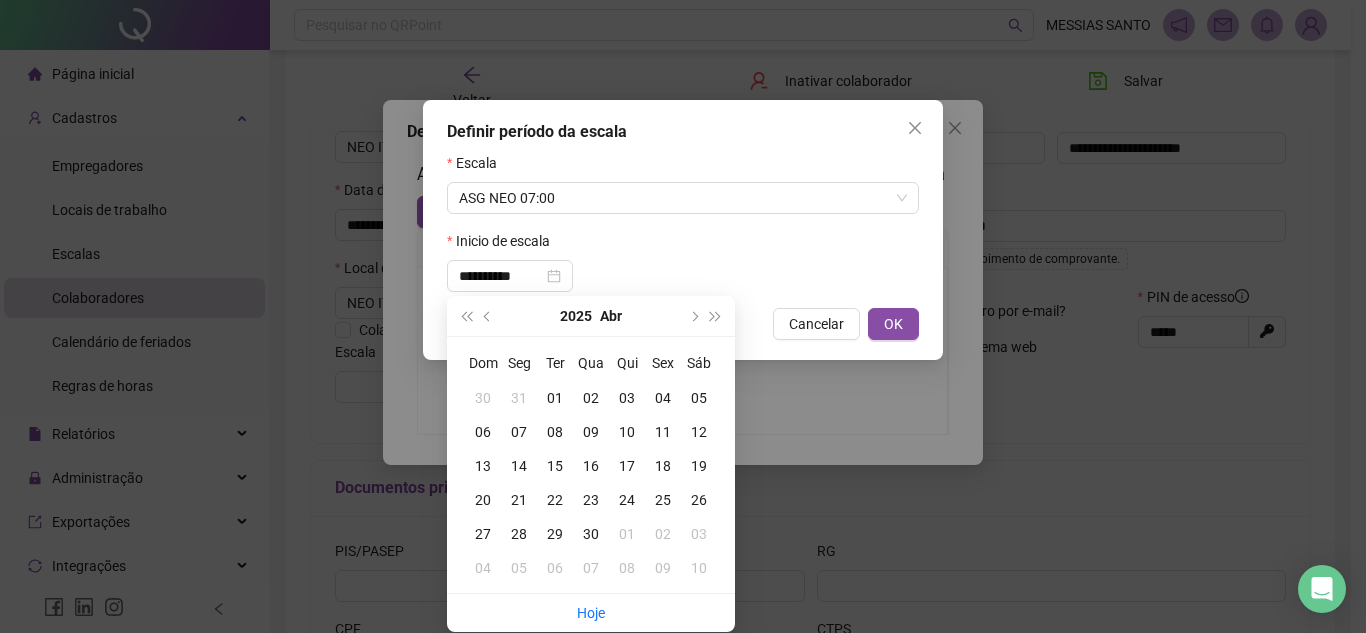 drag, startPoint x: 915, startPoint y: 128, endPoint x: 954, endPoint y: 127, distance: 39.012817 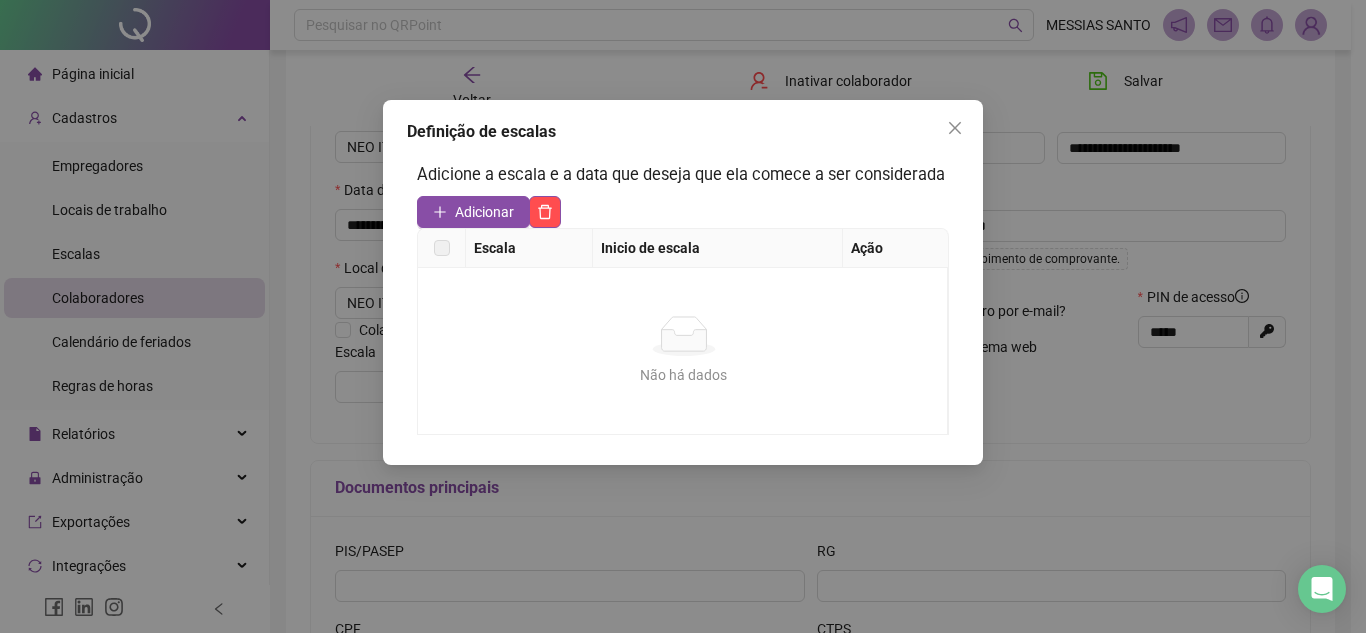 click 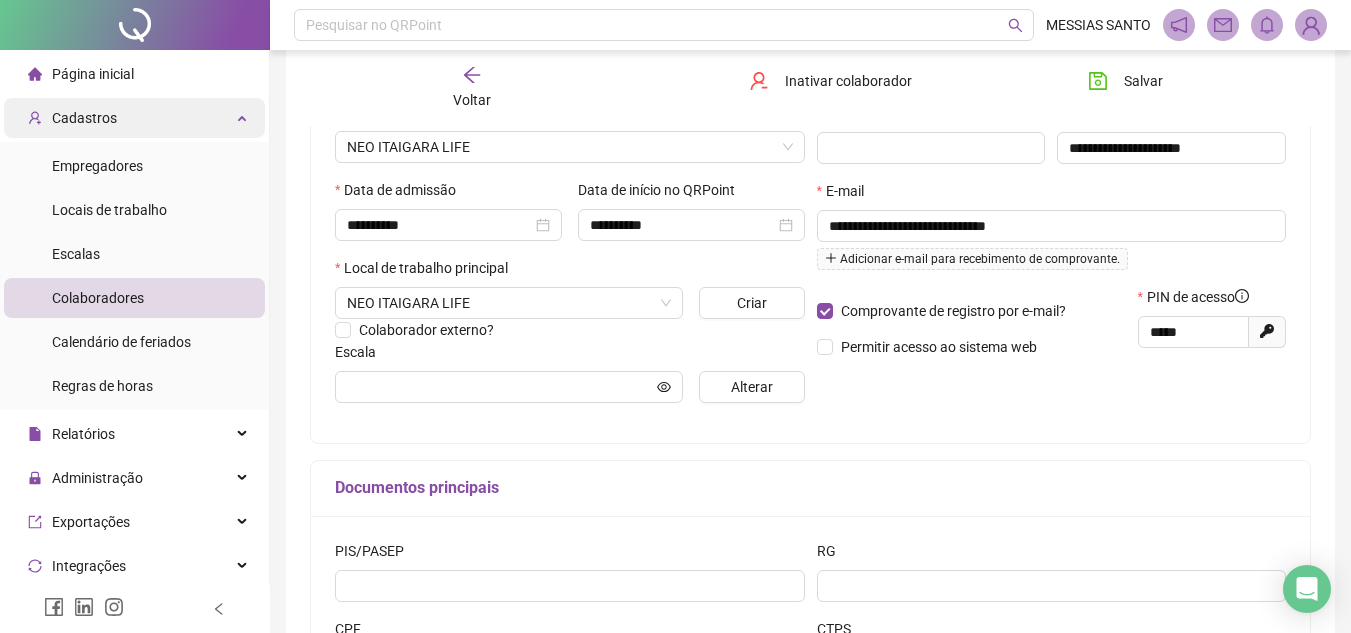 click on "Cadastros" at bounding box center [134, 118] 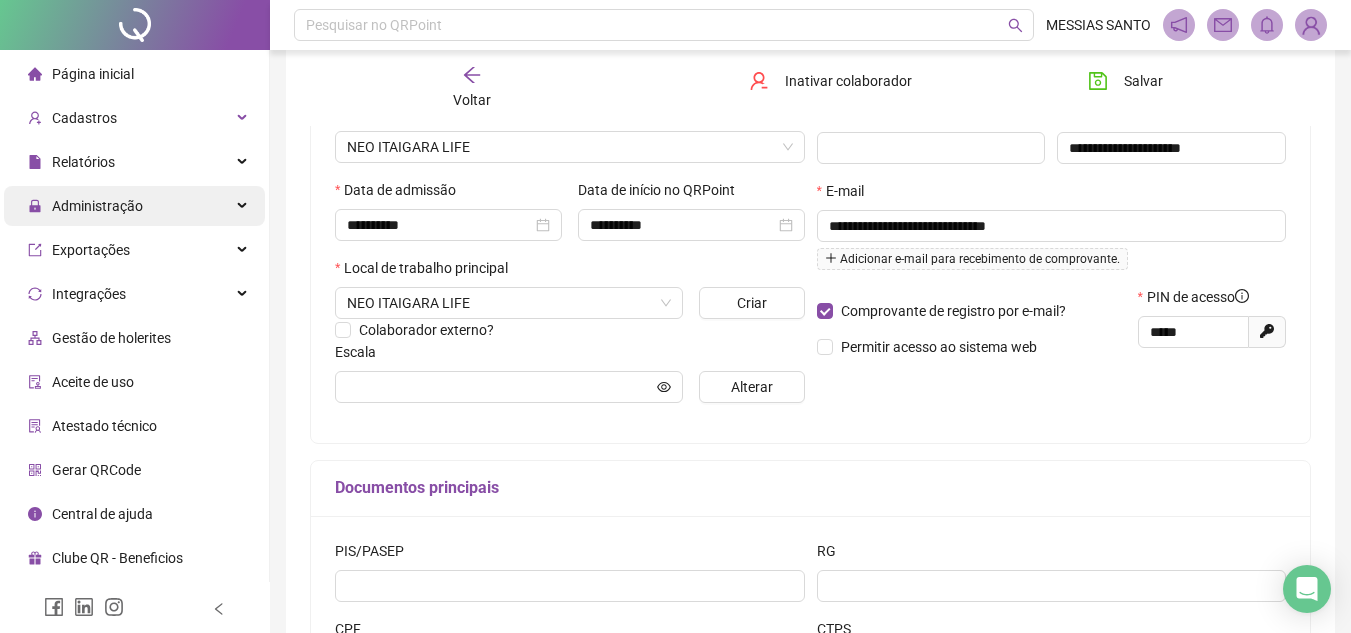 click on "Administração" at bounding box center [134, 206] 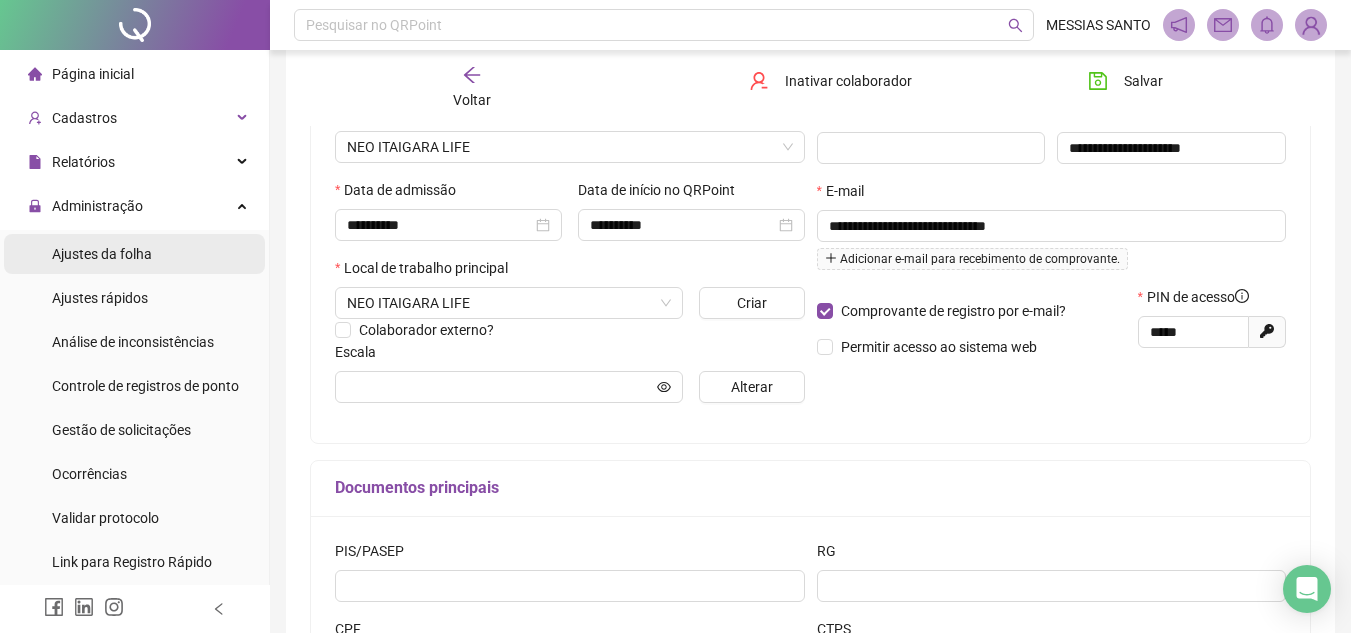 click on "Ajustes da folha" at bounding box center [134, 254] 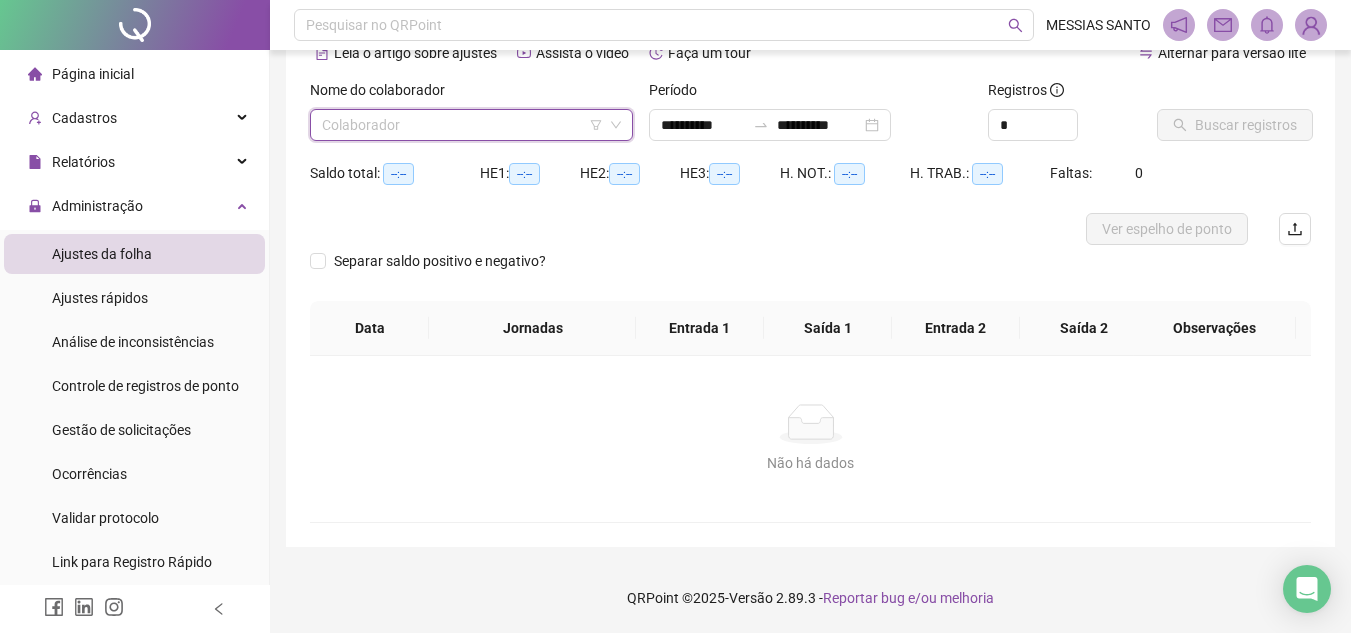 click at bounding box center (462, 125) 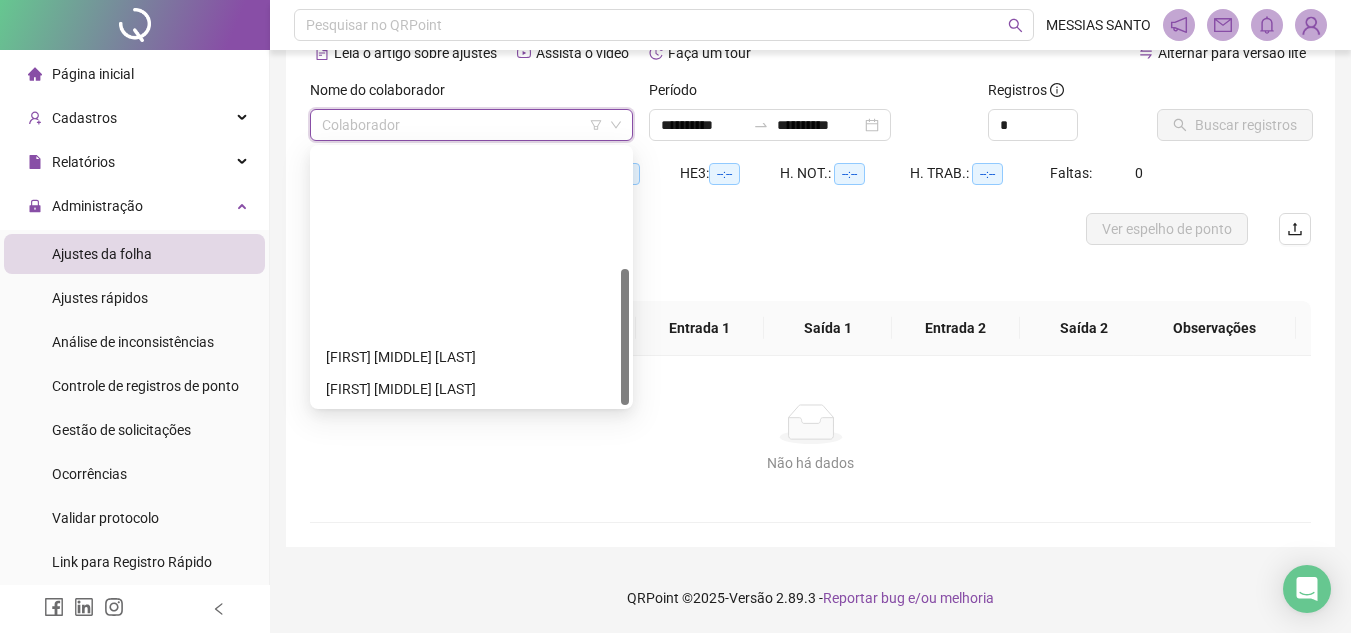 scroll, scrollTop: 224, scrollLeft: 0, axis: vertical 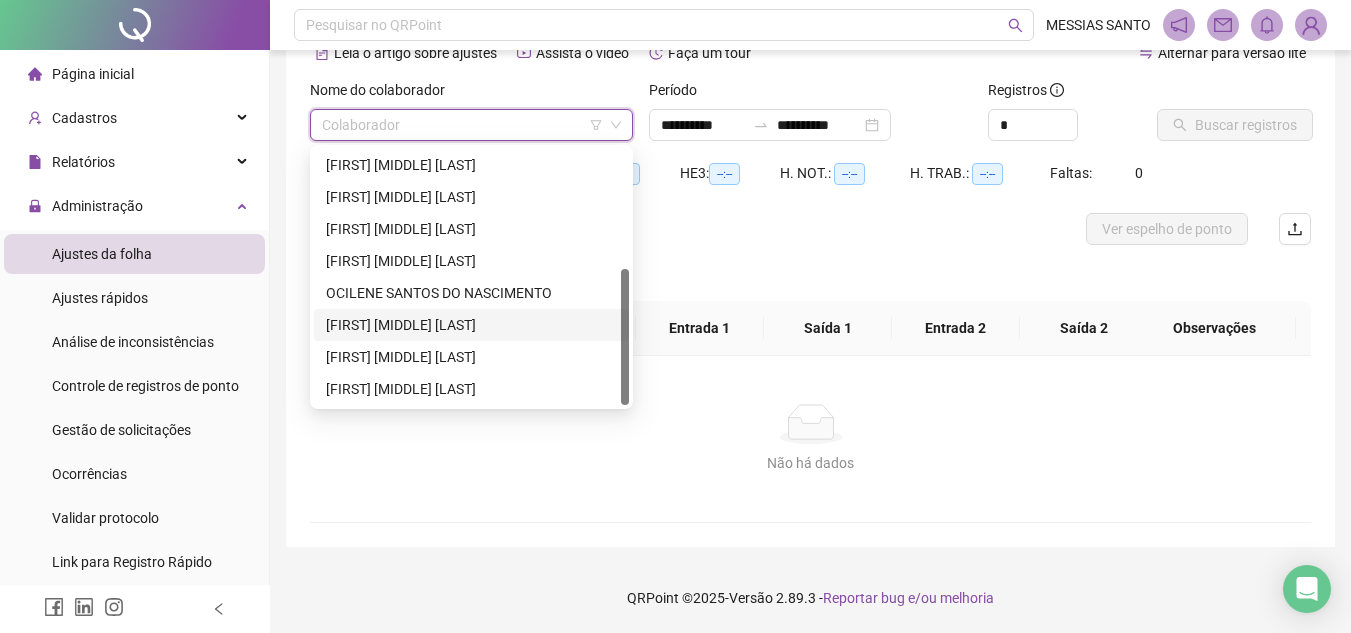 click on "[FIRST] [MIDDLE] [LAST]" at bounding box center (471, 325) 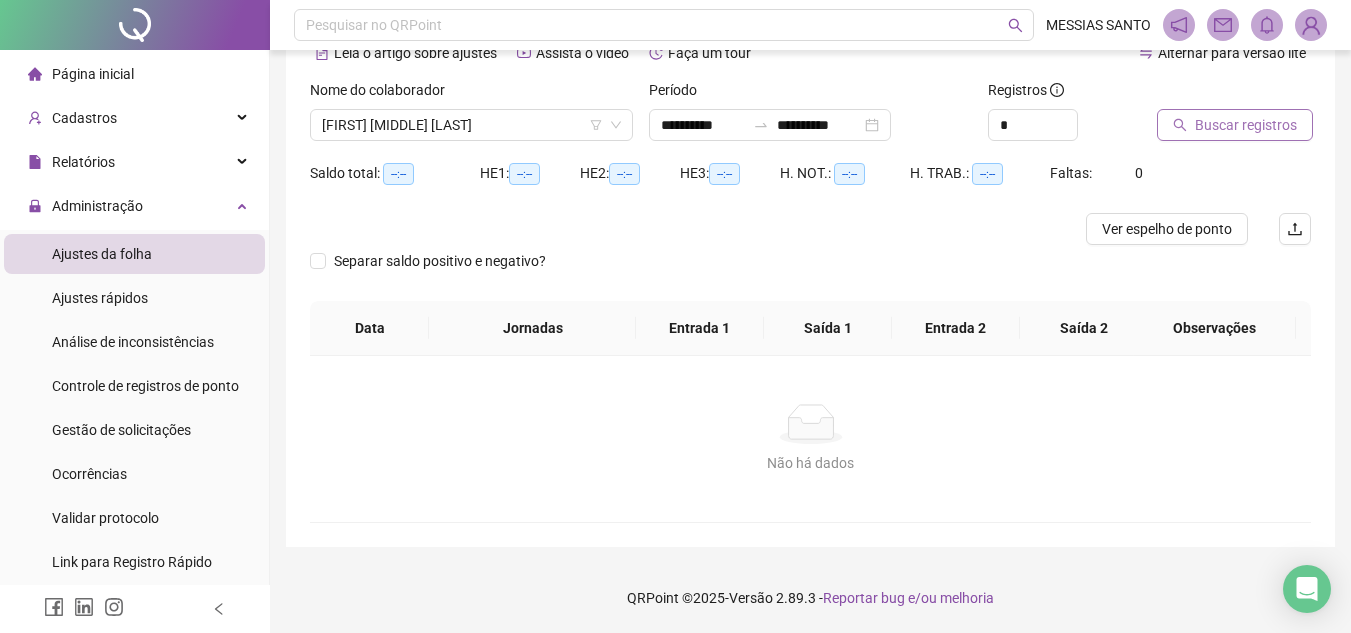 click on "Buscar registros" at bounding box center [1235, 125] 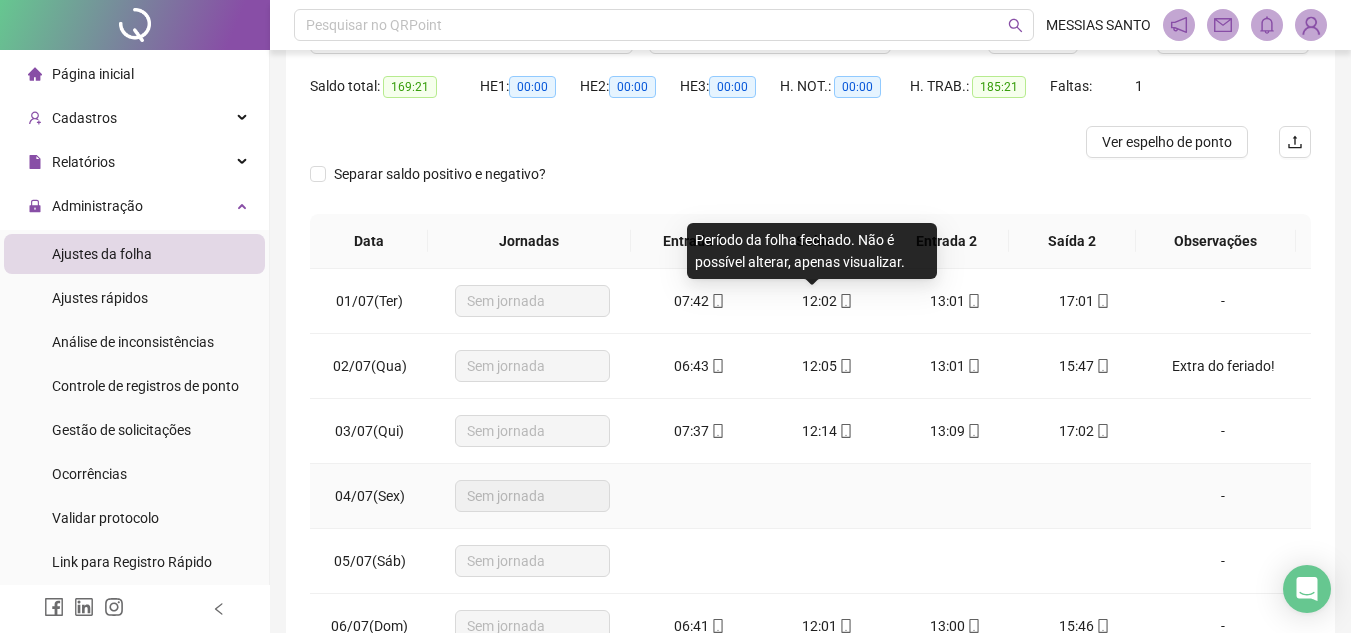 scroll, scrollTop: 365, scrollLeft: 0, axis: vertical 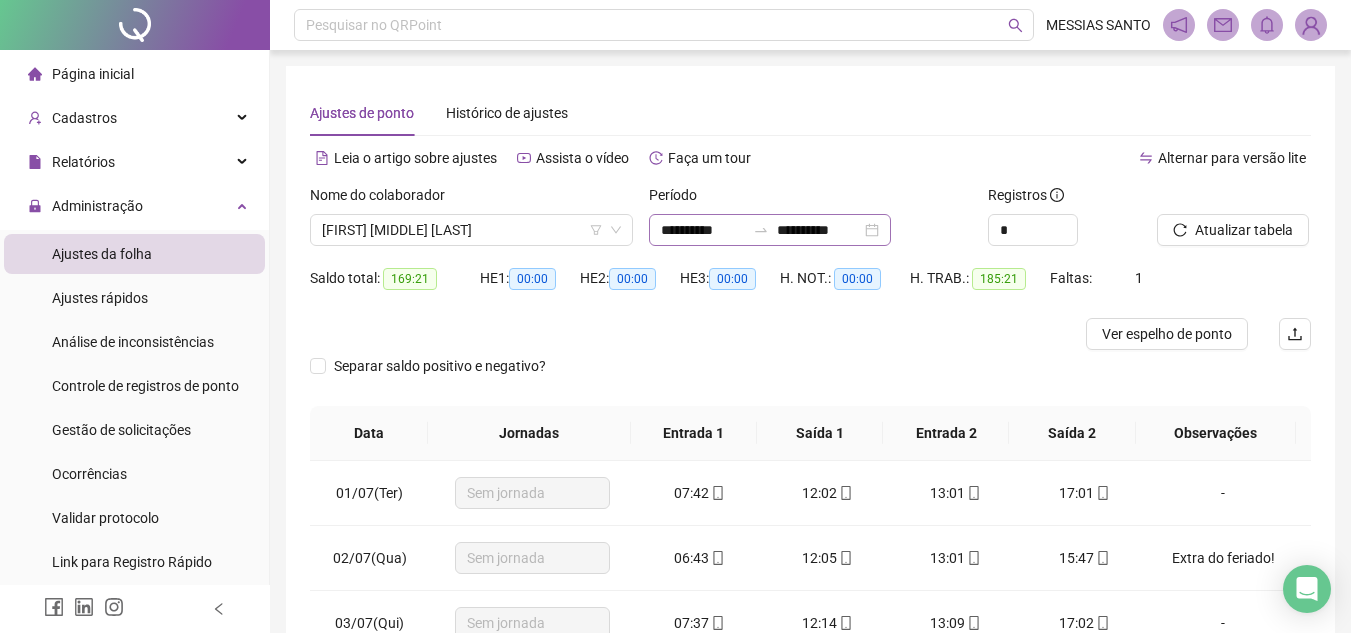 click at bounding box center [761, 230] 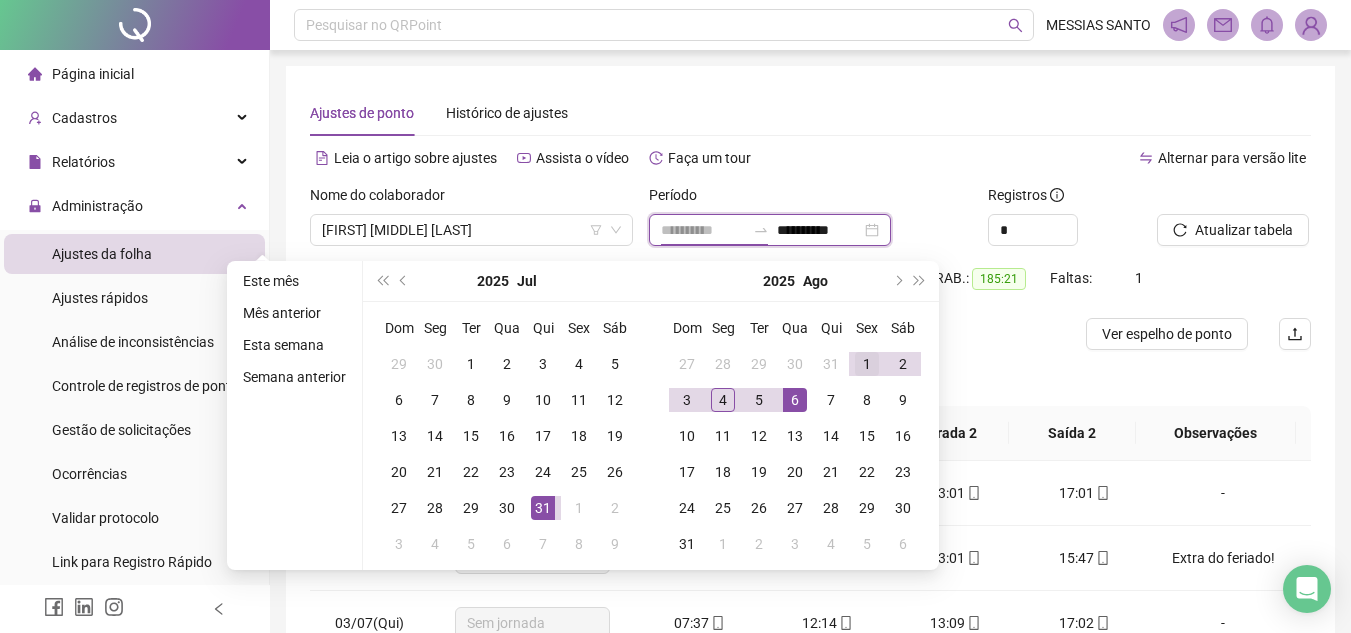 type on "**********" 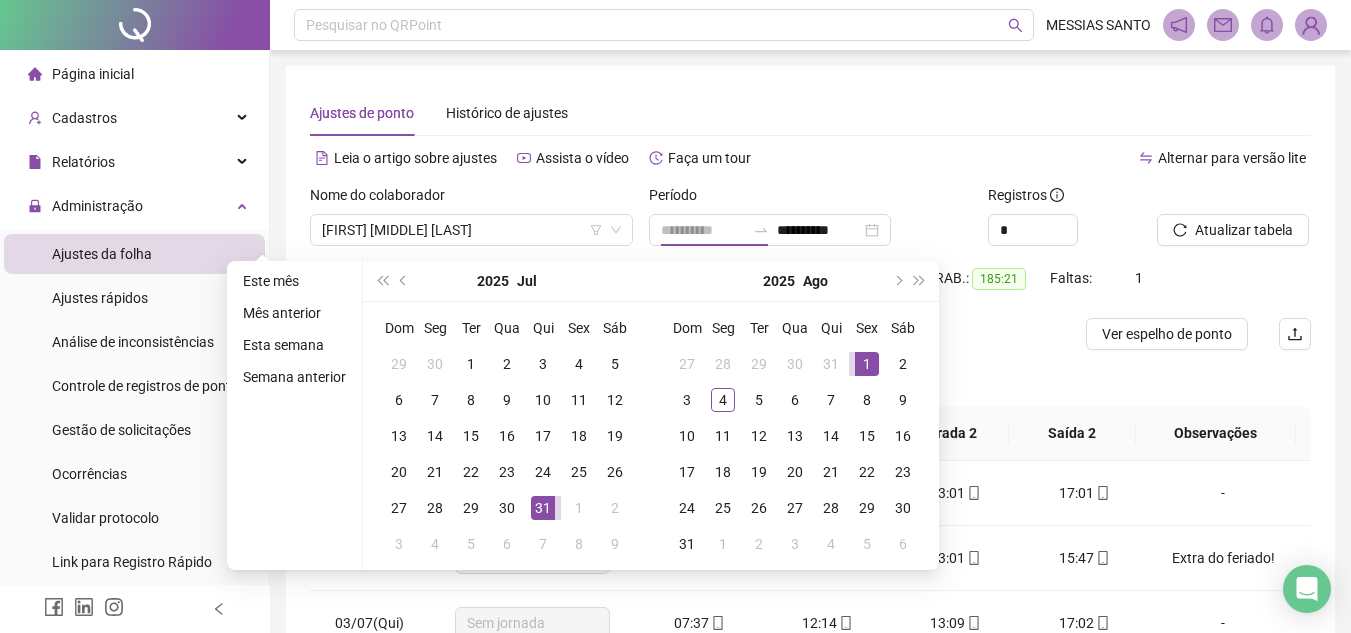 click on "1" at bounding box center [867, 364] 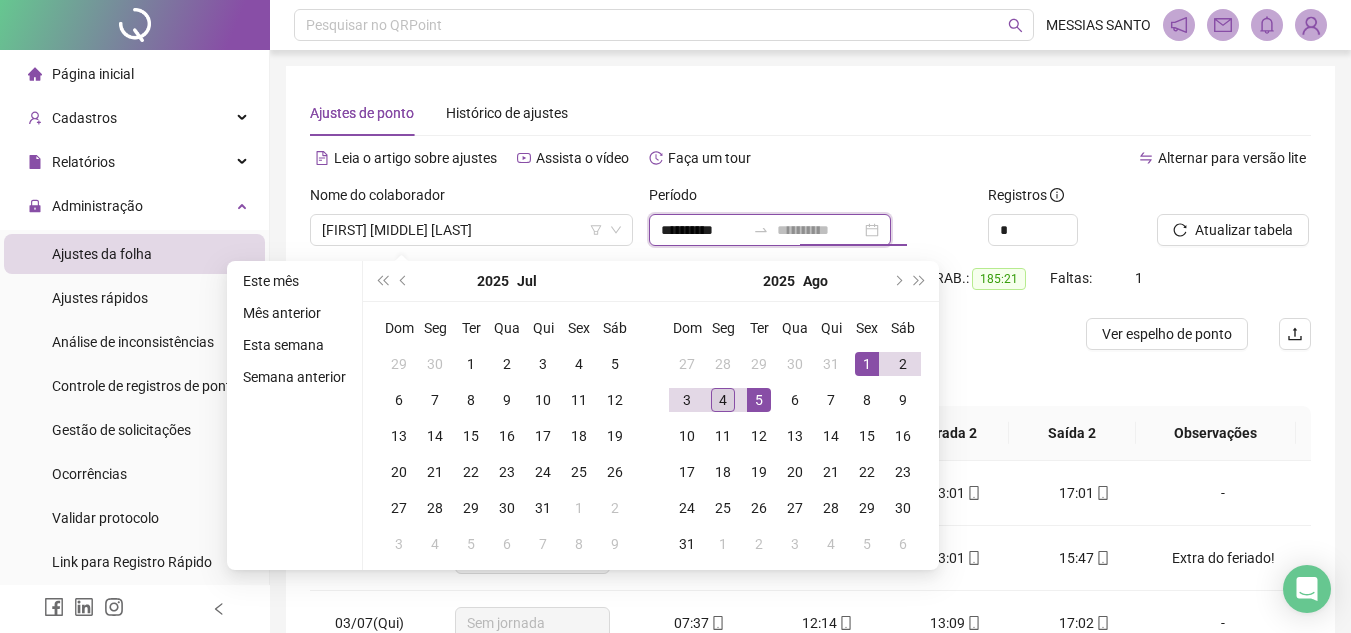 type on "**********" 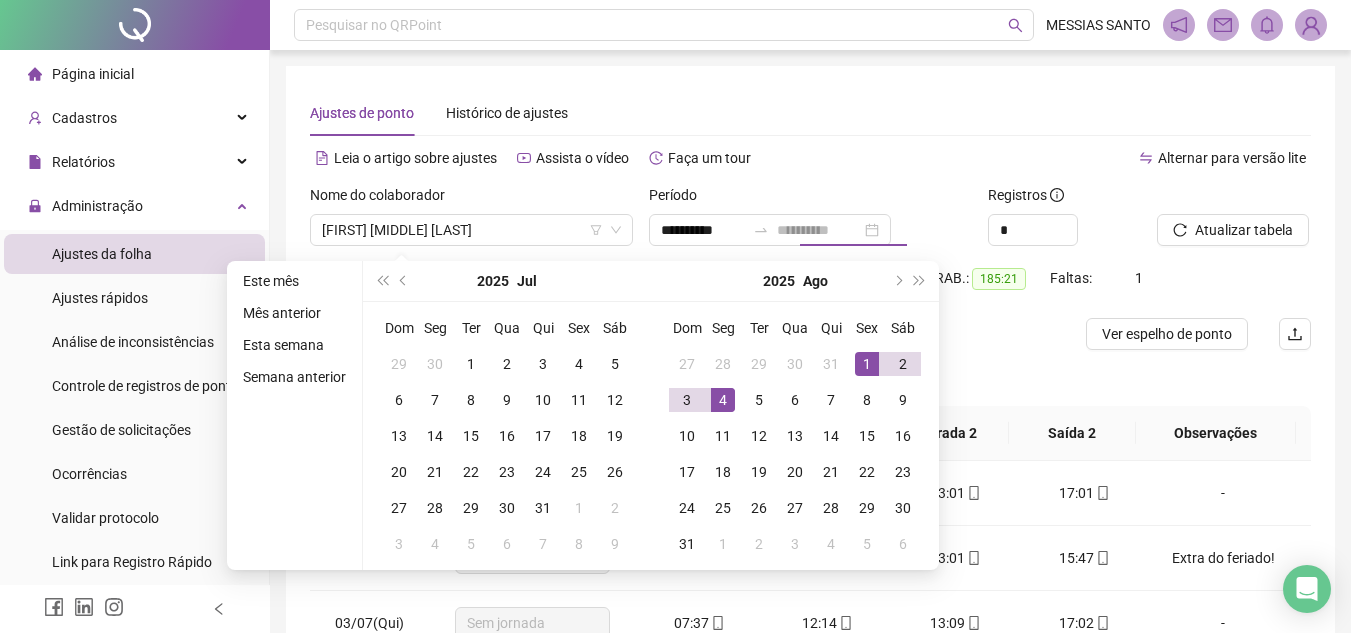 click on "4" at bounding box center (723, 400) 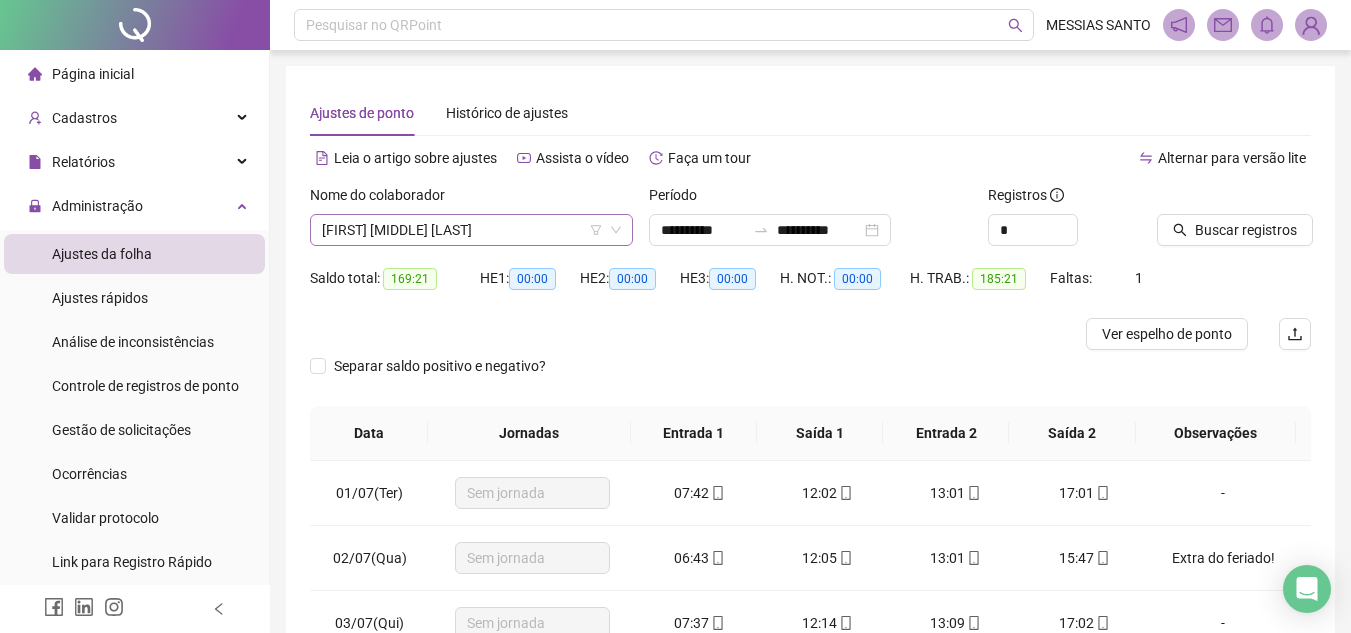 click on "[FIRST] [MIDDLE] [LAST]" at bounding box center (471, 230) 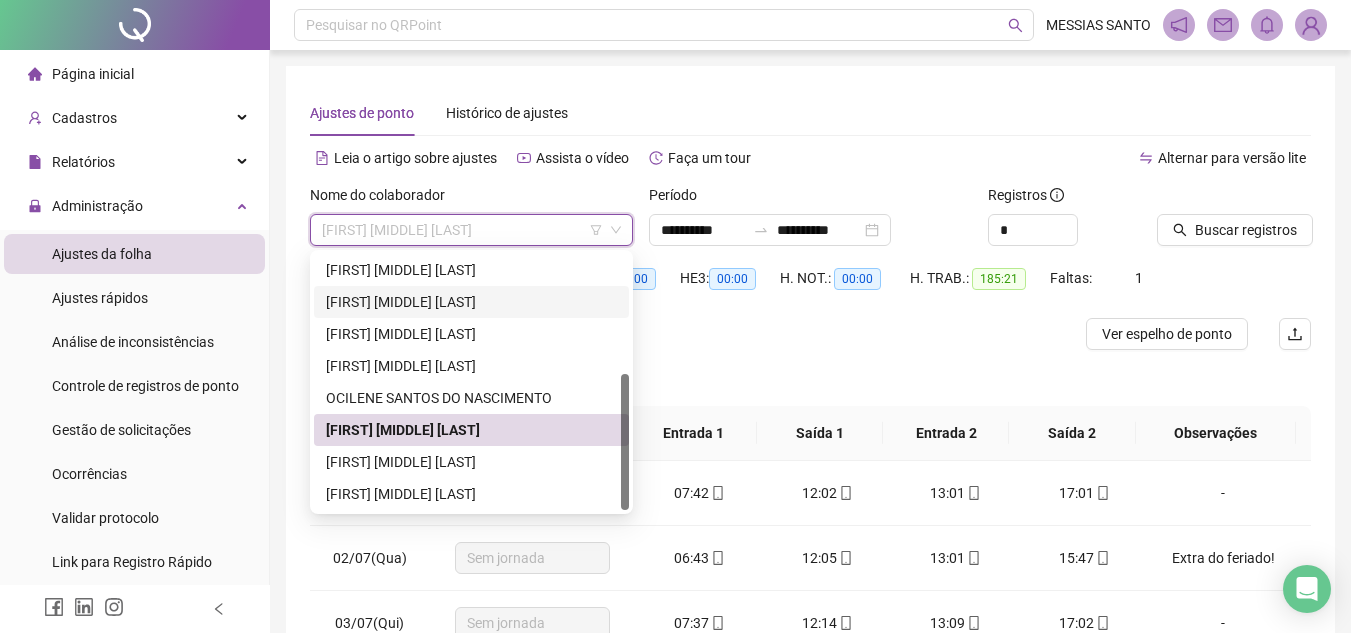 scroll, scrollTop: 0, scrollLeft: 0, axis: both 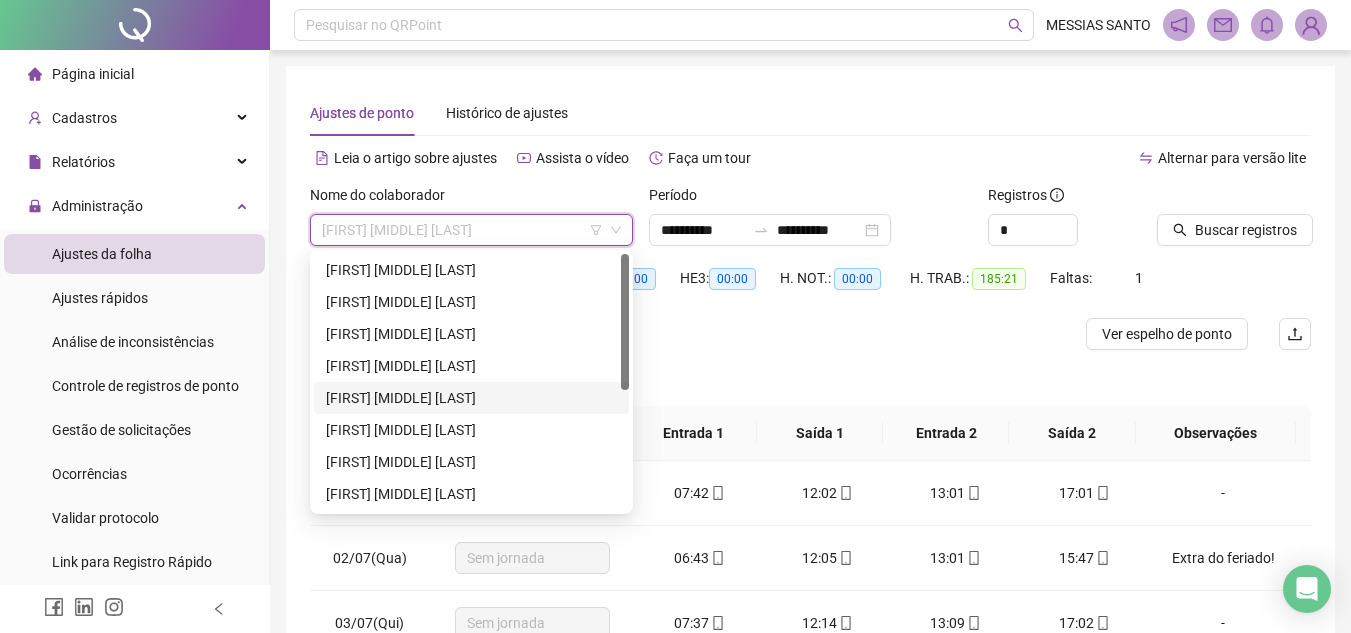click on "[FIRST] [MIDDLE] [LAST]" at bounding box center (471, 398) 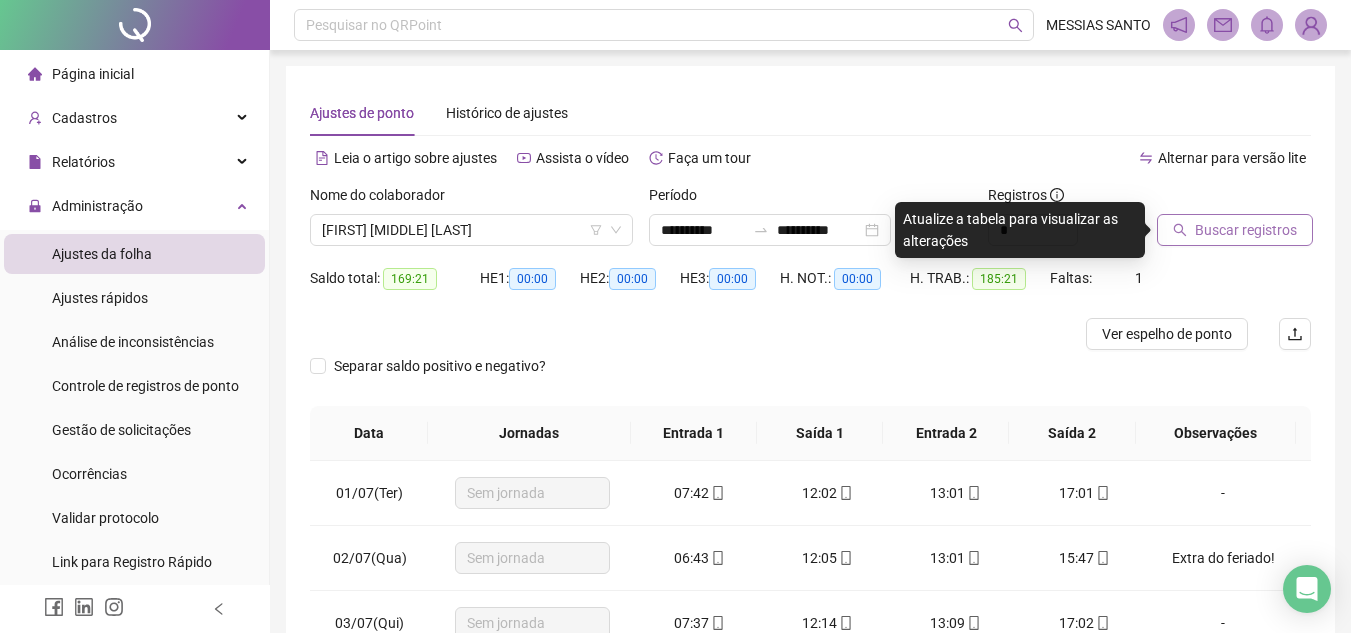 click on "Buscar registros" at bounding box center (1246, 230) 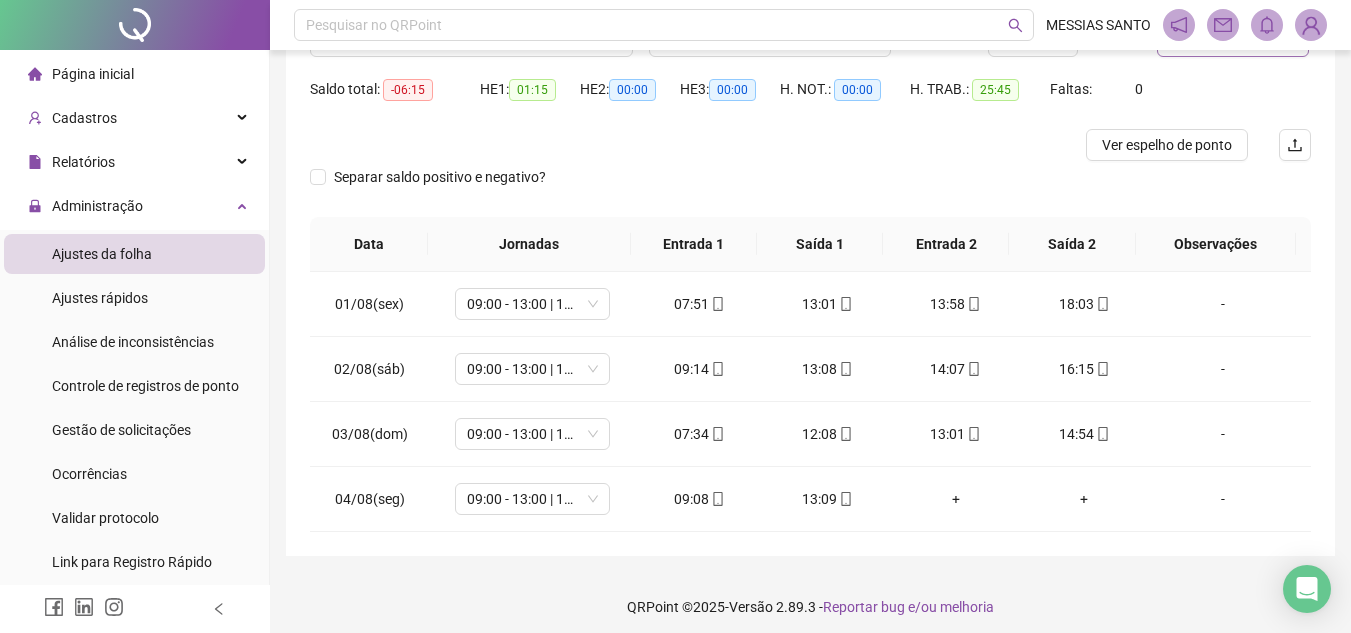 scroll, scrollTop: 198, scrollLeft: 0, axis: vertical 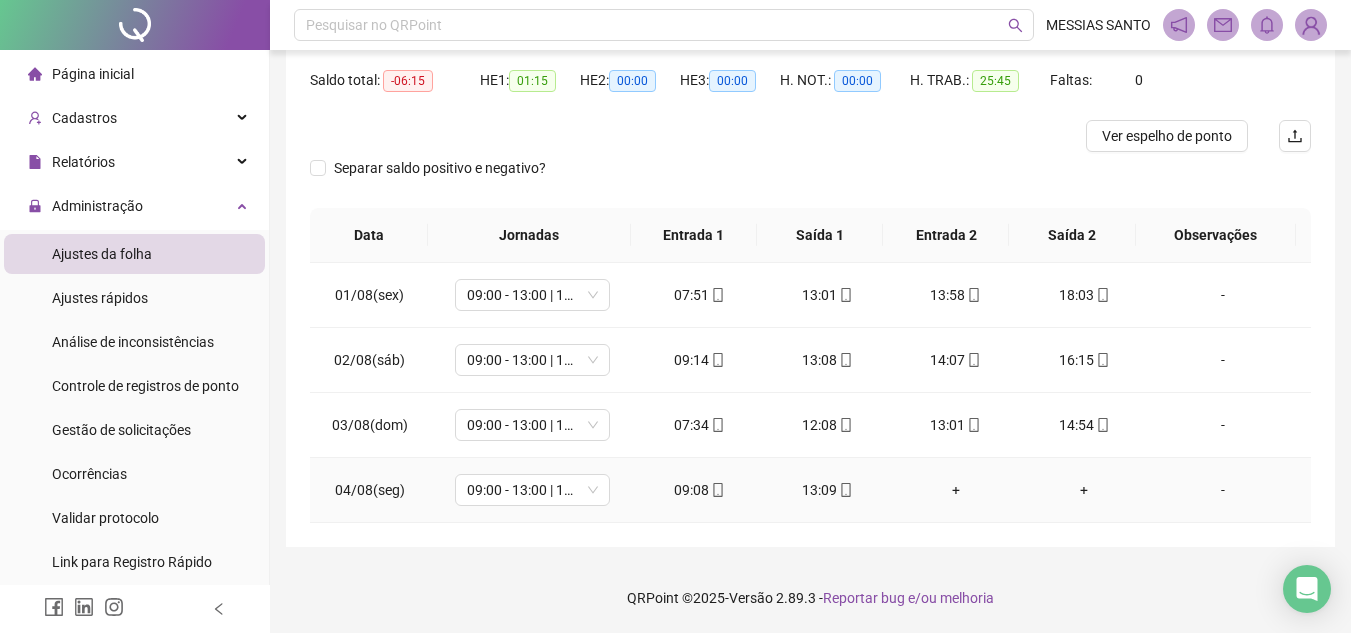 click on "-" at bounding box center (1223, 490) 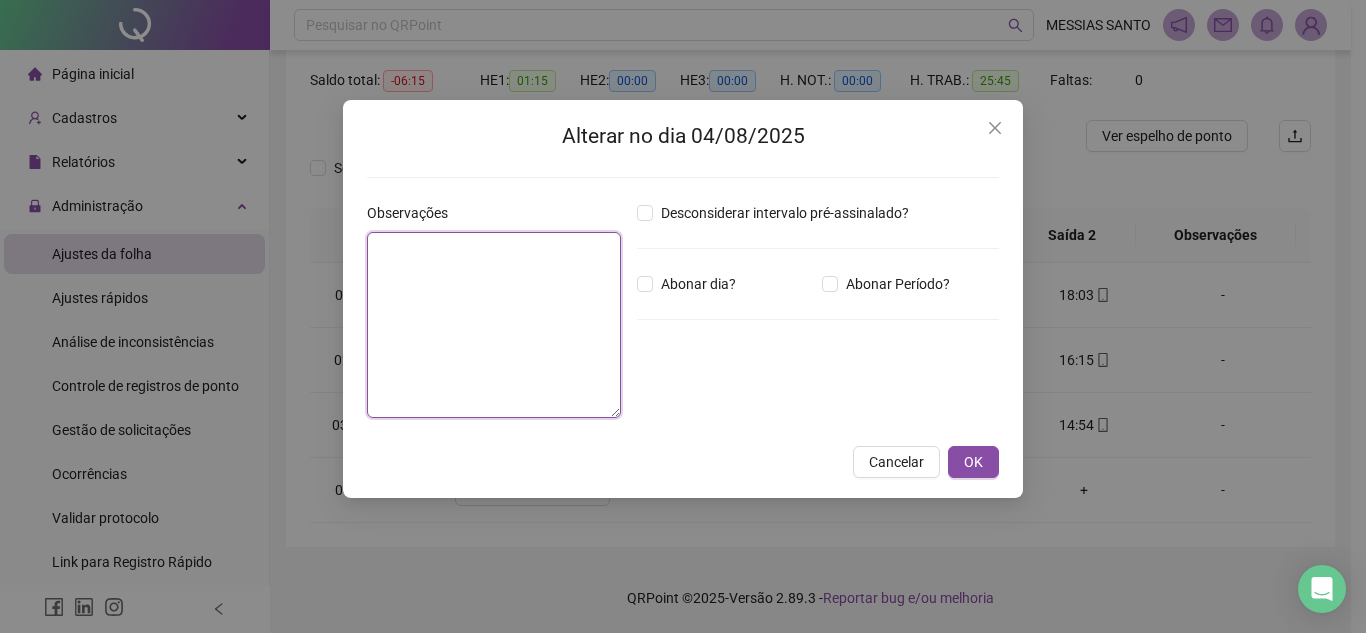 click at bounding box center [494, 325] 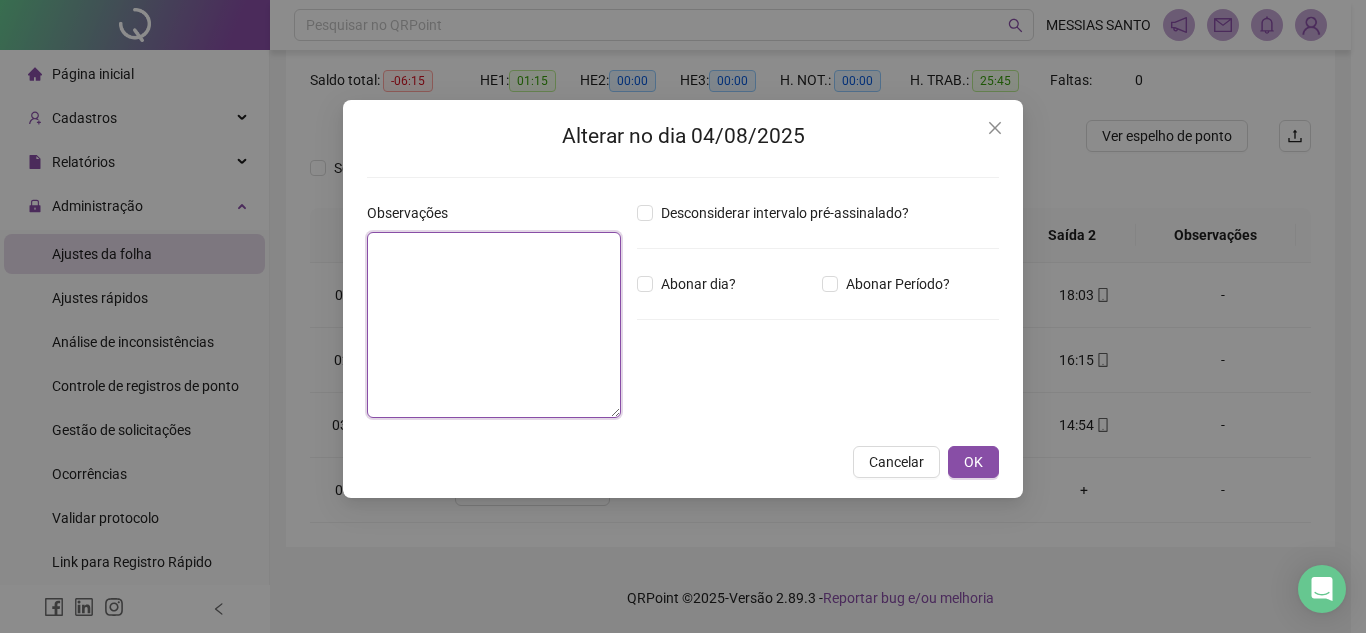 type on "*" 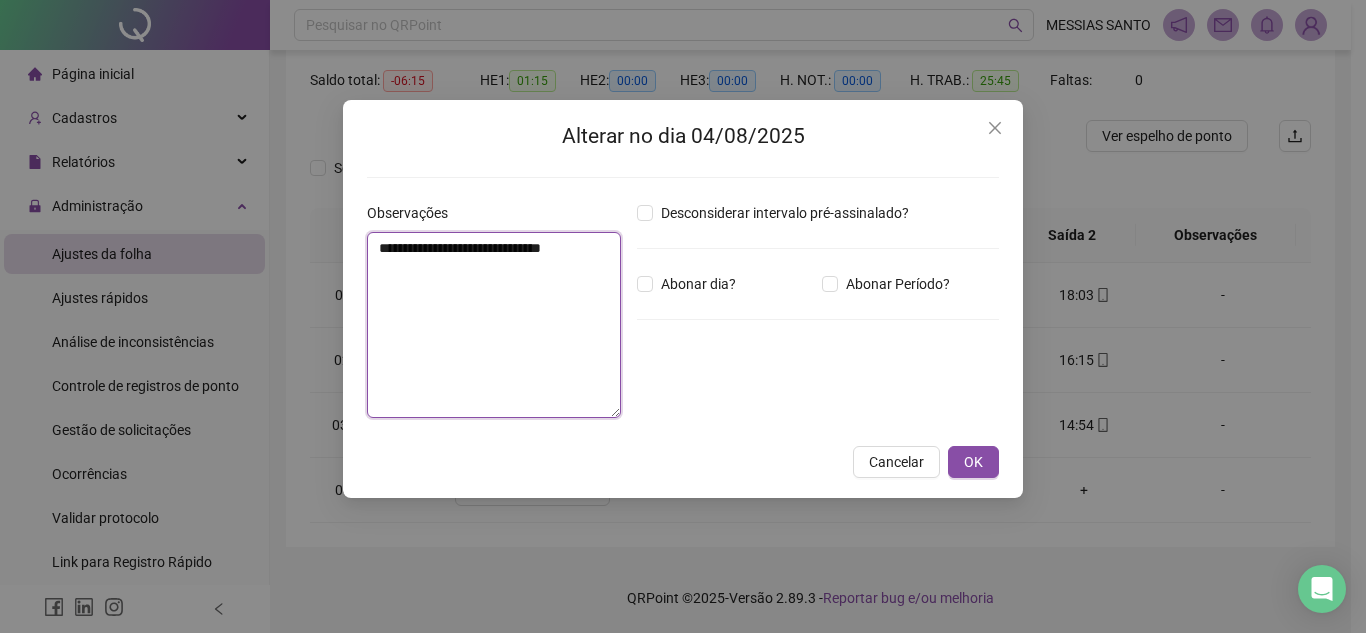 type on "**********" 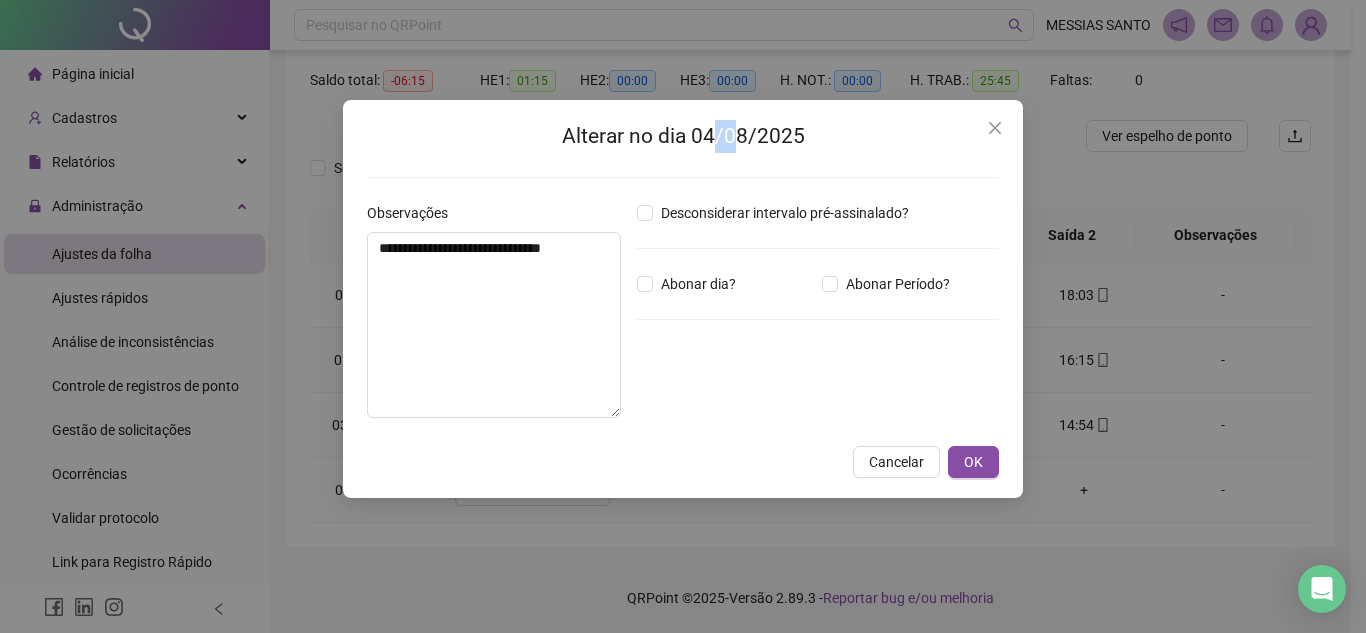 drag, startPoint x: 718, startPoint y: 120, endPoint x: 739, endPoint y: 150, distance: 36.619667 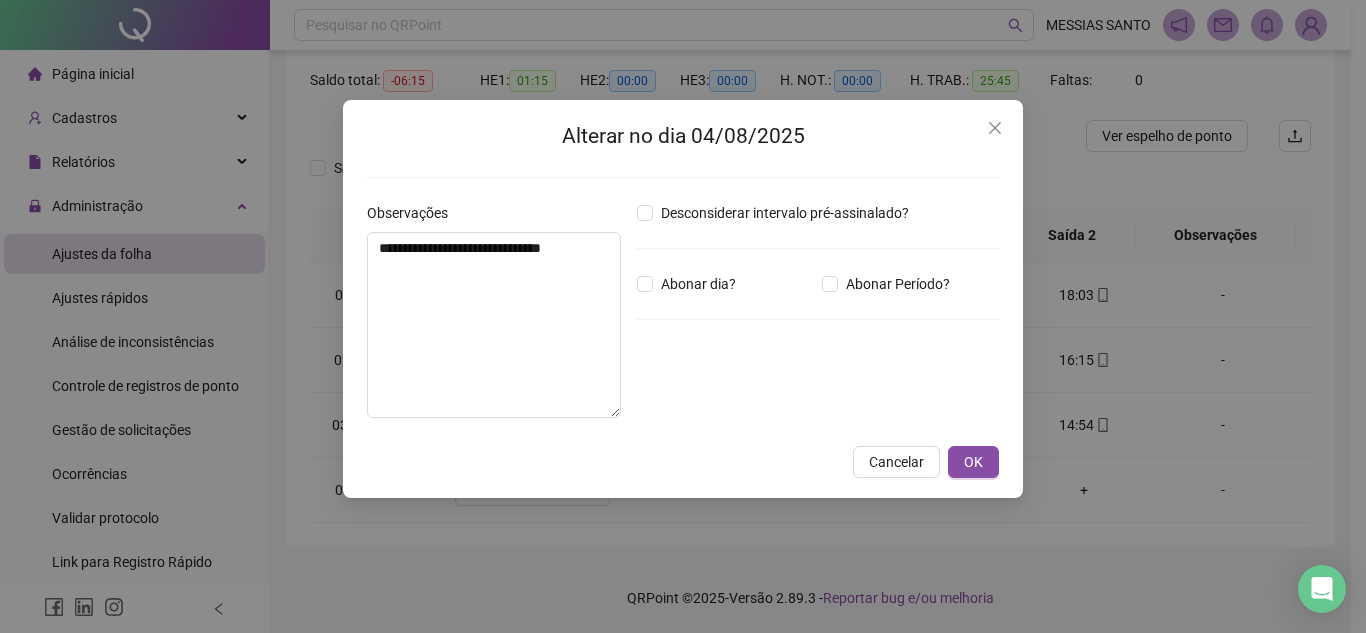 click on "**********" at bounding box center (683, 299) 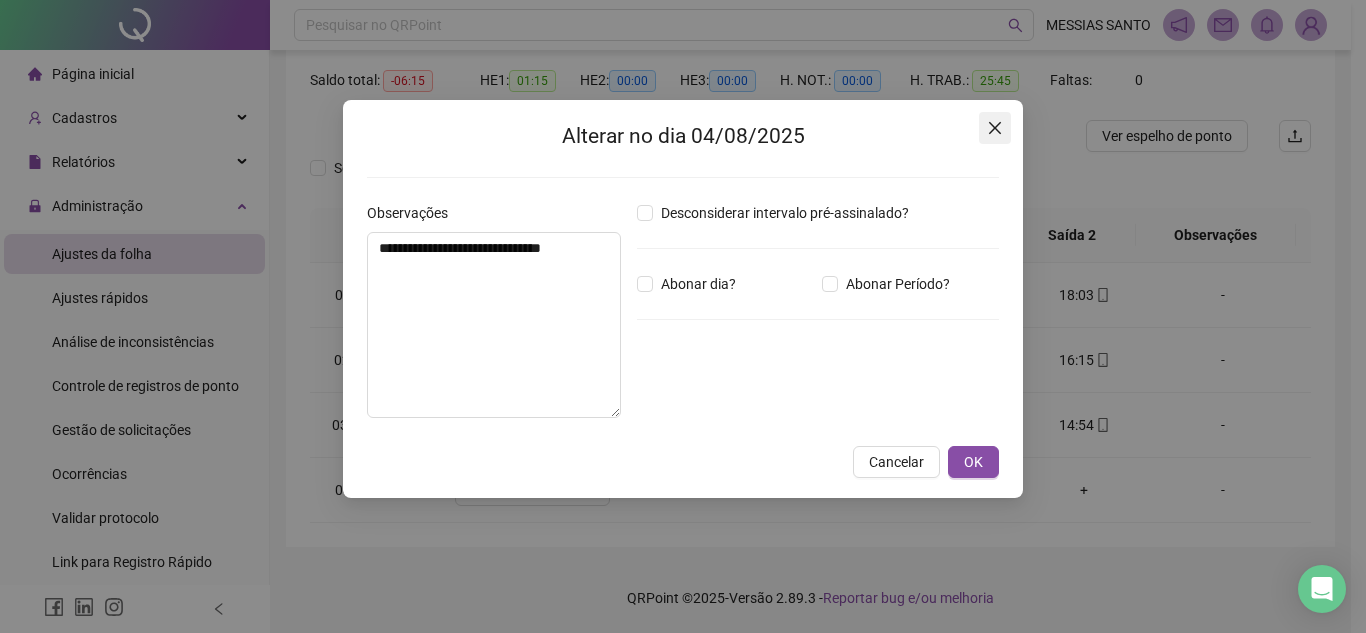 click 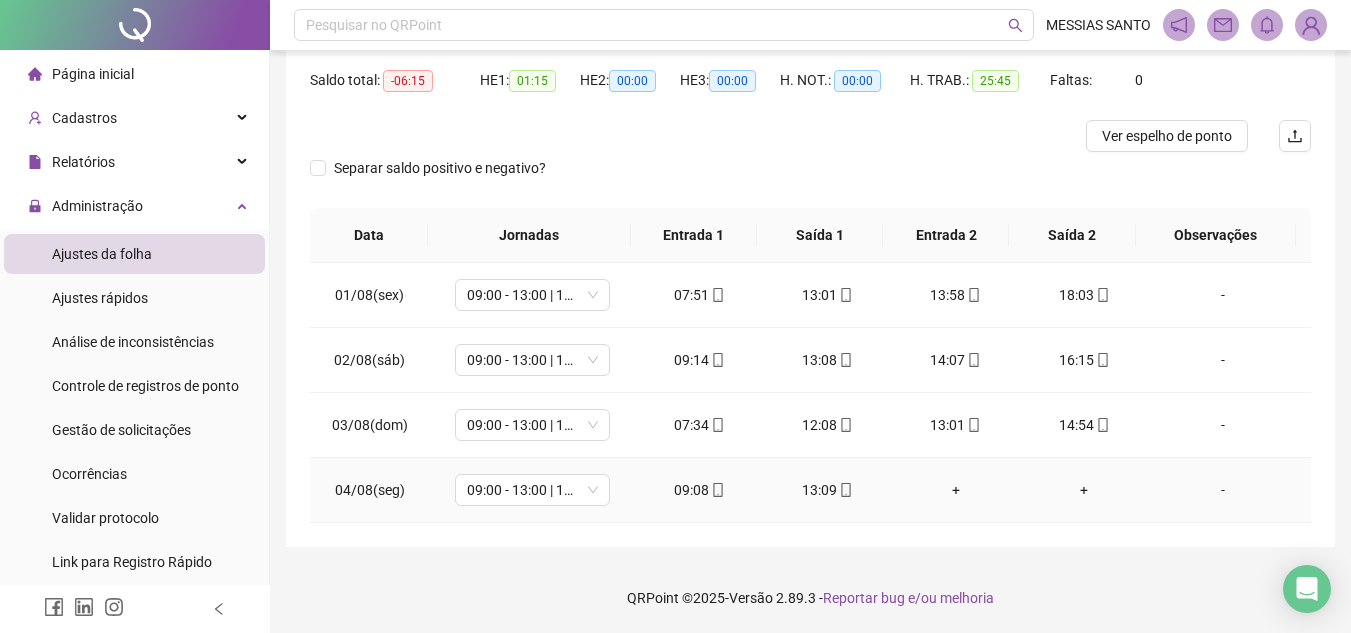 click on "-" at bounding box center [1223, 490] 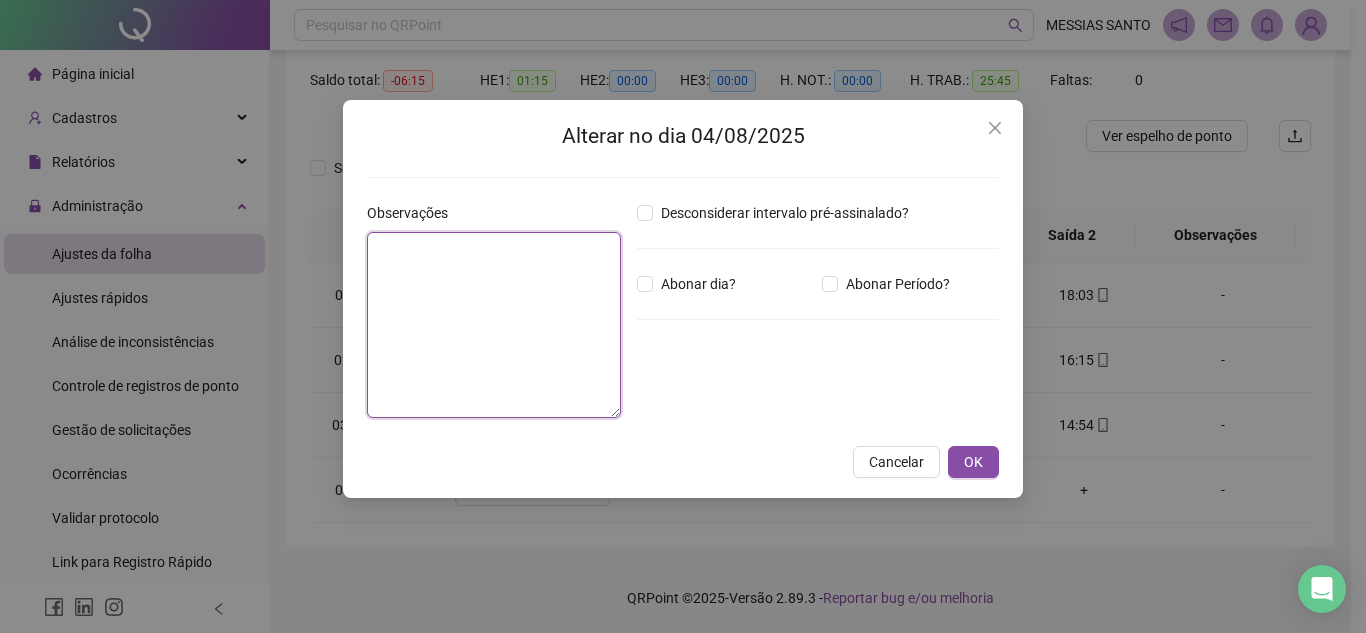 click at bounding box center (494, 325) 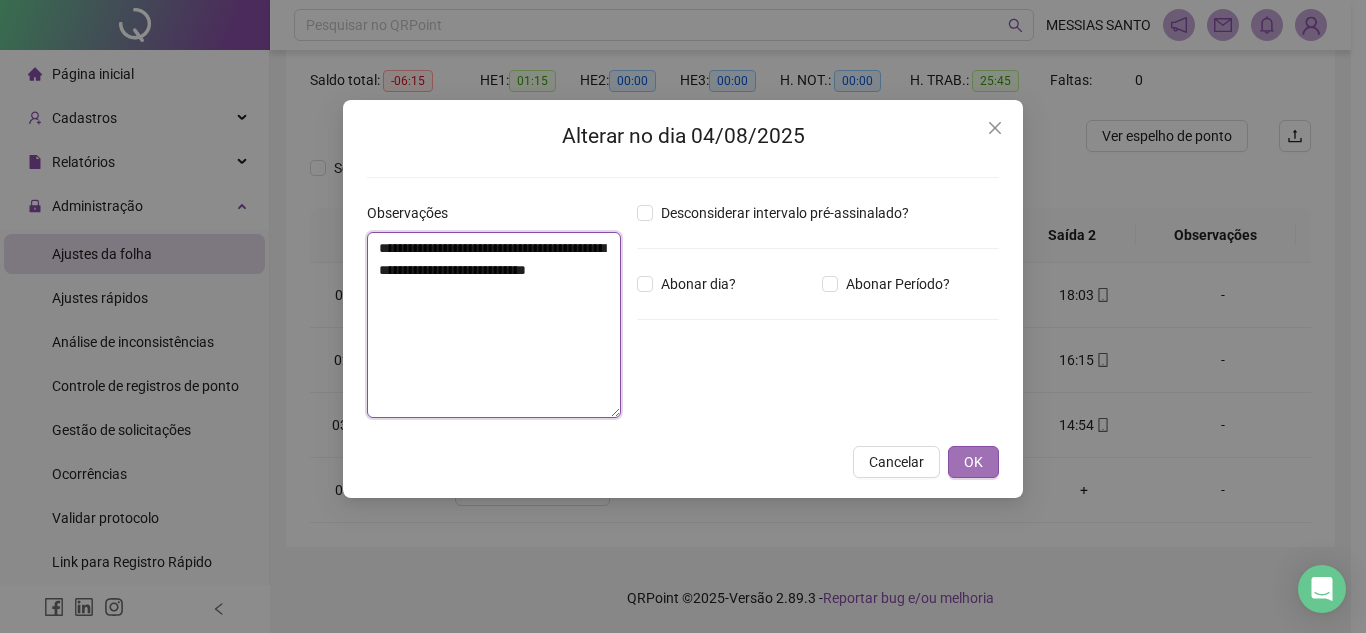 type on "**********" 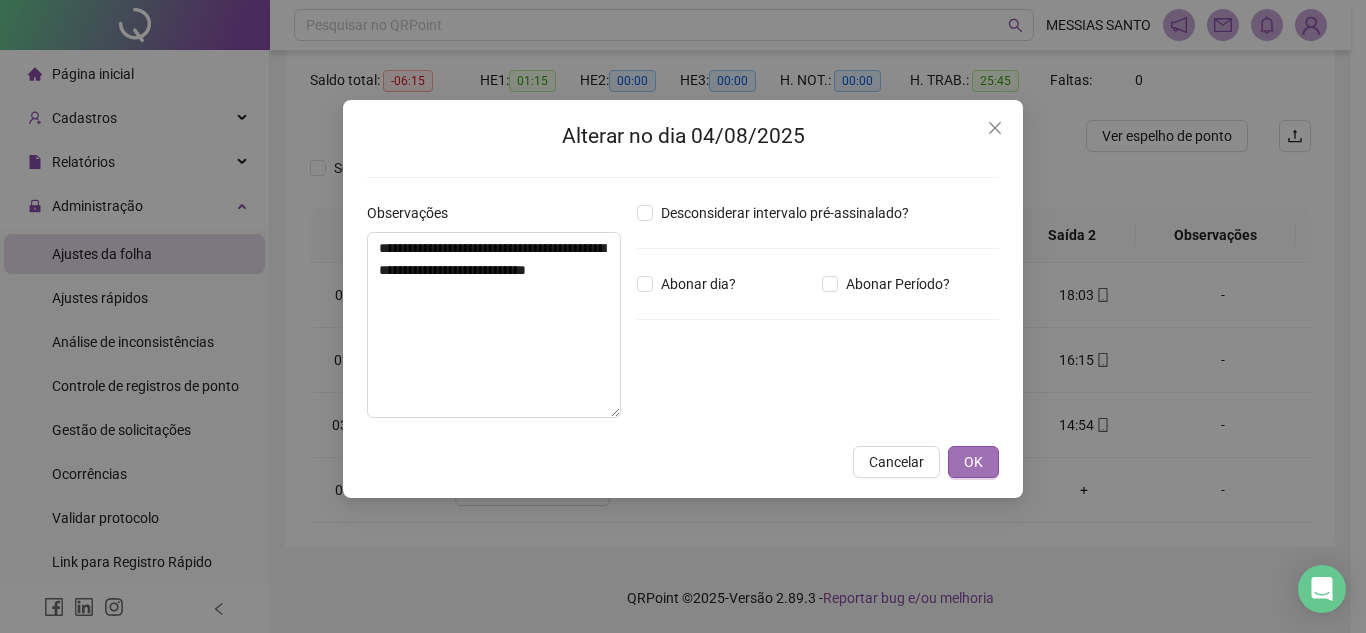 click on "OK" at bounding box center [973, 462] 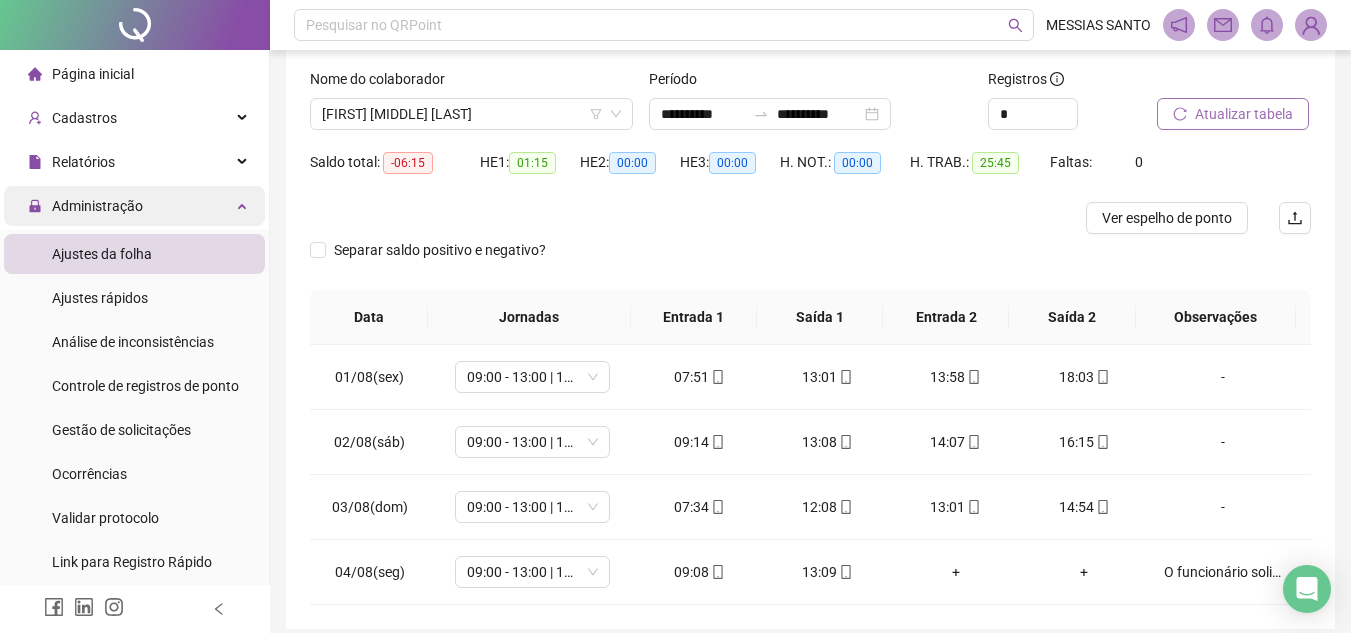 scroll, scrollTop: 0, scrollLeft: 0, axis: both 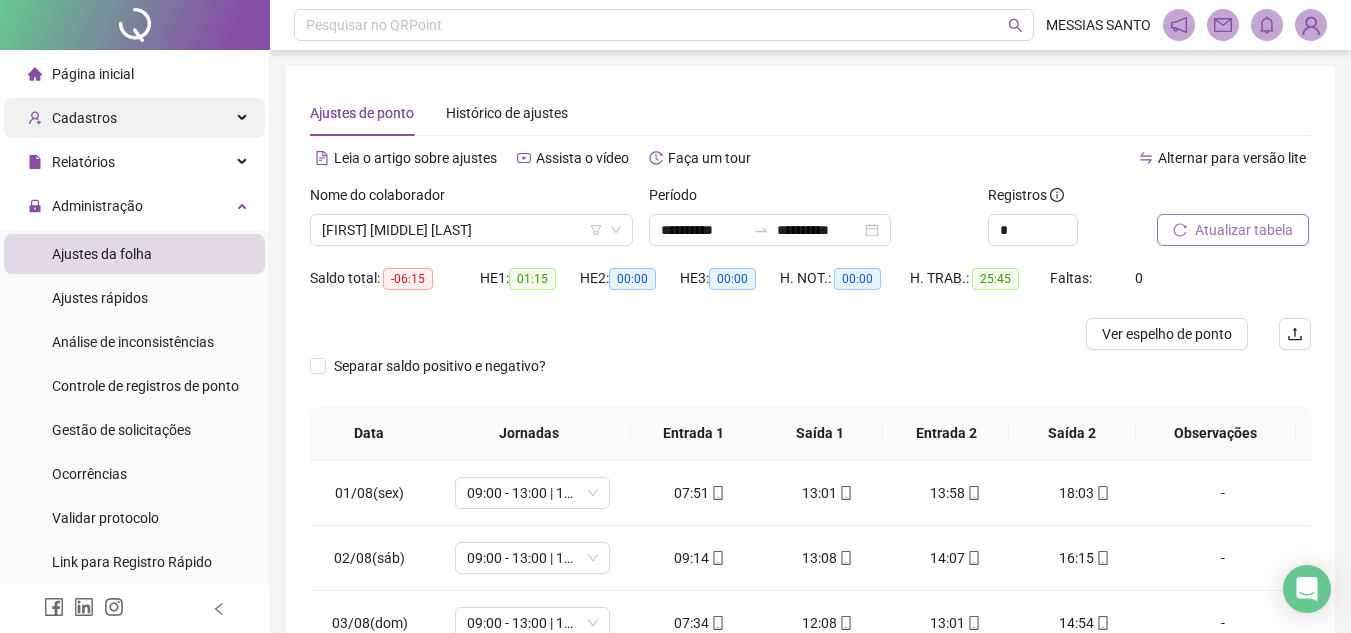 click on "Cadastros" at bounding box center [134, 118] 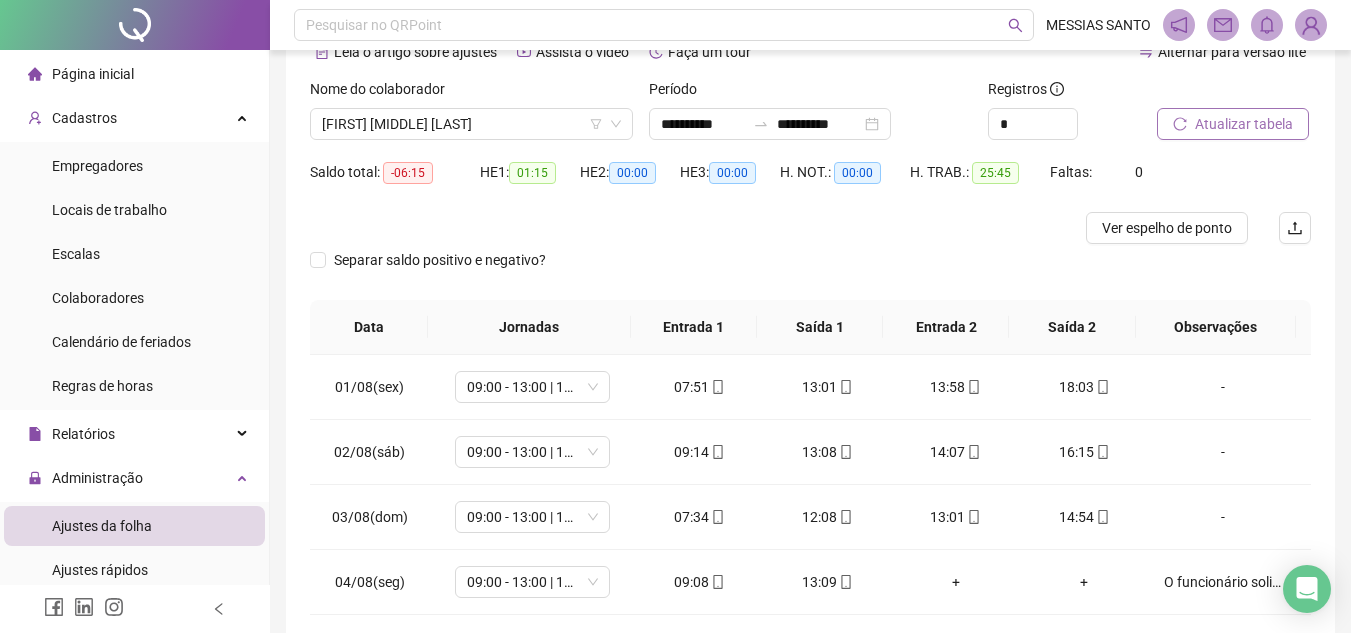 scroll, scrollTop: 198, scrollLeft: 0, axis: vertical 